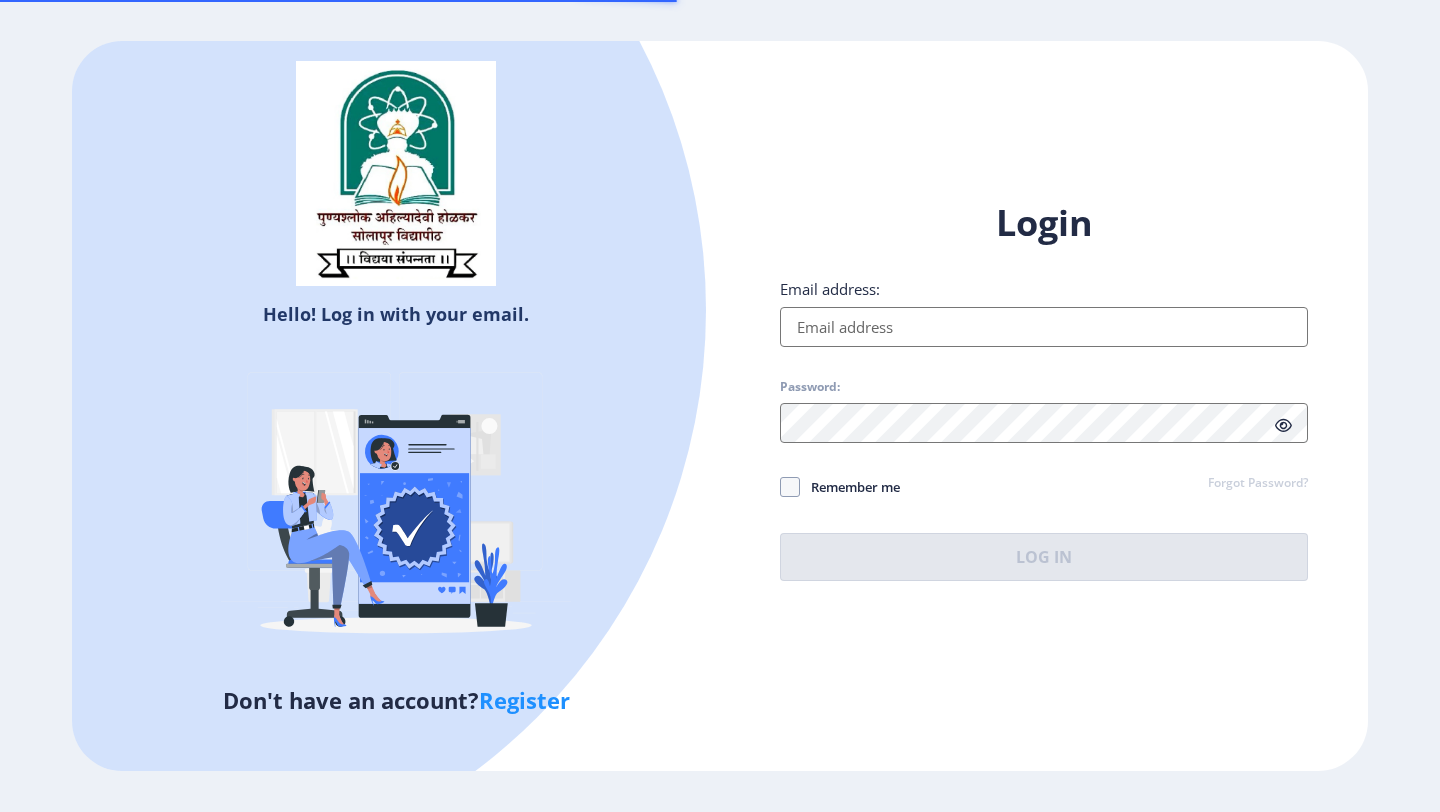 scroll, scrollTop: 0, scrollLeft: 0, axis: both 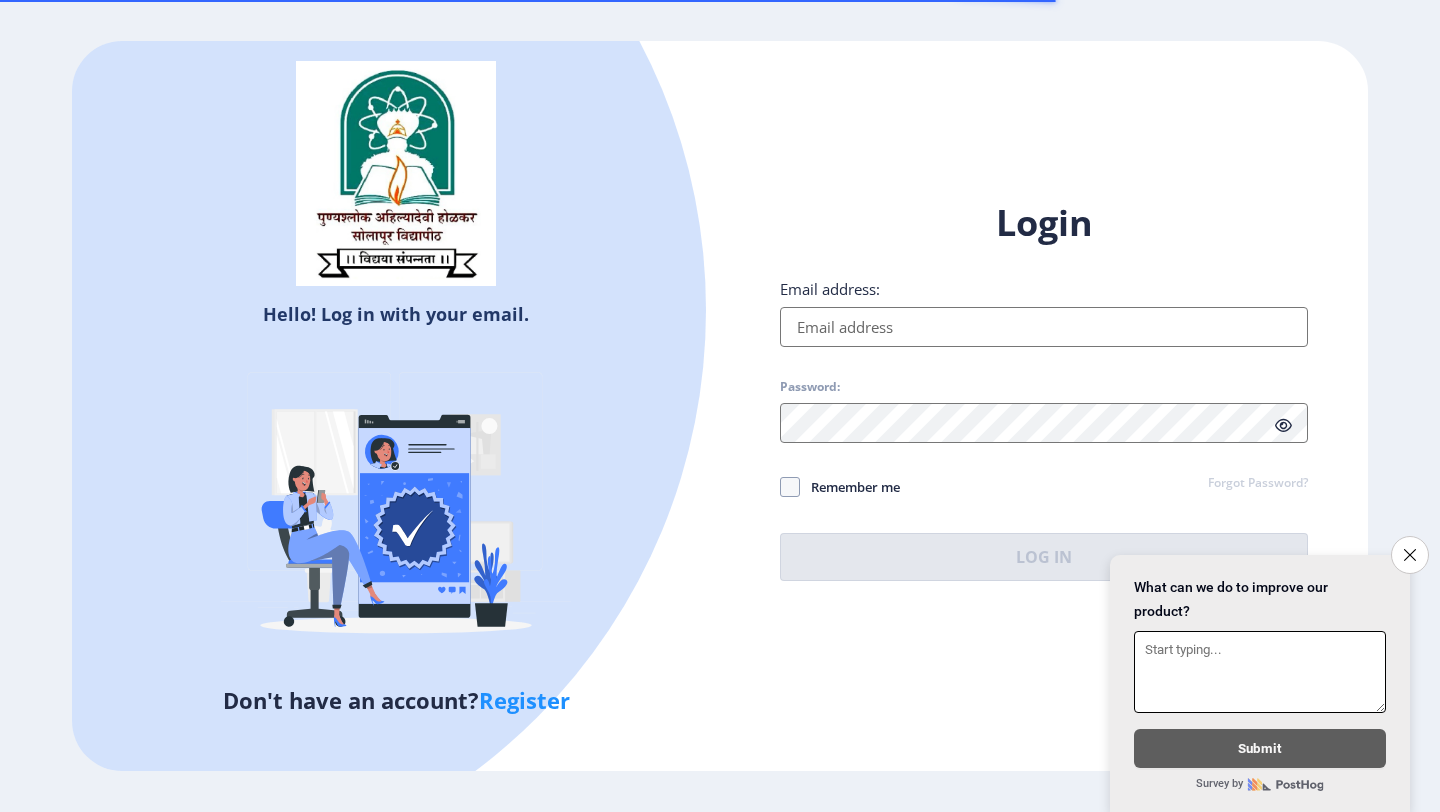 click on "Email address:" at bounding box center (1044, 327) 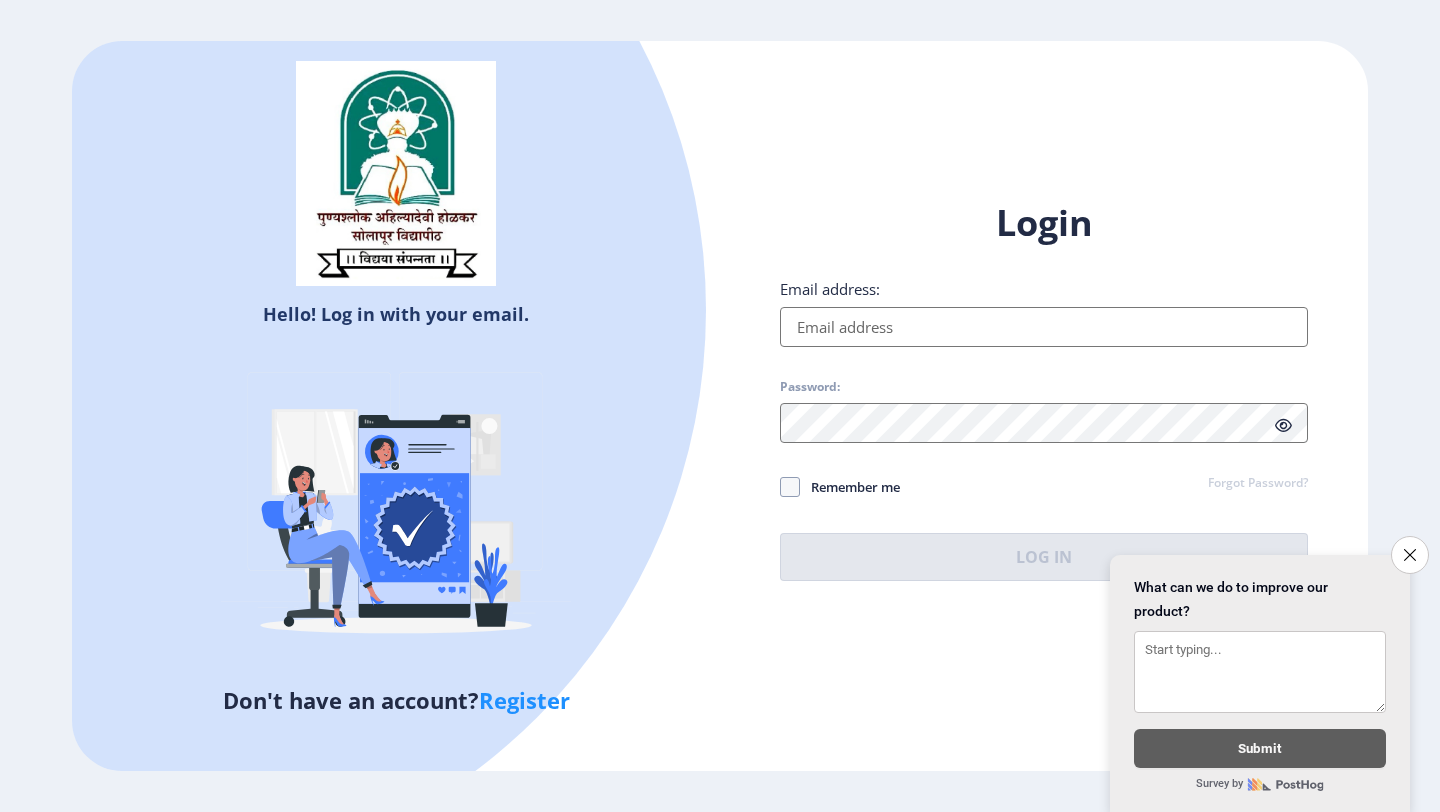 click on "Email address:" at bounding box center [1044, 327] 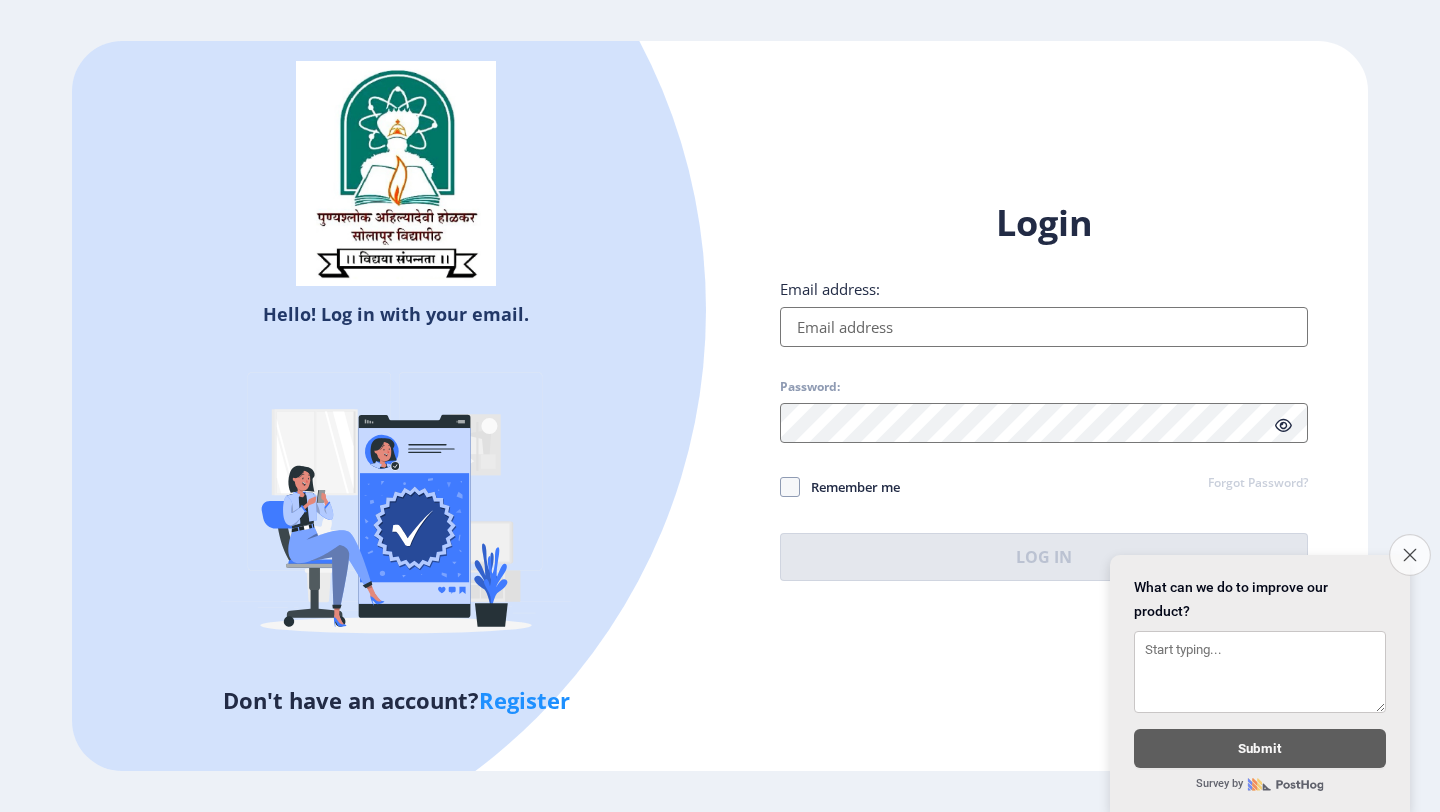 click 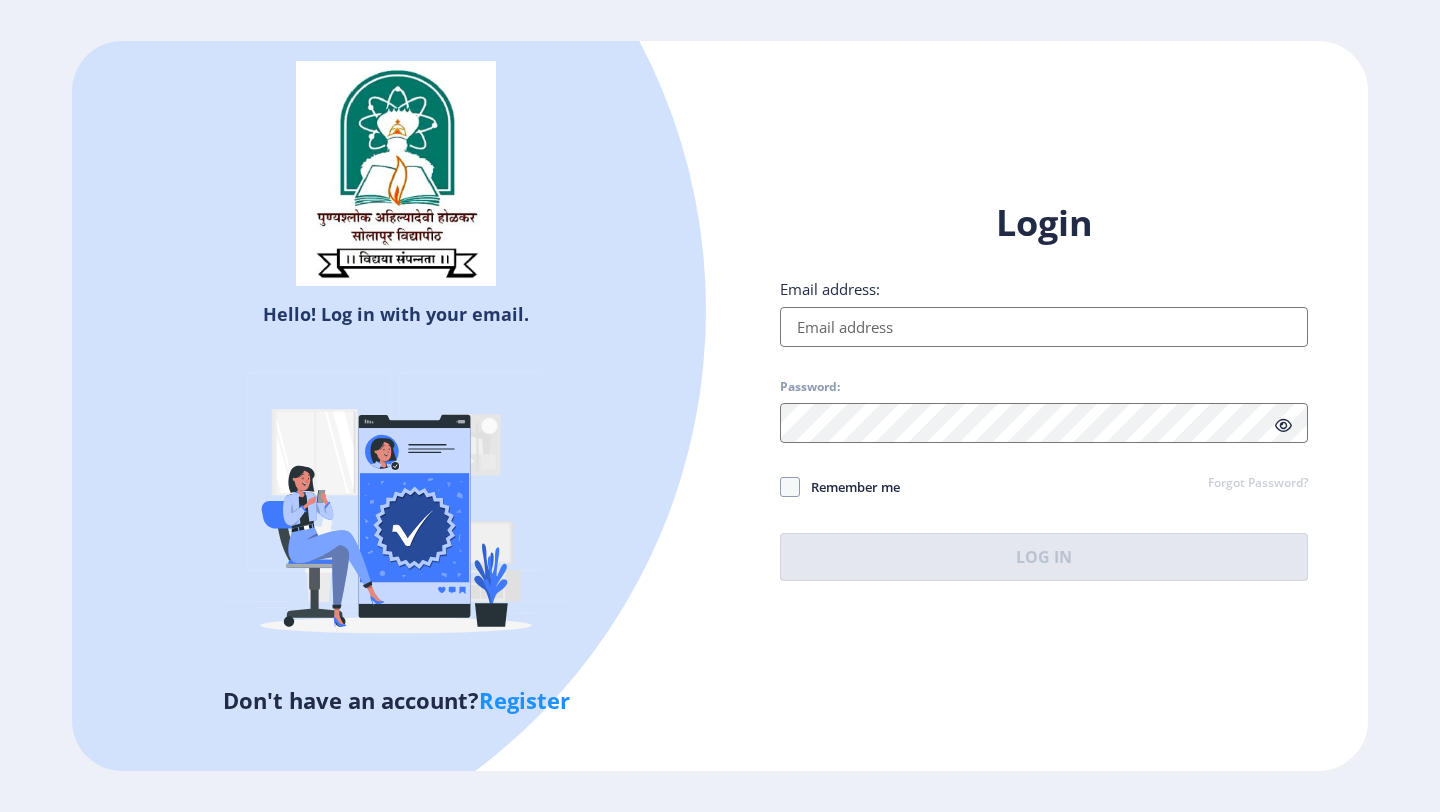 click on "Email address:" at bounding box center (1044, 327) 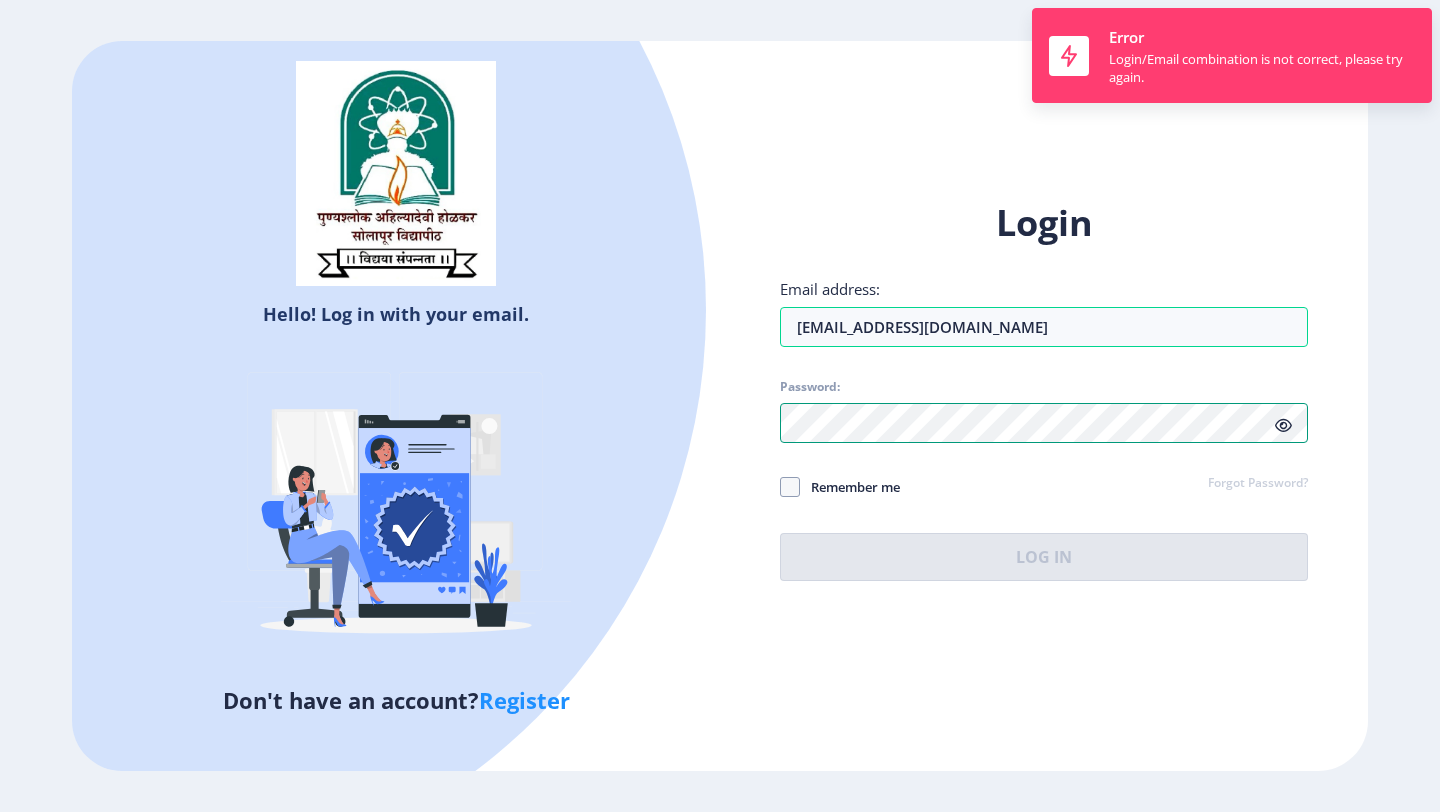 click on "Hello! Log in with your email. Don't have an account?  Register Login Email address: [EMAIL_ADDRESS][DOMAIN_NAME] Password: Remember me Forgot Password?  Log In   Don't have an account?  Register" 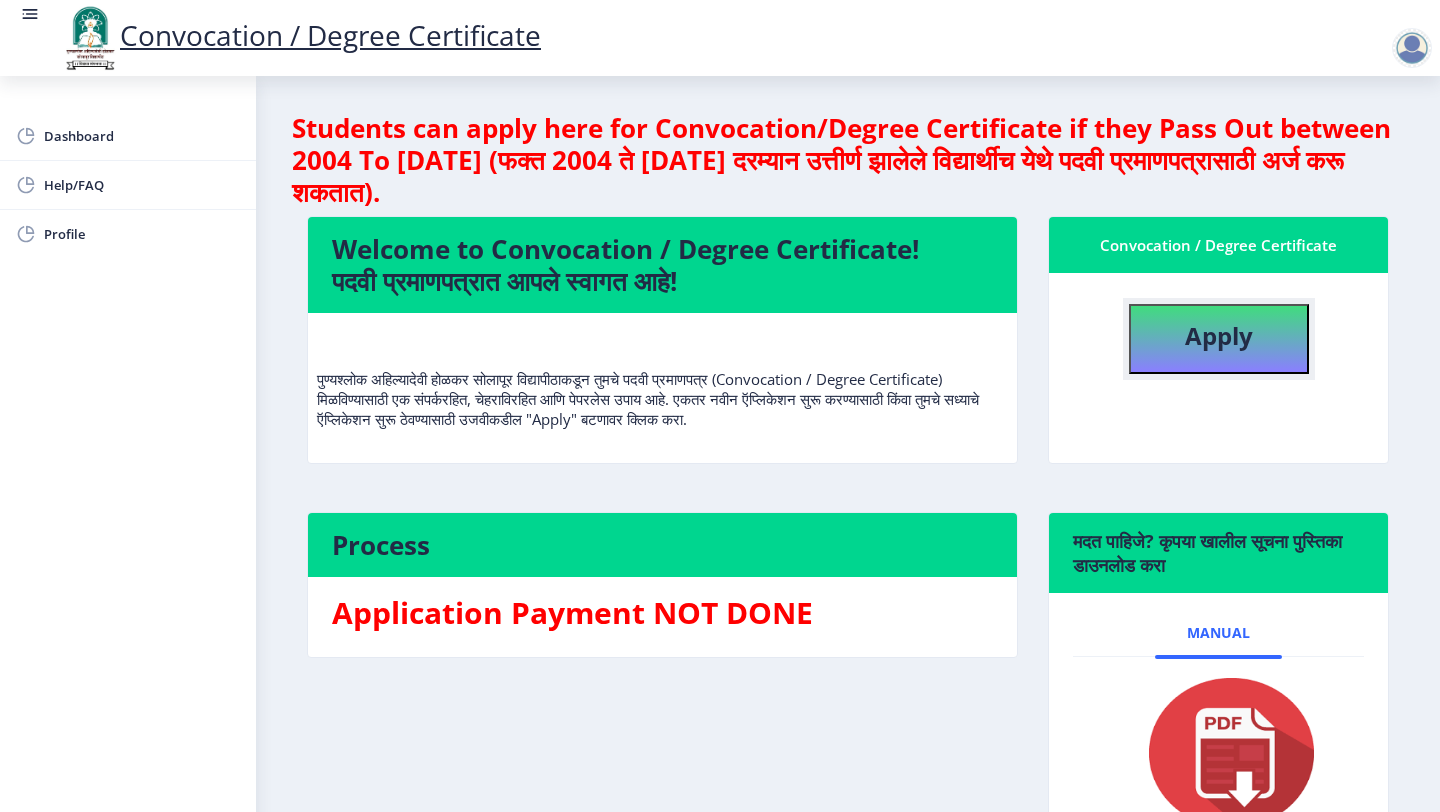 click on "Apply" 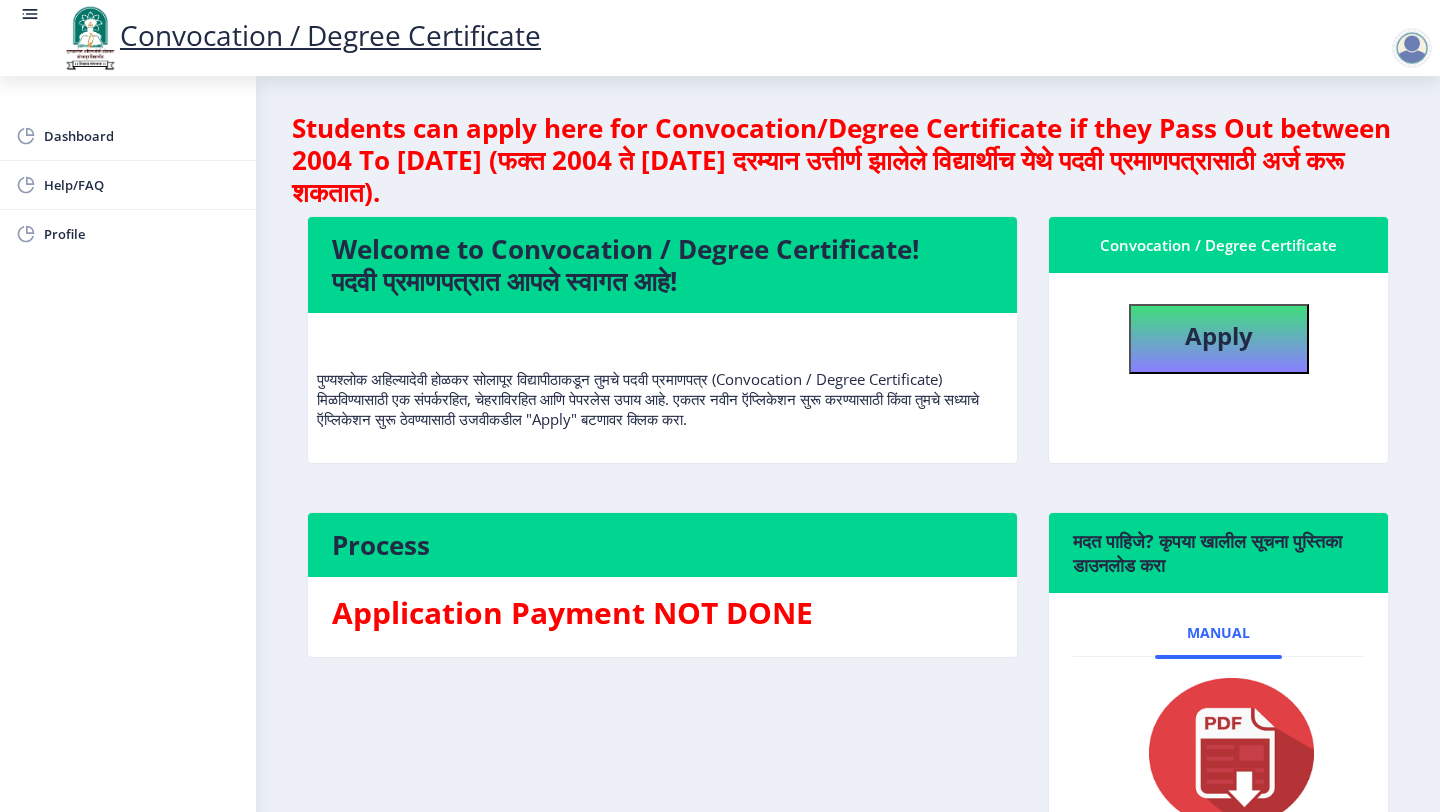 select 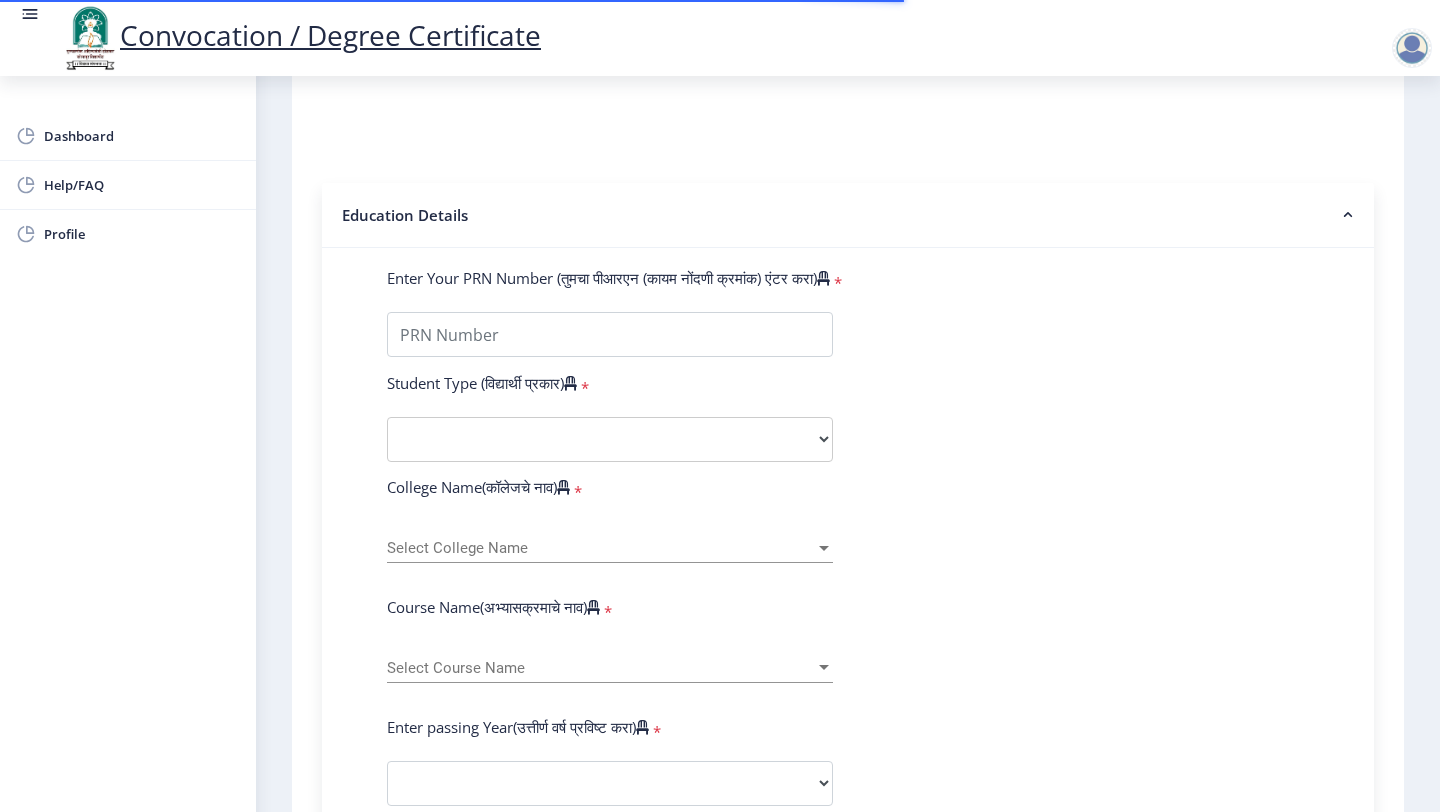 scroll, scrollTop: 378, scrollLeft: 0, axis: vertical 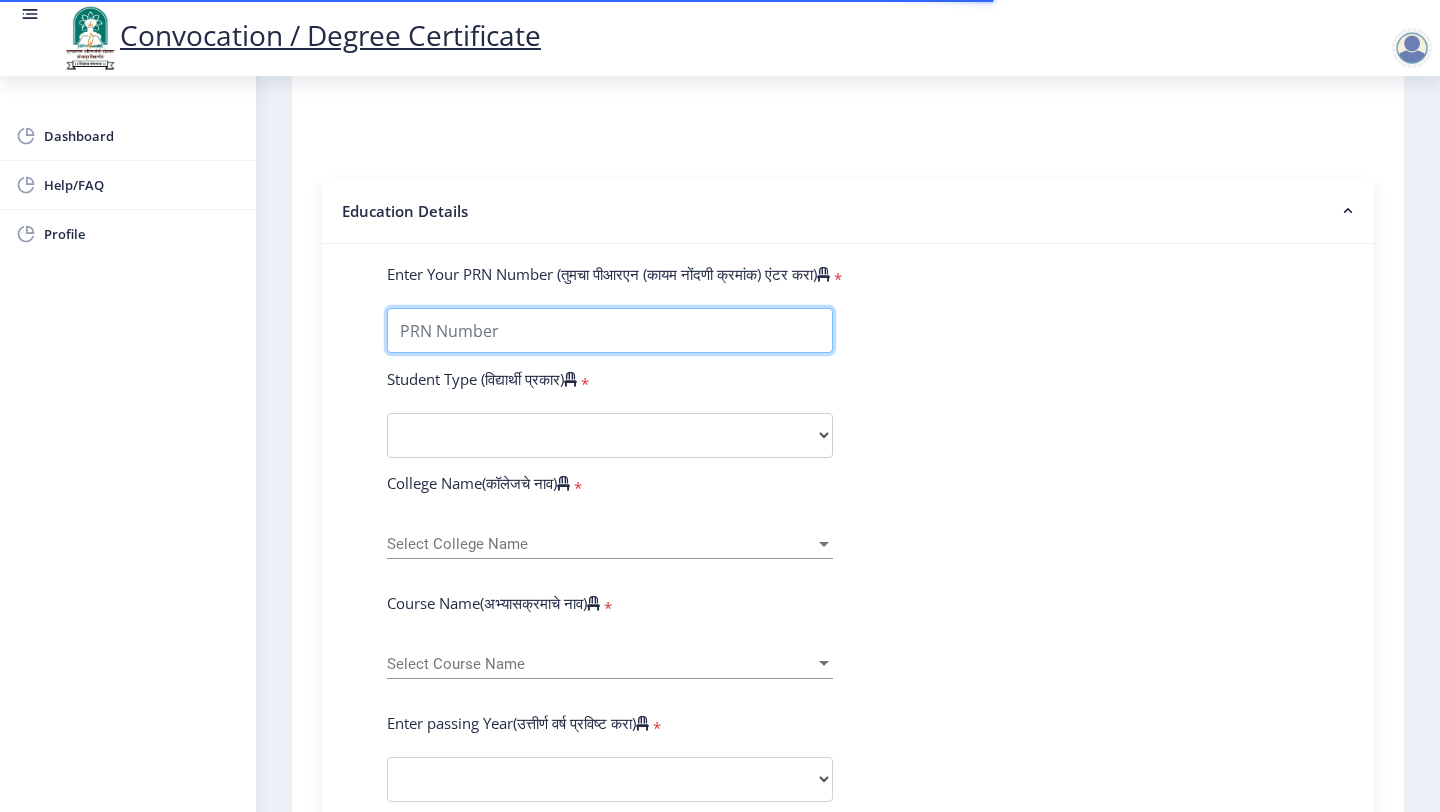 click on "Enter Your PRN Number (तुमचा पीआरएन (कायम नोंदणी क्रमांक) एंटर करा)" at bounding box center (610, 330) 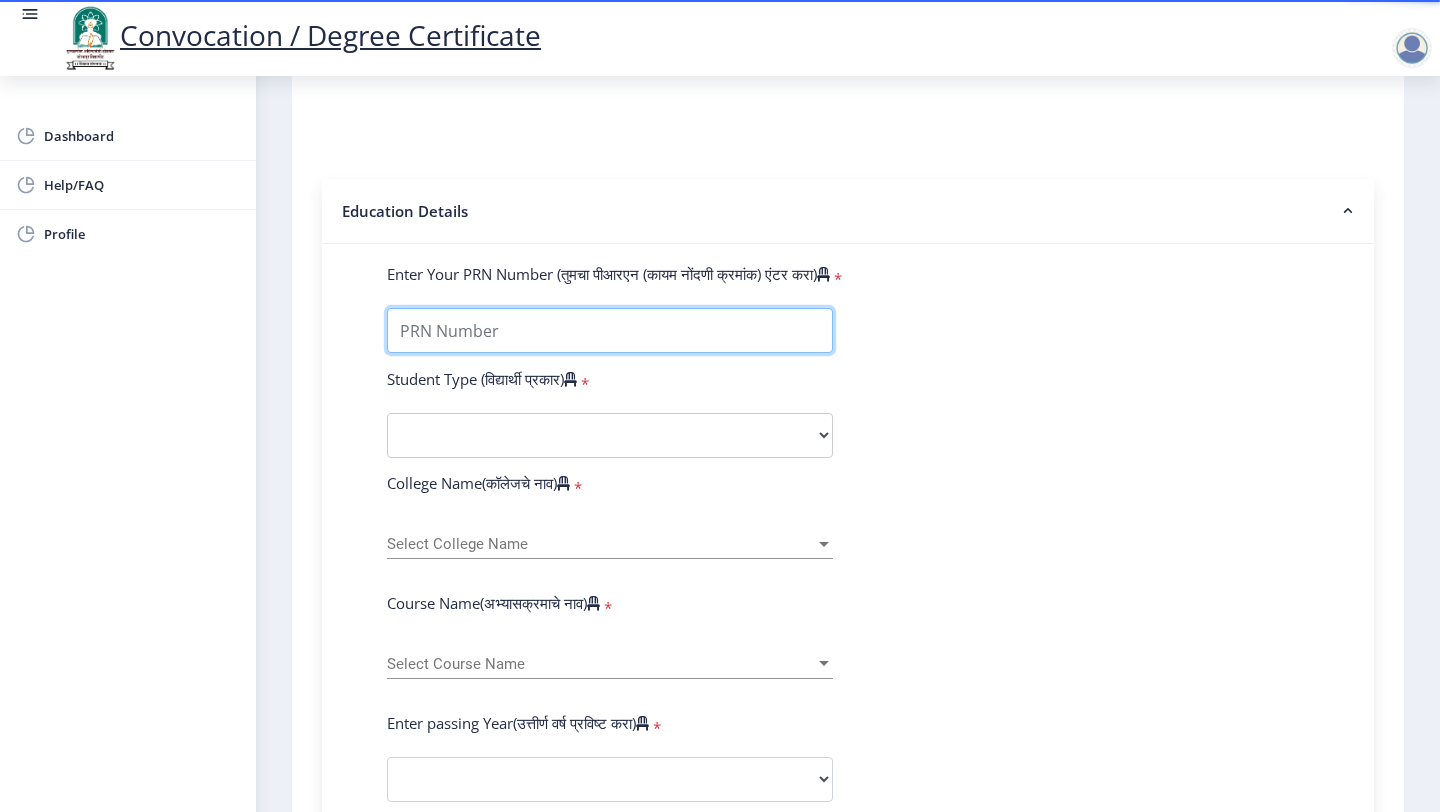 click on "Enter Your PRN Number (तुमचा पीआरएन (कायम नोंदणी क्रमांक) एंटर करा)" at bounding box center (610, 330) 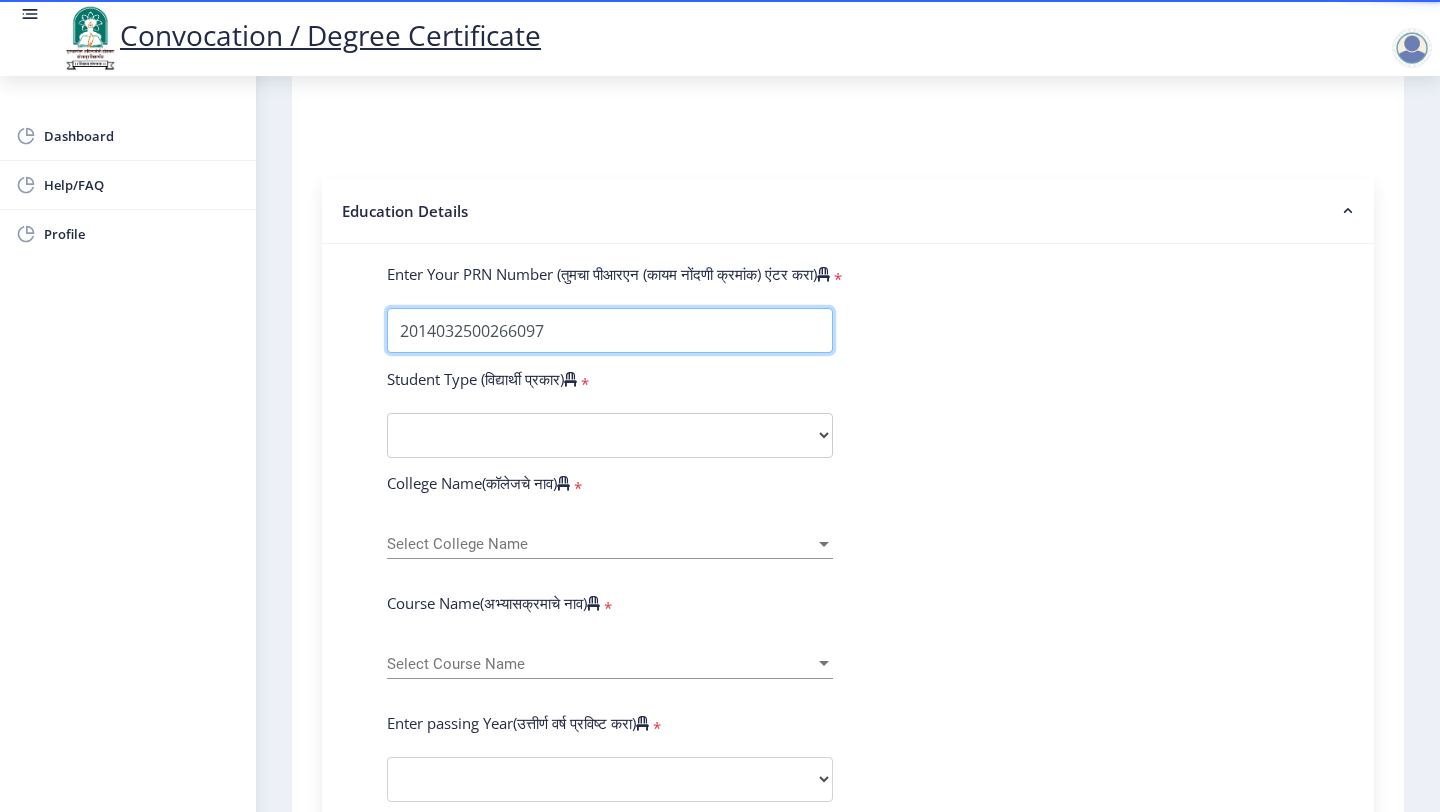 click on "Enter Your PRN Number (तुमचा पीआरएन (कायम नोंदणी क्रमांक) एंटर करा)" at bounding box center (610, 330) 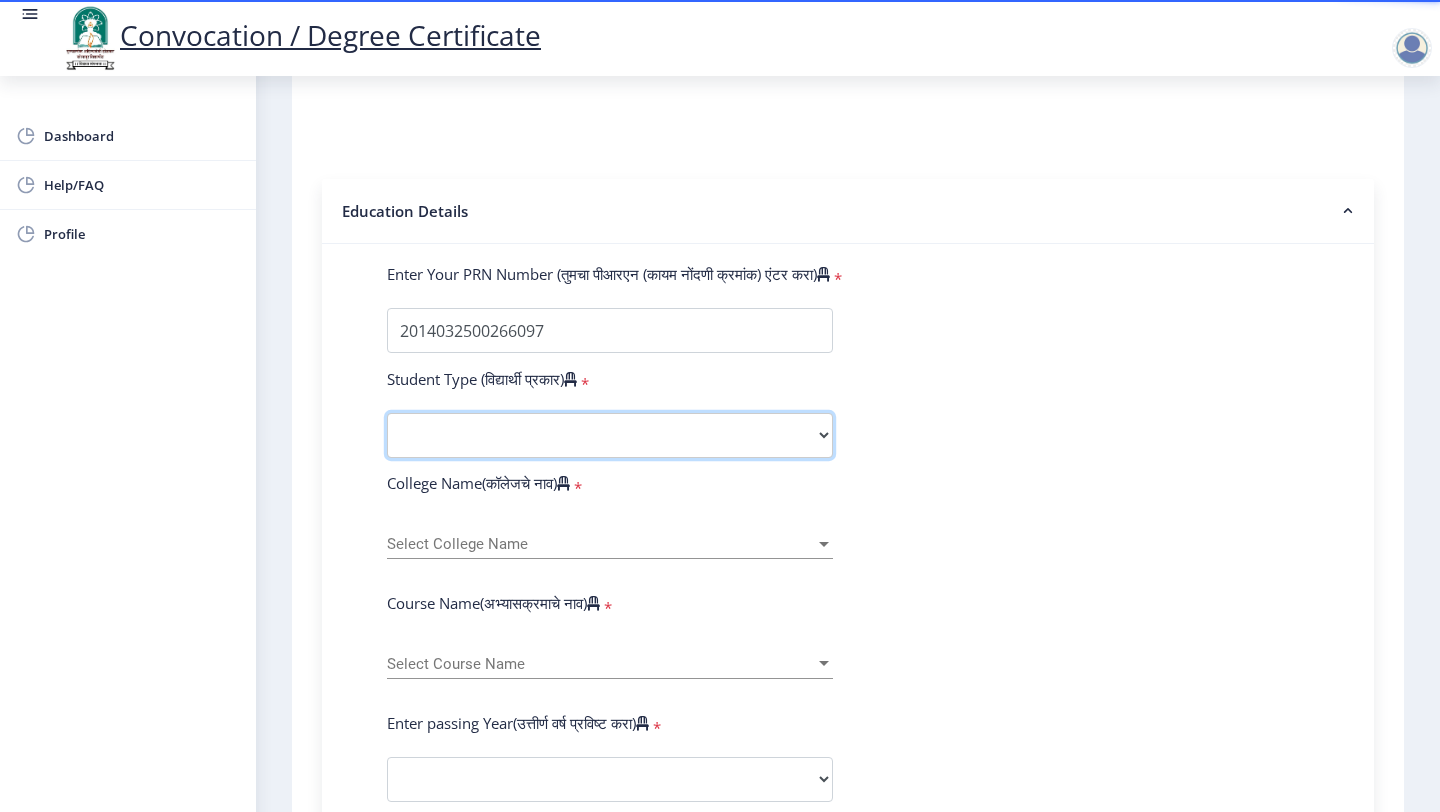 click on "Select Student Type Regular External" at bounding box center (610, 435) 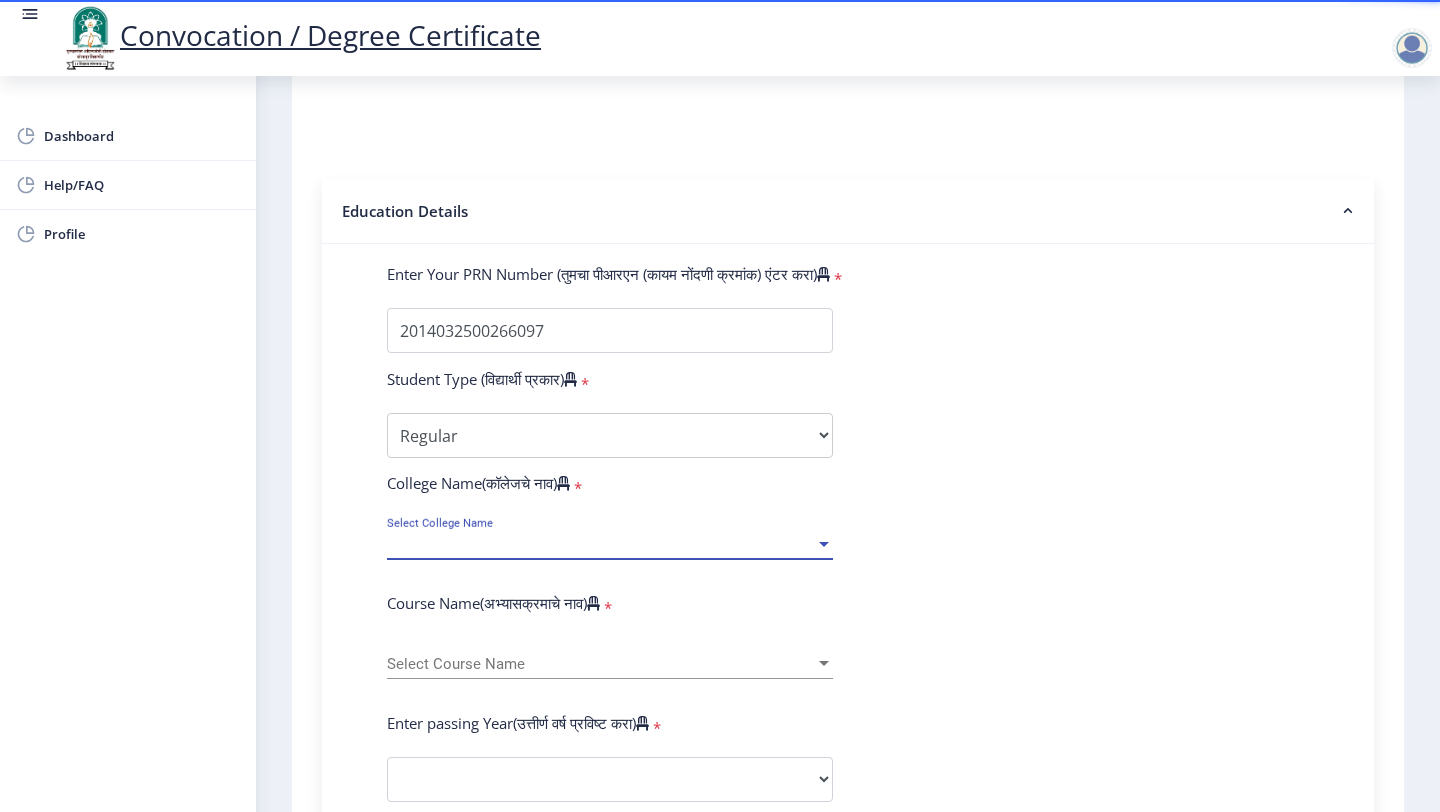 click on "Select College Name" at bounding box center (601, 544) 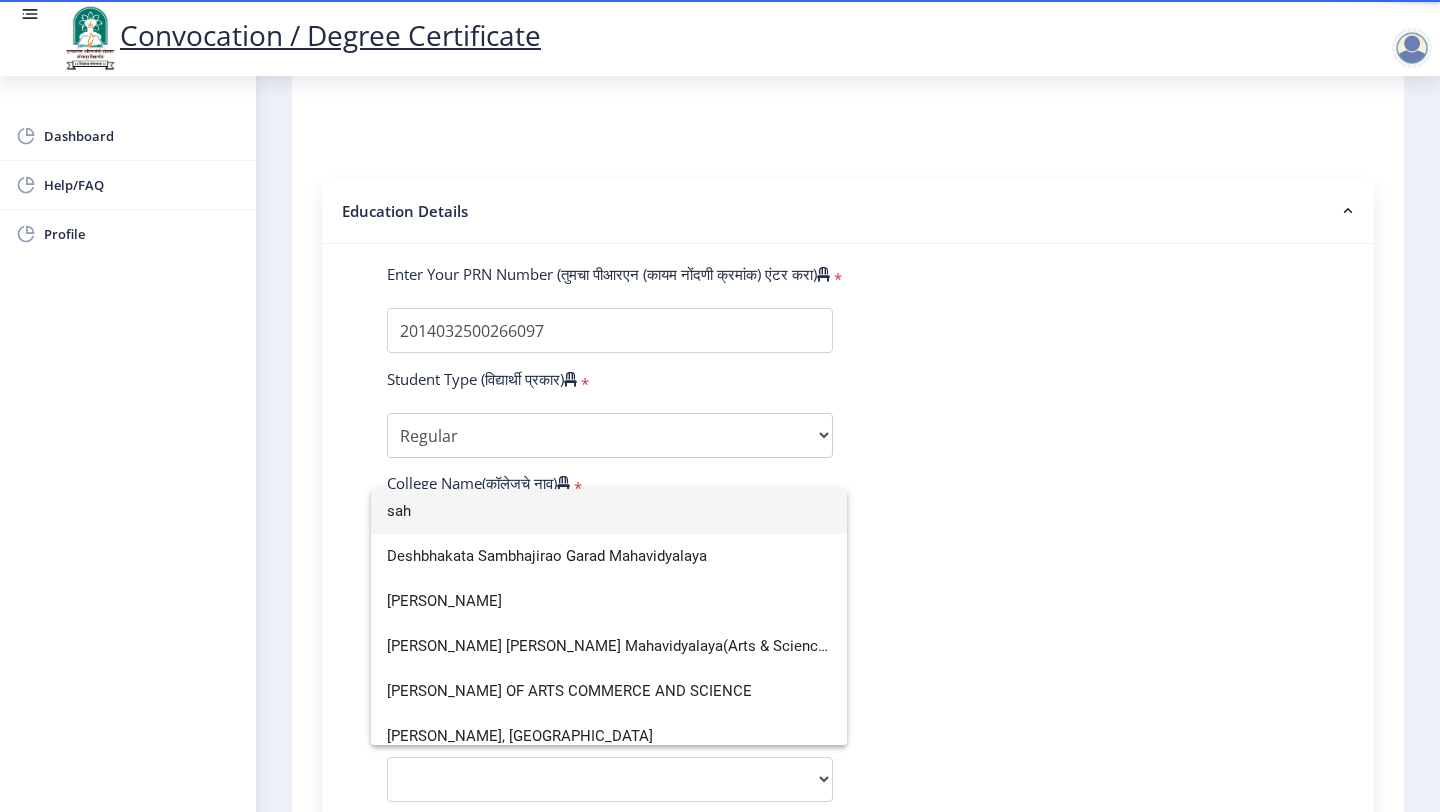 scroll, scrollTop: 0, scrollLeft: 0, axis: both 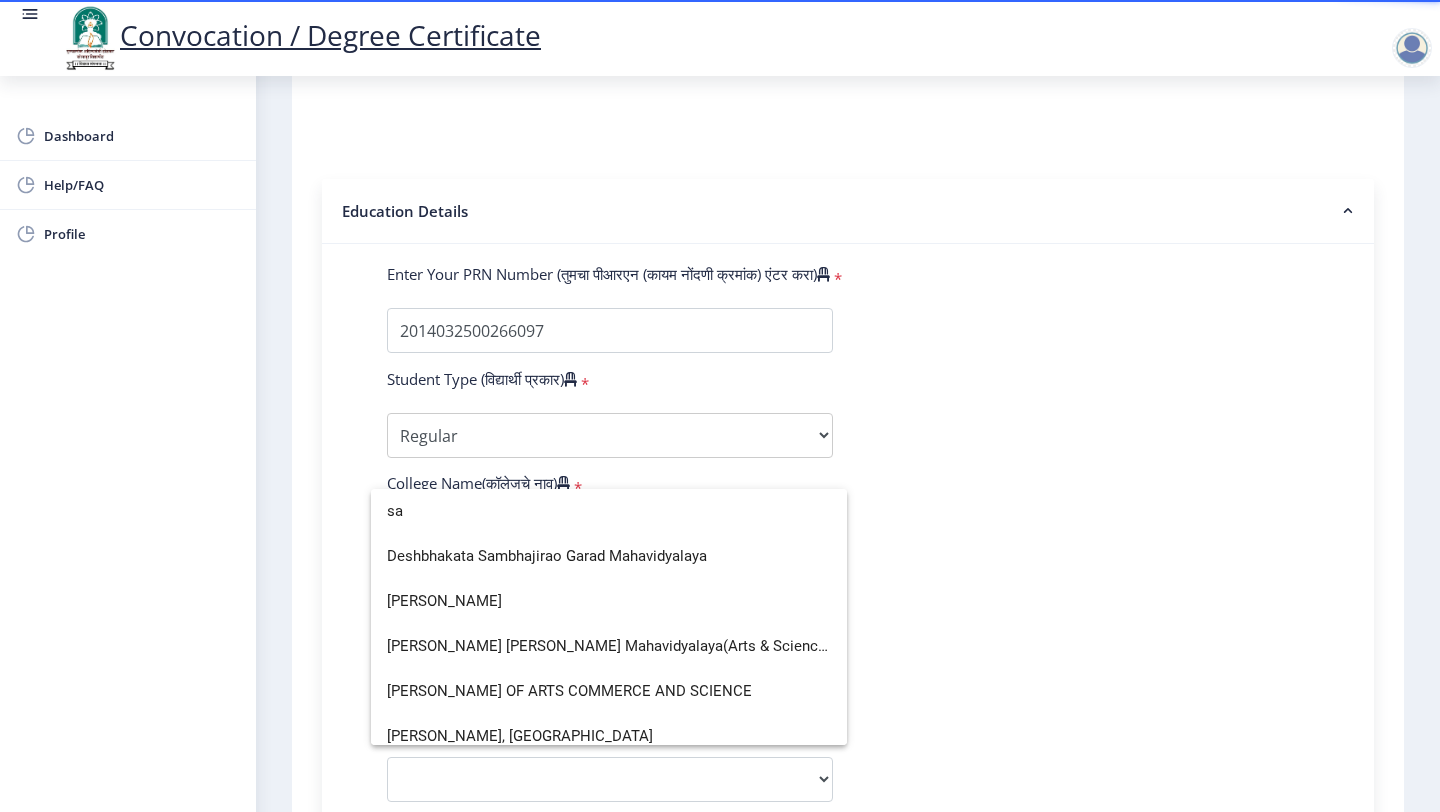 type on "s" 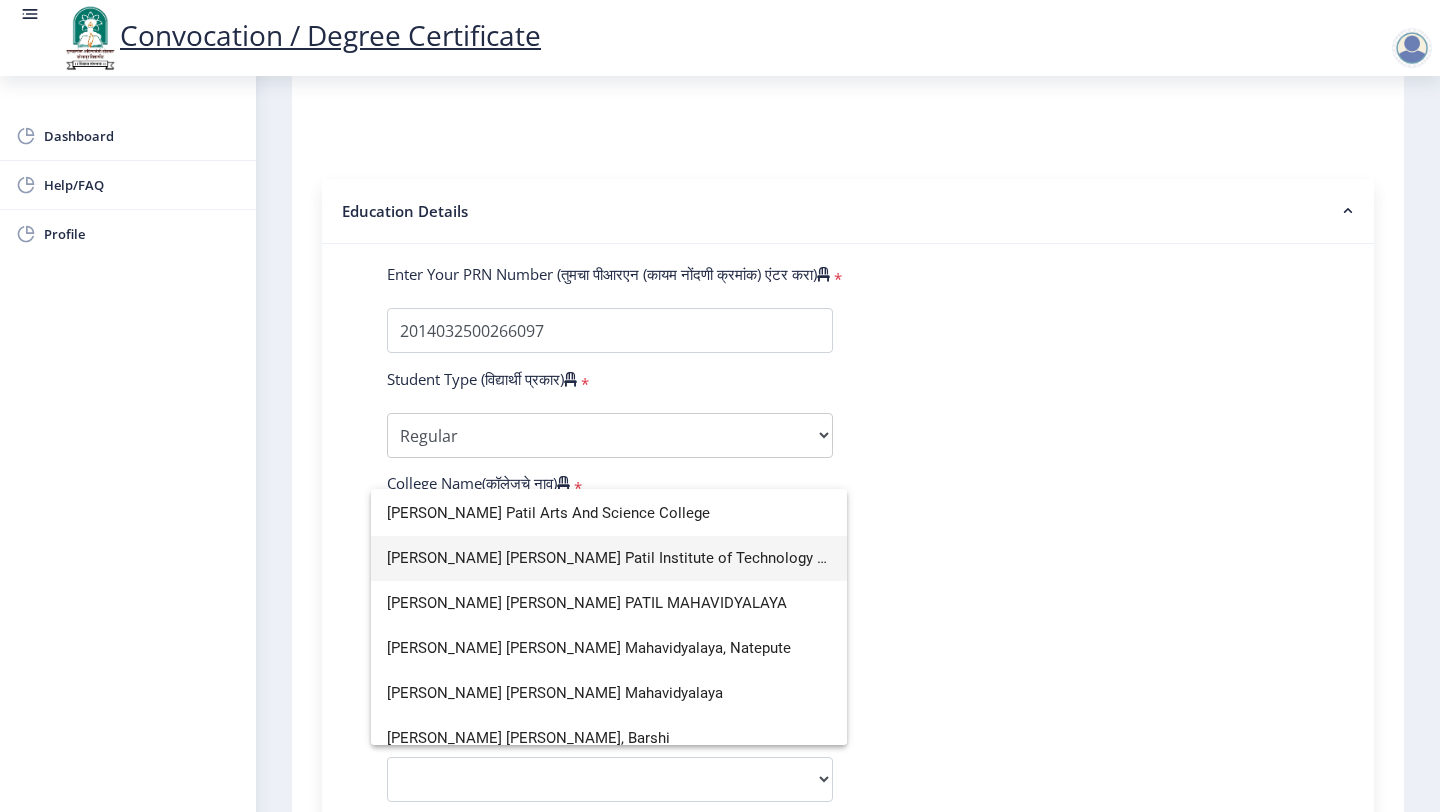scroll, scrollTop: 59, scrollLeft: 0, axis: vertical 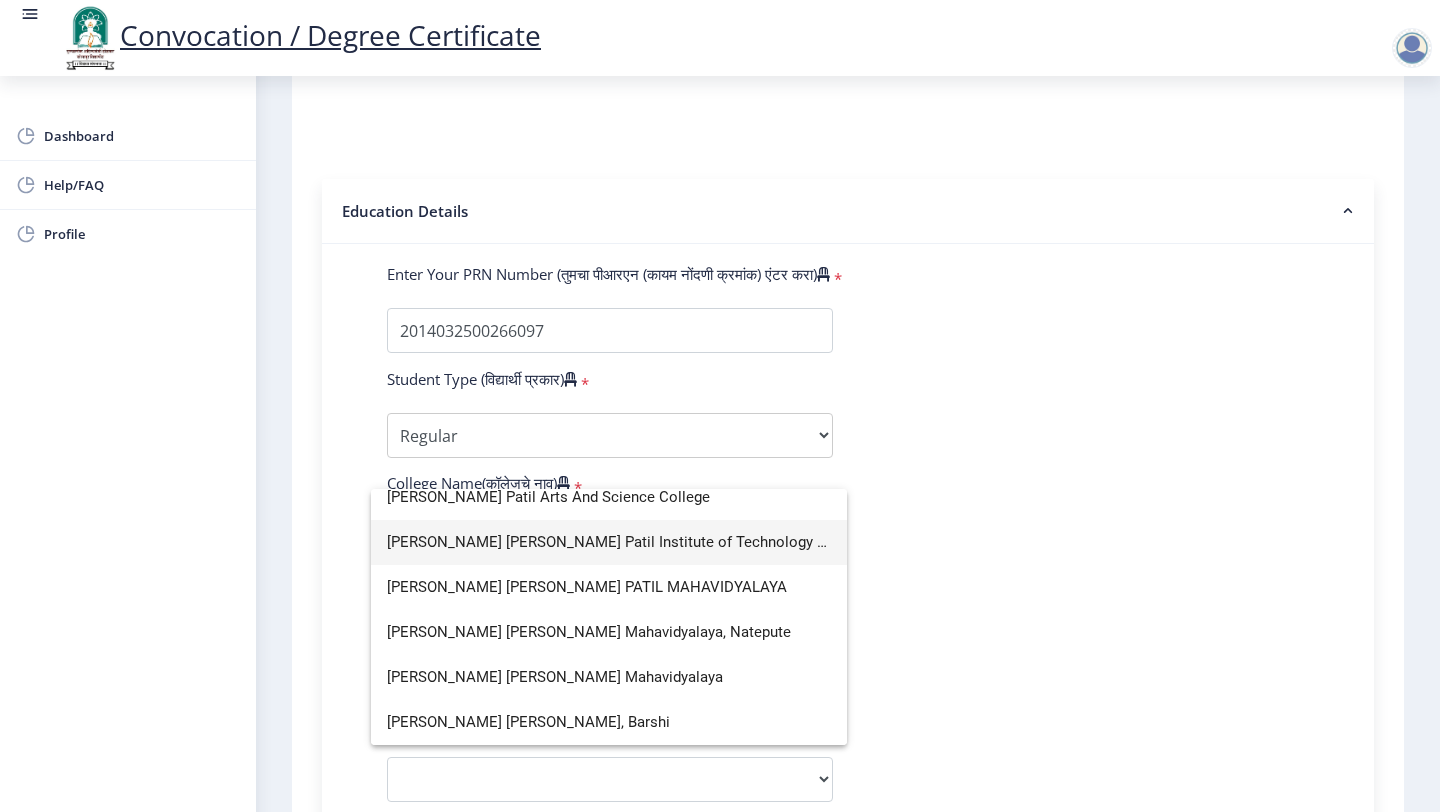 type on "sah" 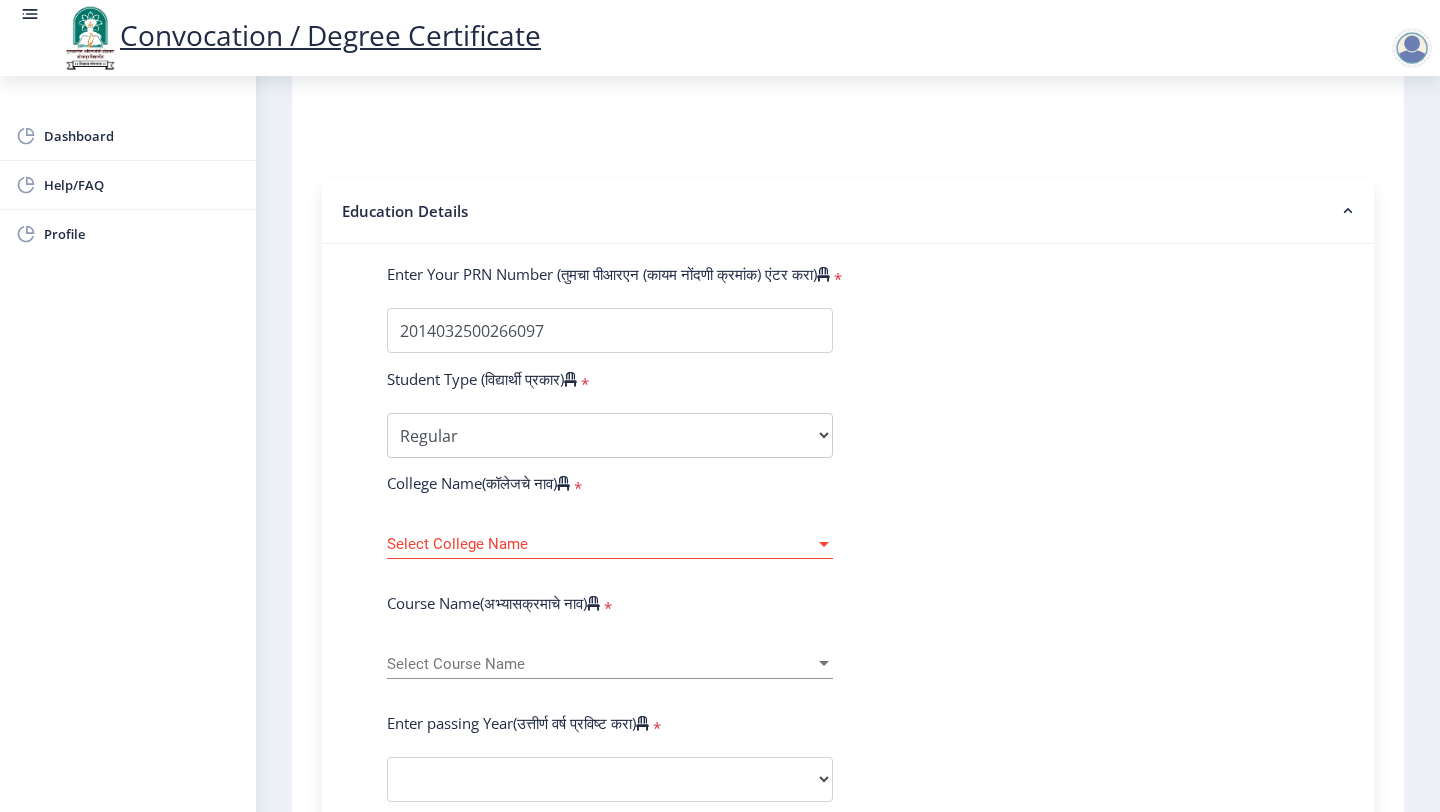click on "Select College Name Select College Name" 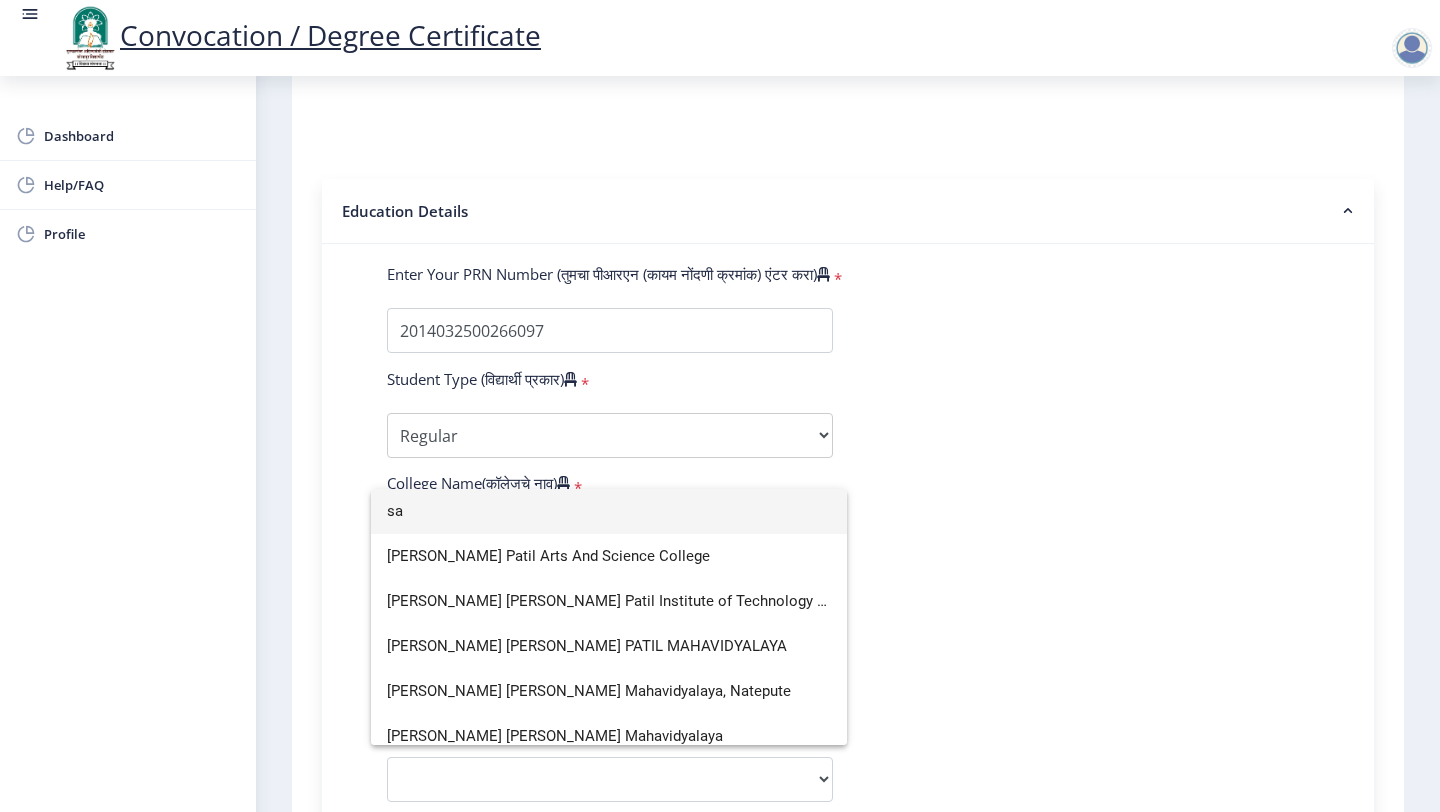 type on "s" 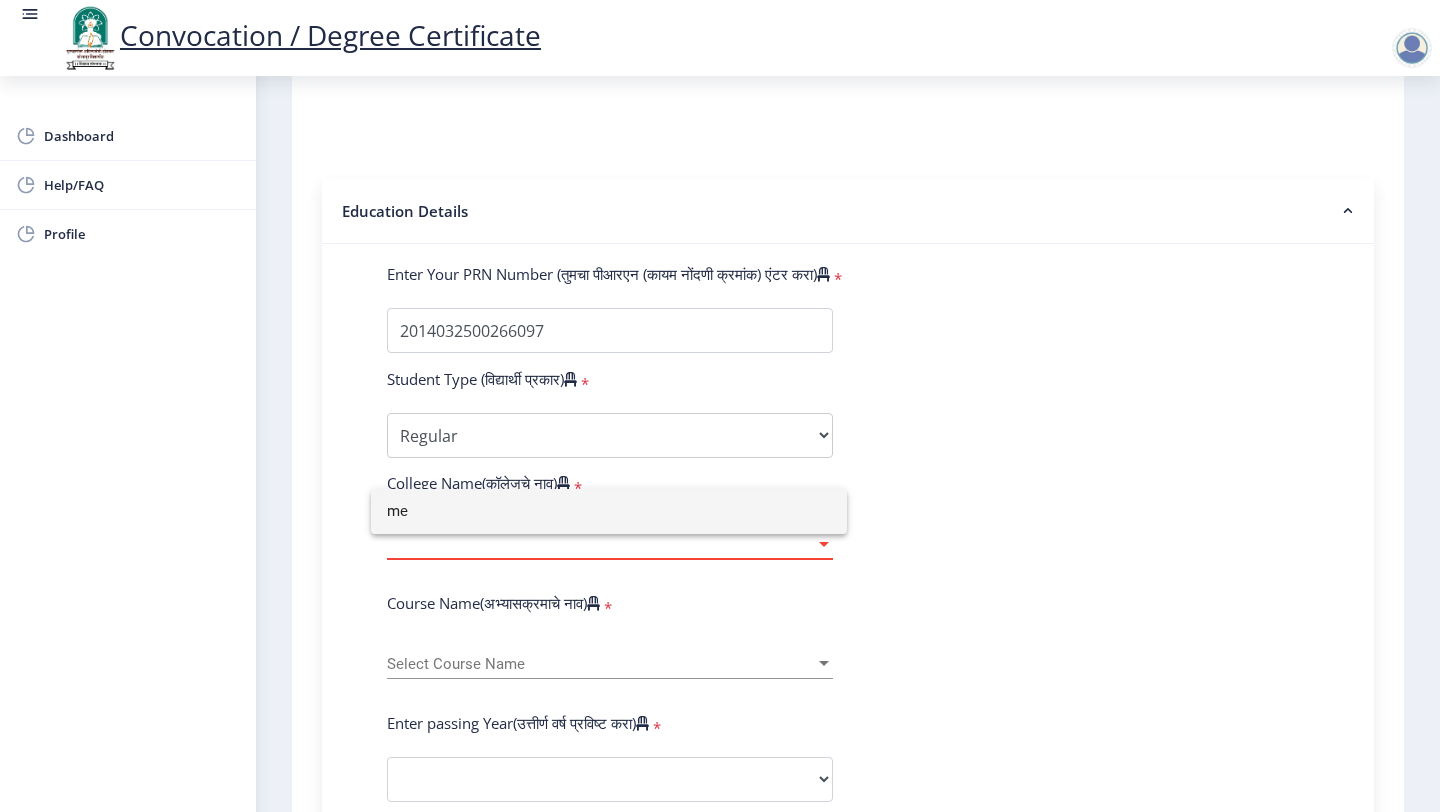 type on "m" 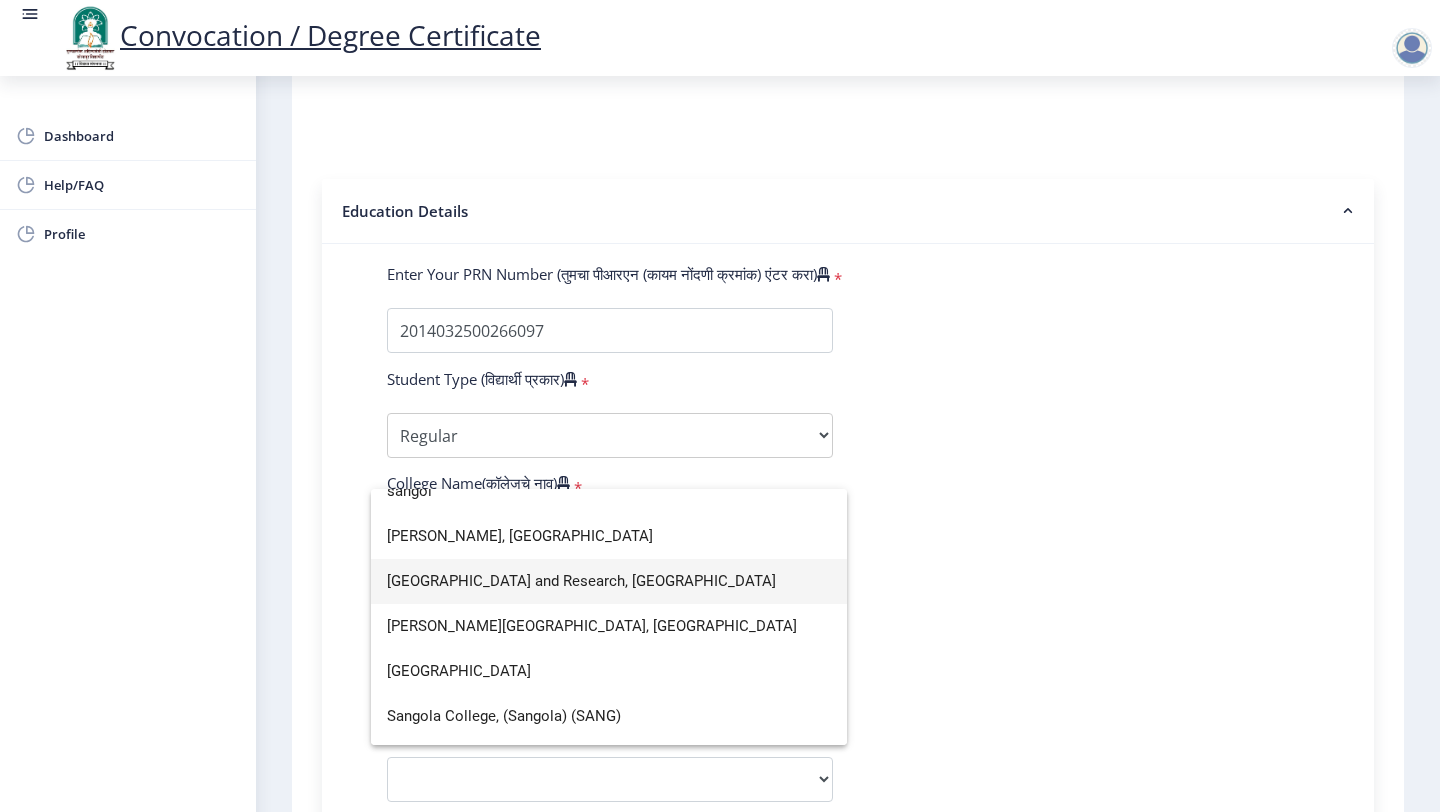 scroll, scrollTop: 0, scrollLeft: 0, axis: both 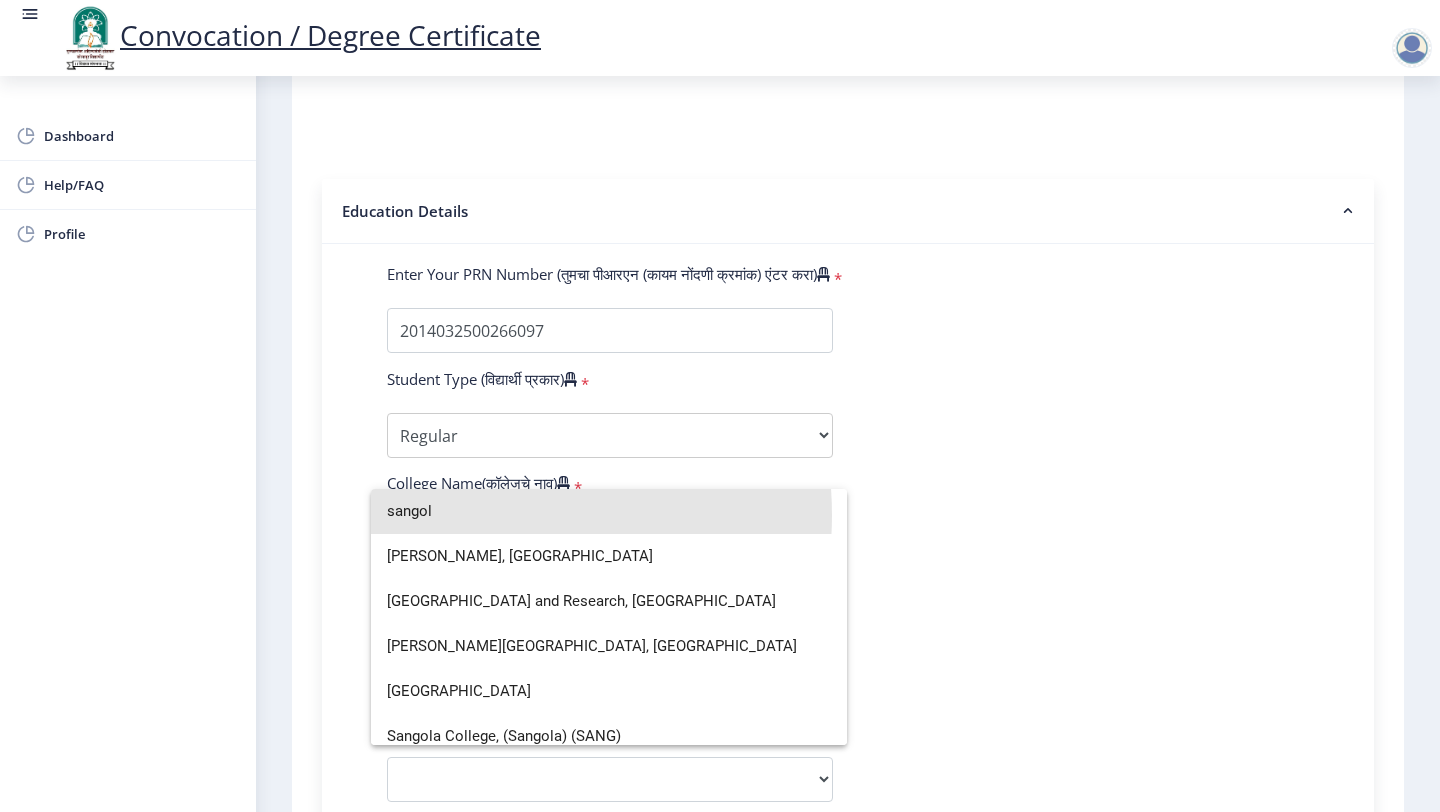 drag, startPoint x: 431, startPoint y: 514, endPoint x: 367, endPoint y: 510, distance: 64.12488 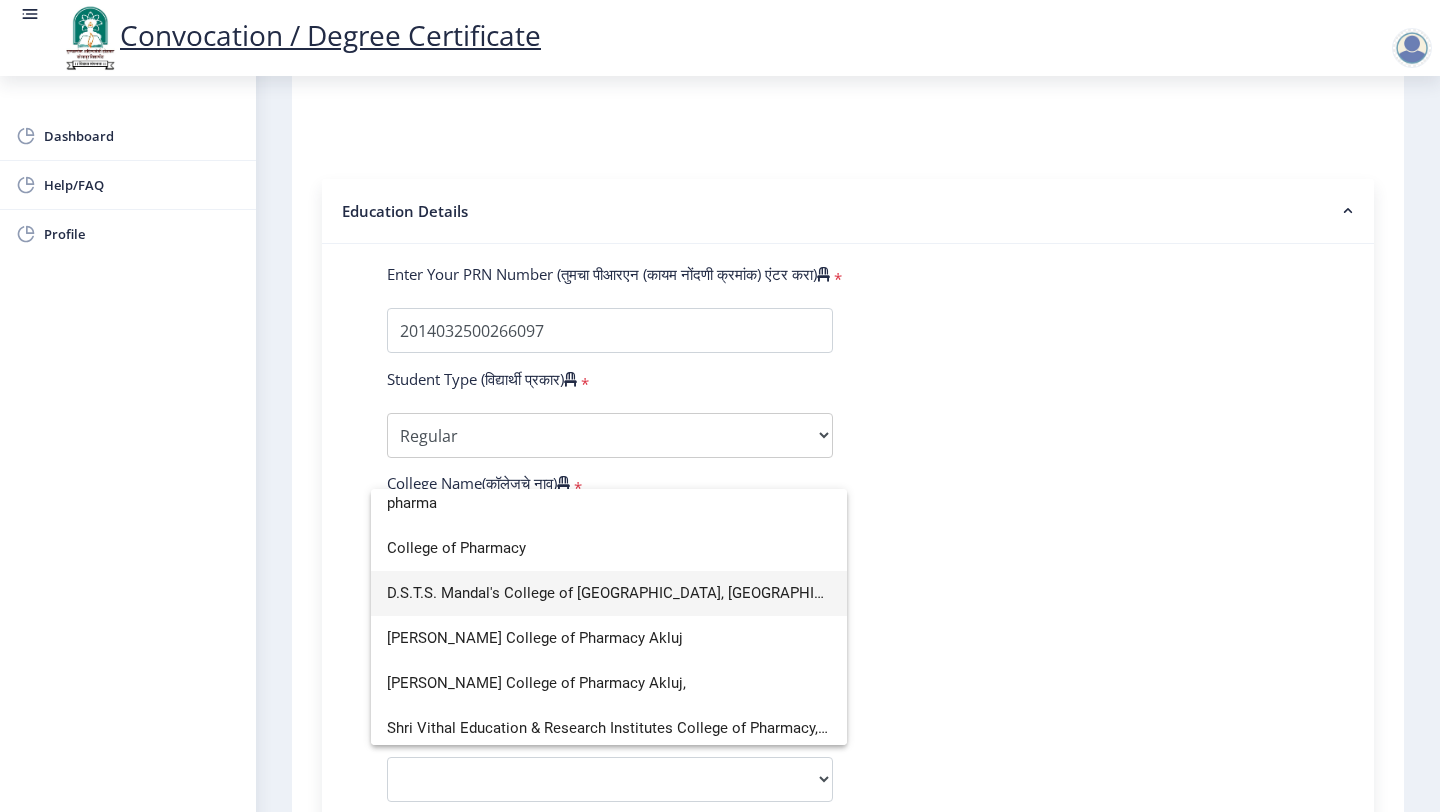 scroll, scrollTop: 0, scrollLeft: 0, axis: both 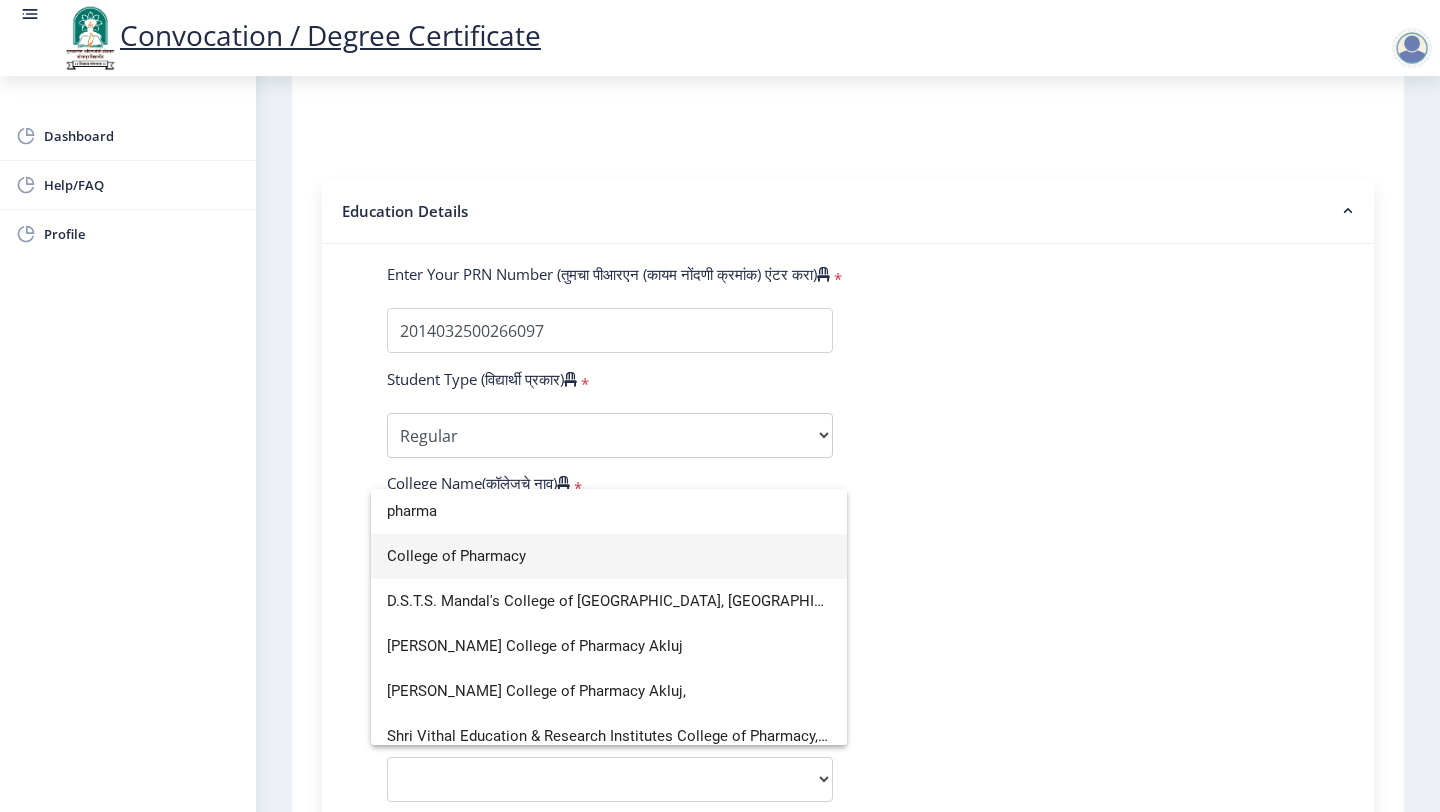 type on "pharma" 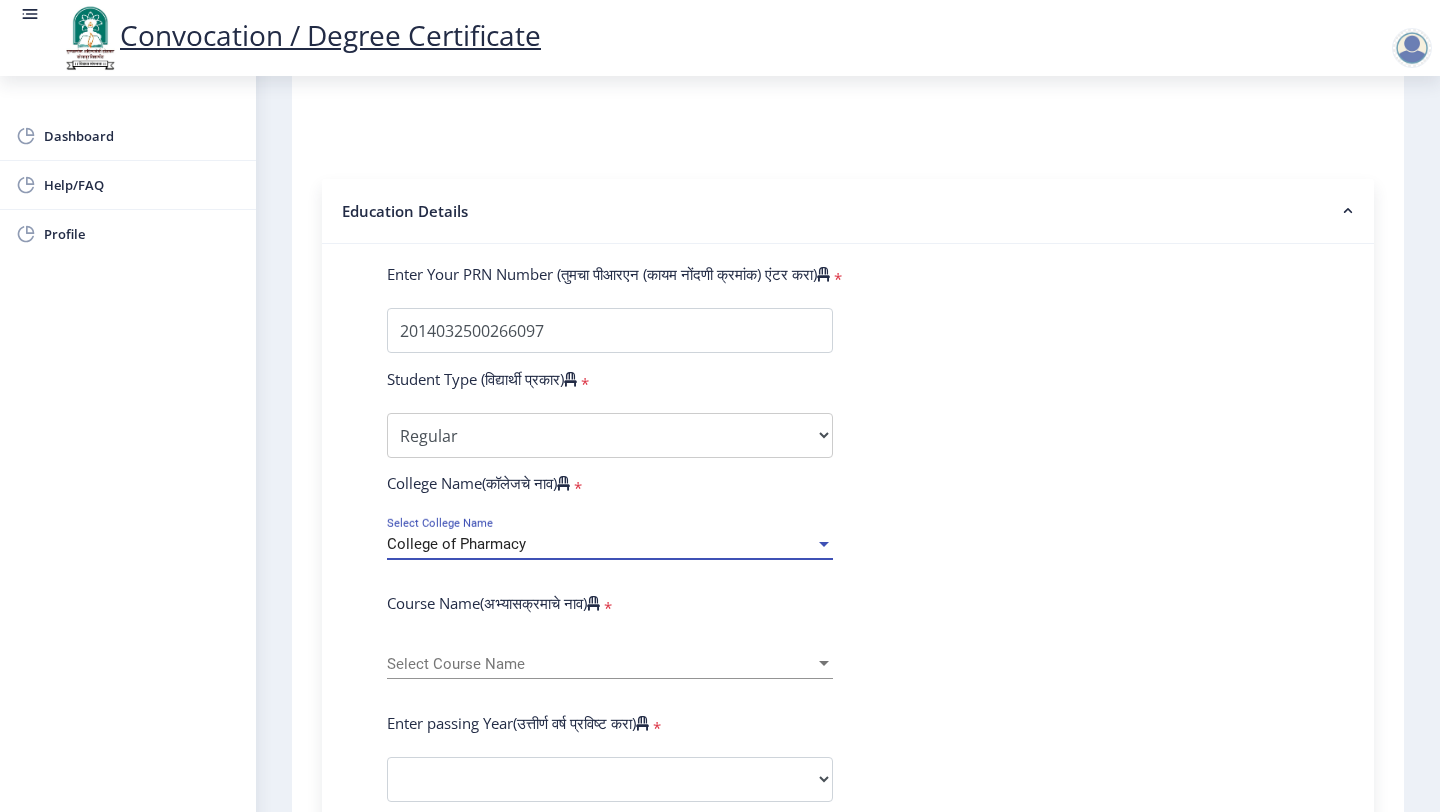 click on "Select Course Name" at bounding box center (601, 664) 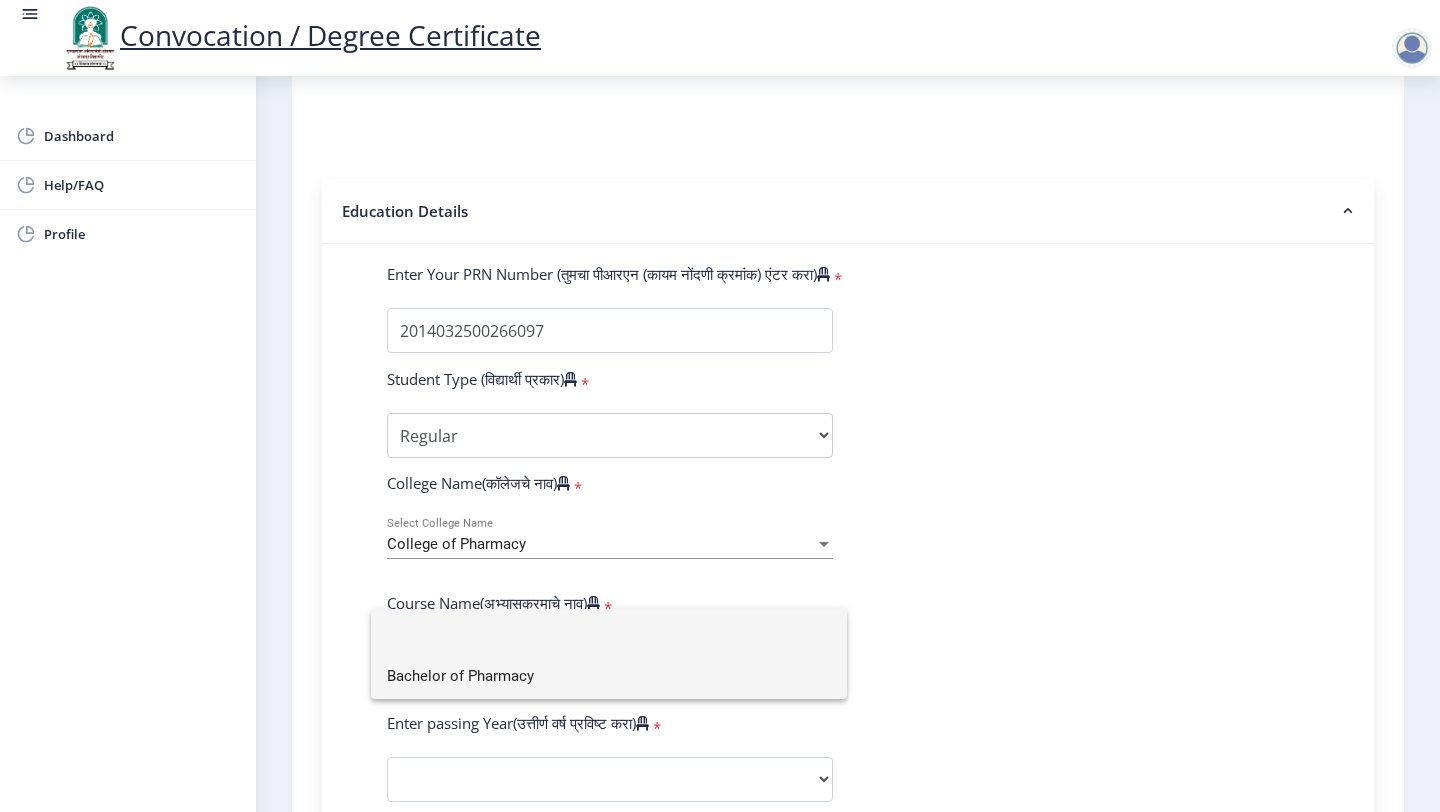 click on "Bachelor of Pharmacy" at bounding box center [609, 676] 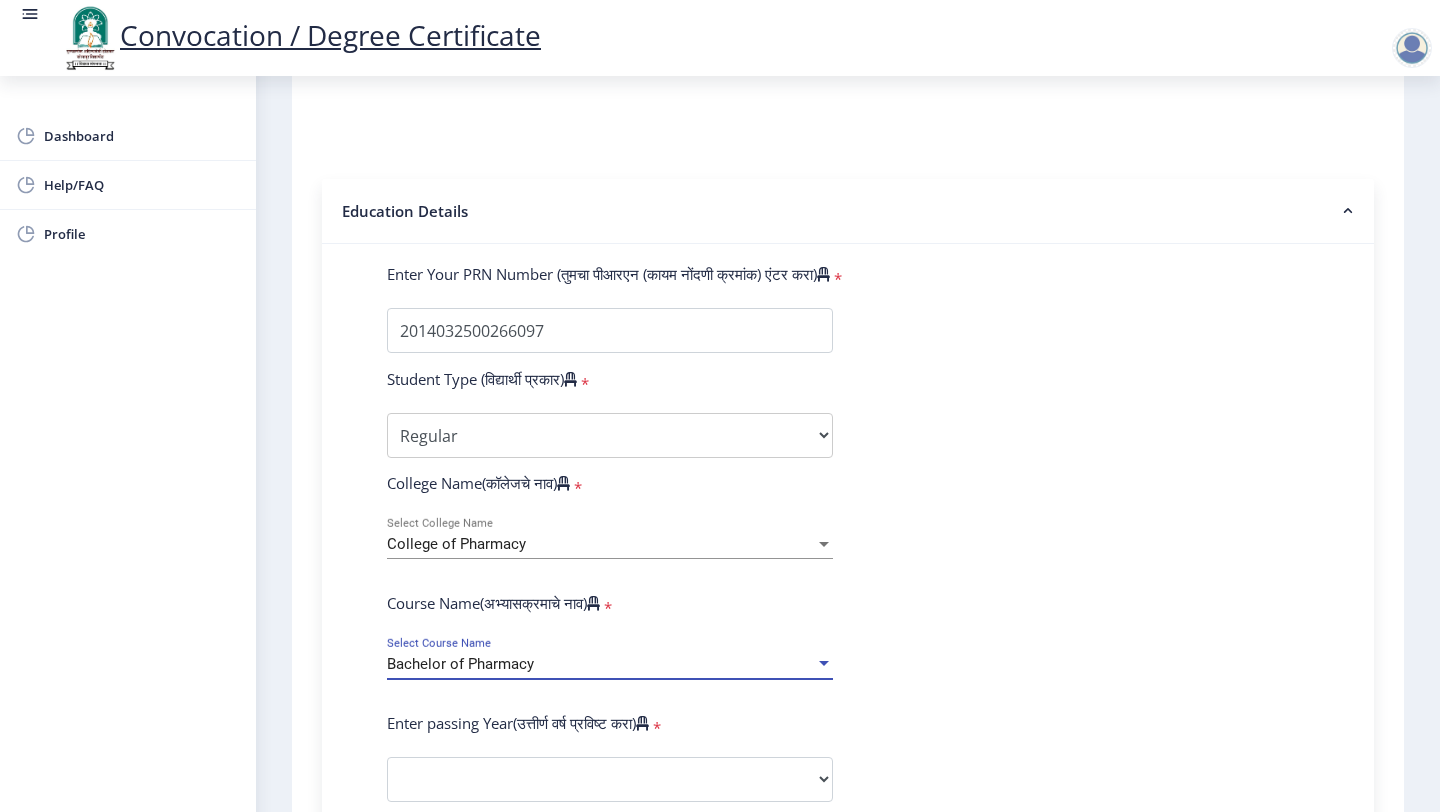 click on "Bachelor of Pharmacy" at bounding box center [460, 664] 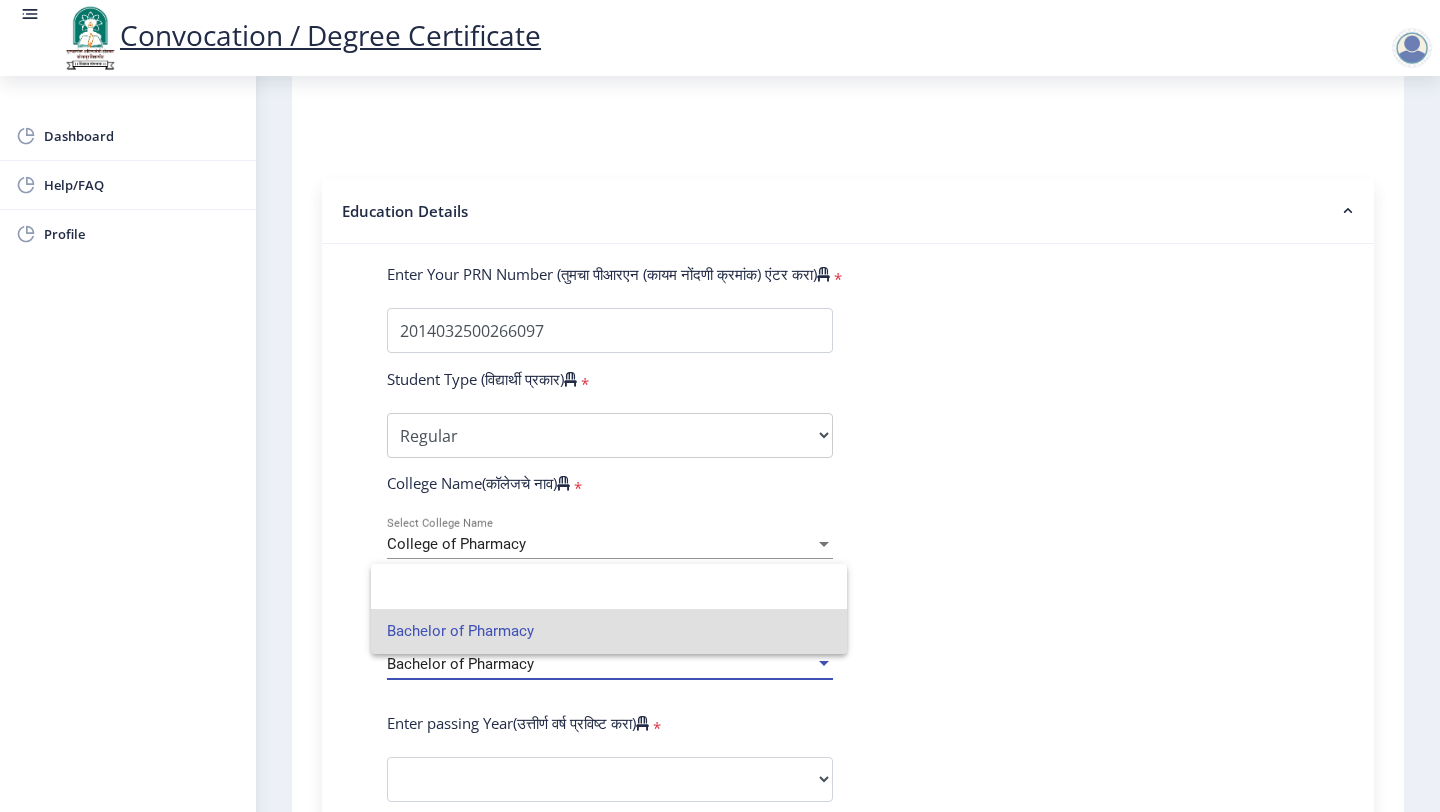 click on "Bachelor of Pharmacy" at bounding box center (609, 631) 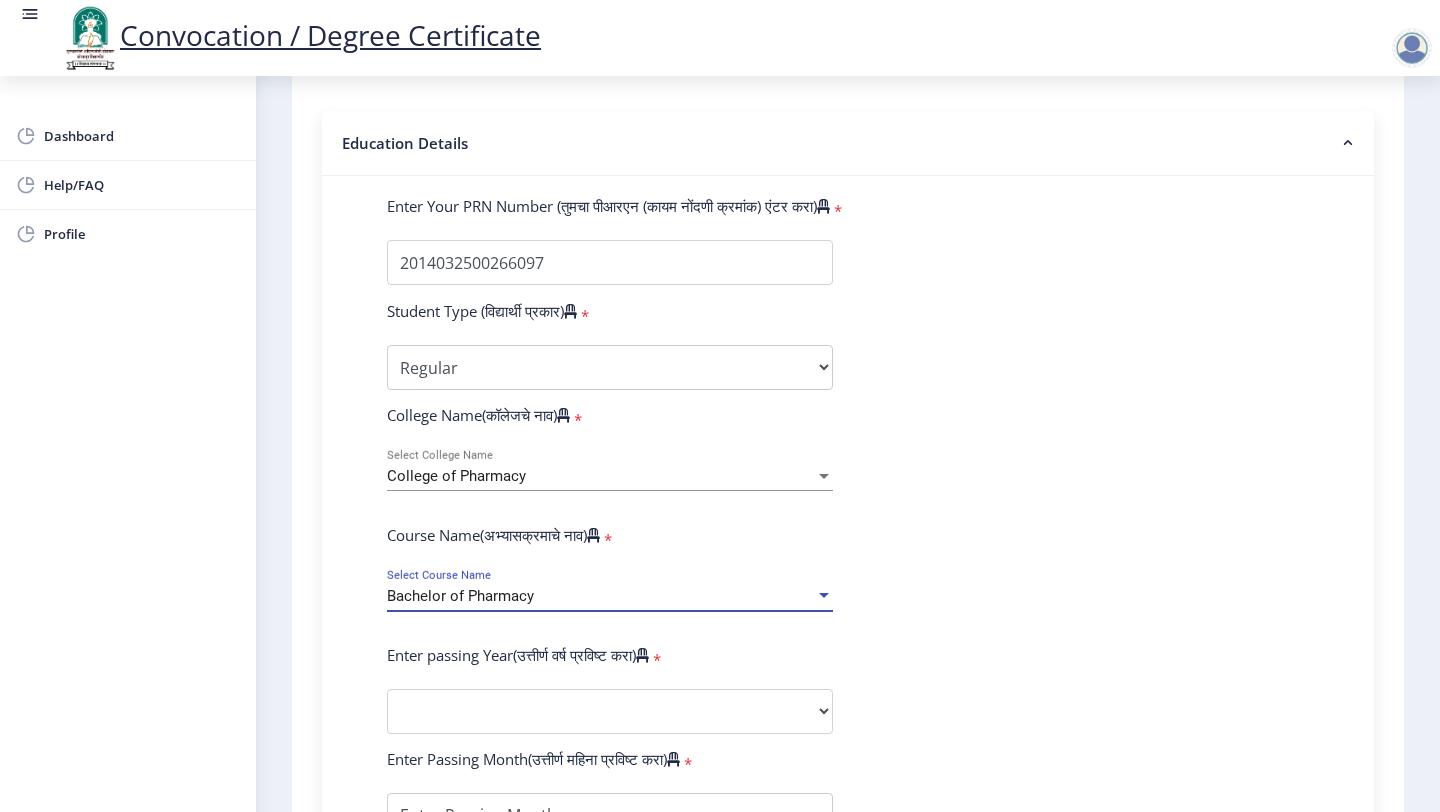 scroll, scrollTop: 471, scrollLeft: 0, axis: vertical 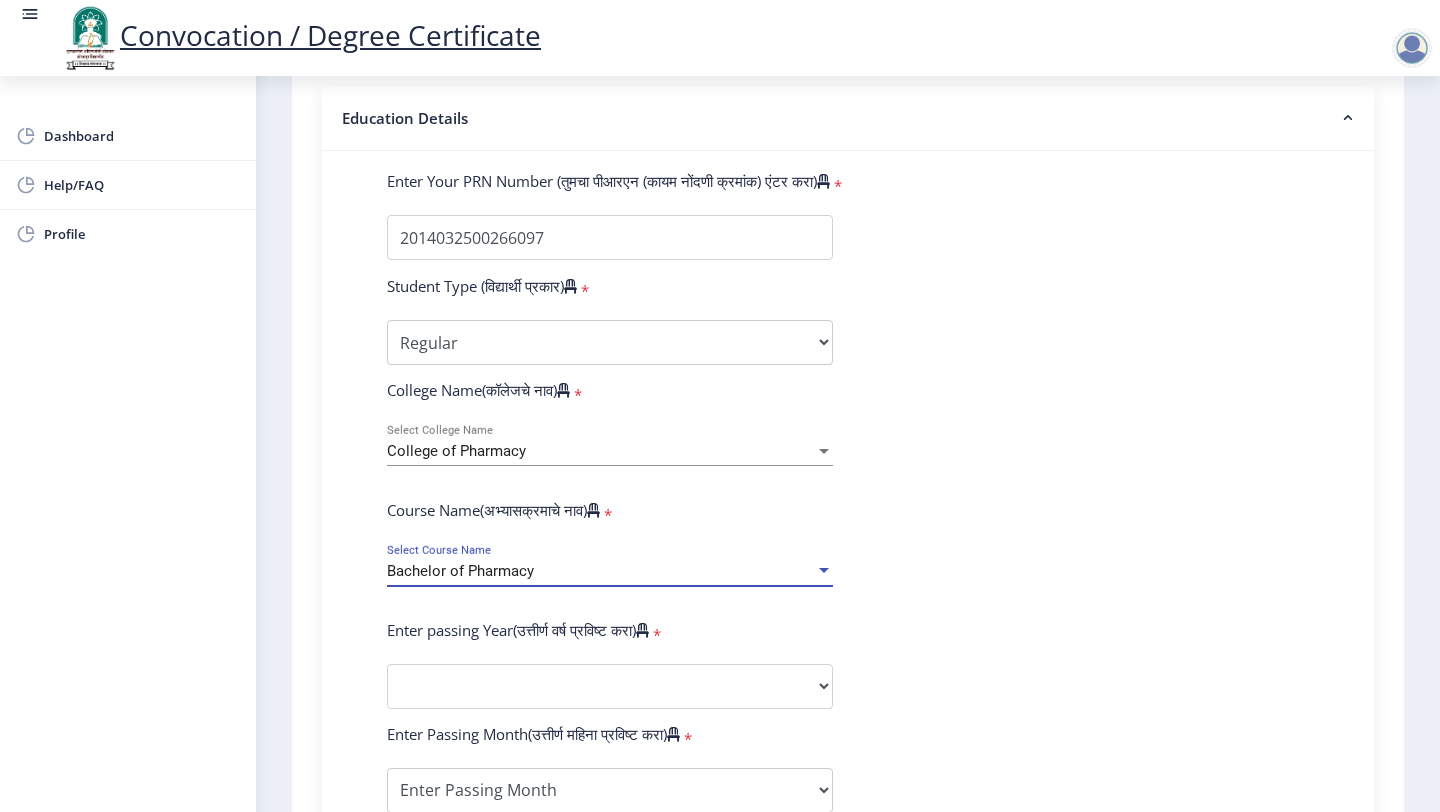 click on "Bachelor of Pharmacy" at bounding box center [460, 571] 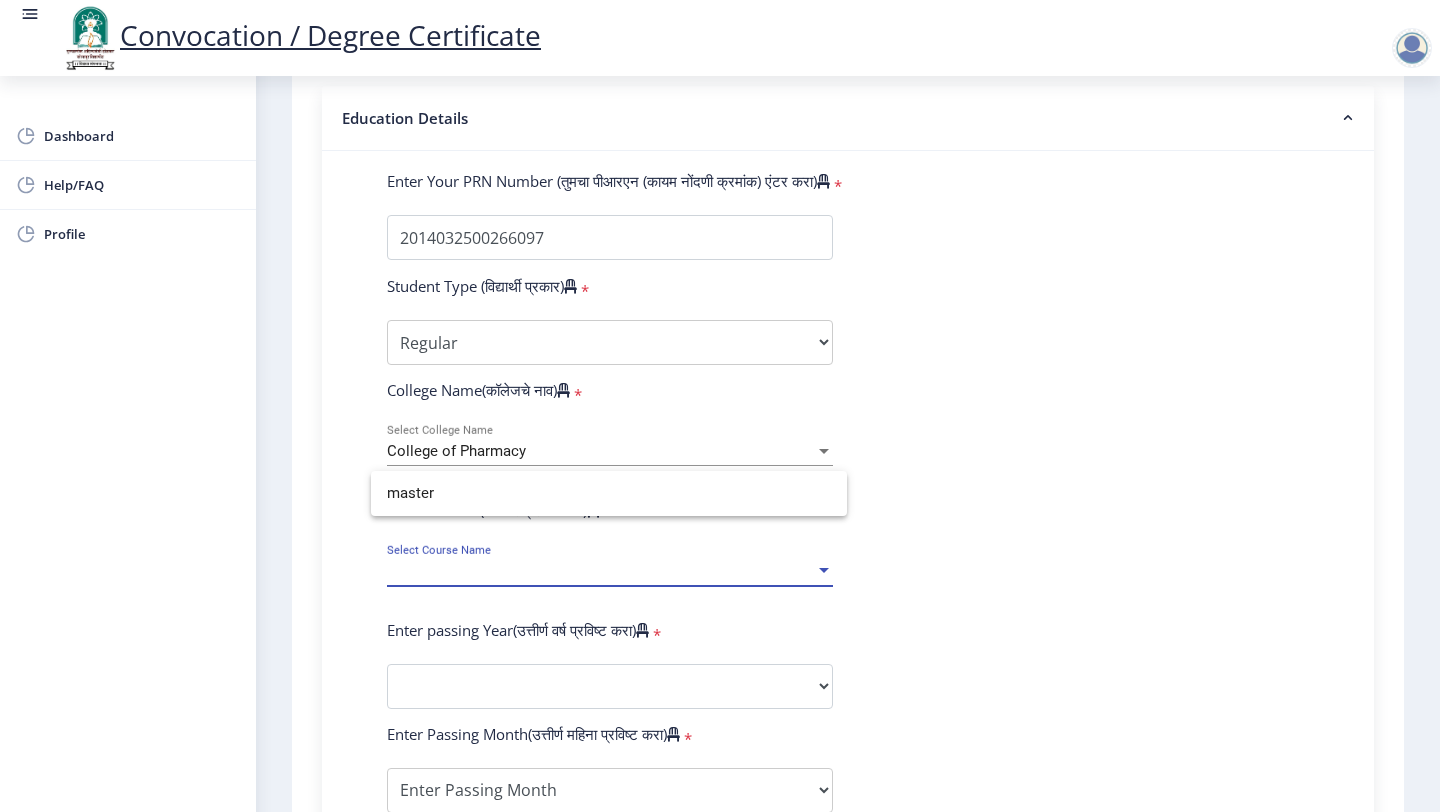 type on "master" 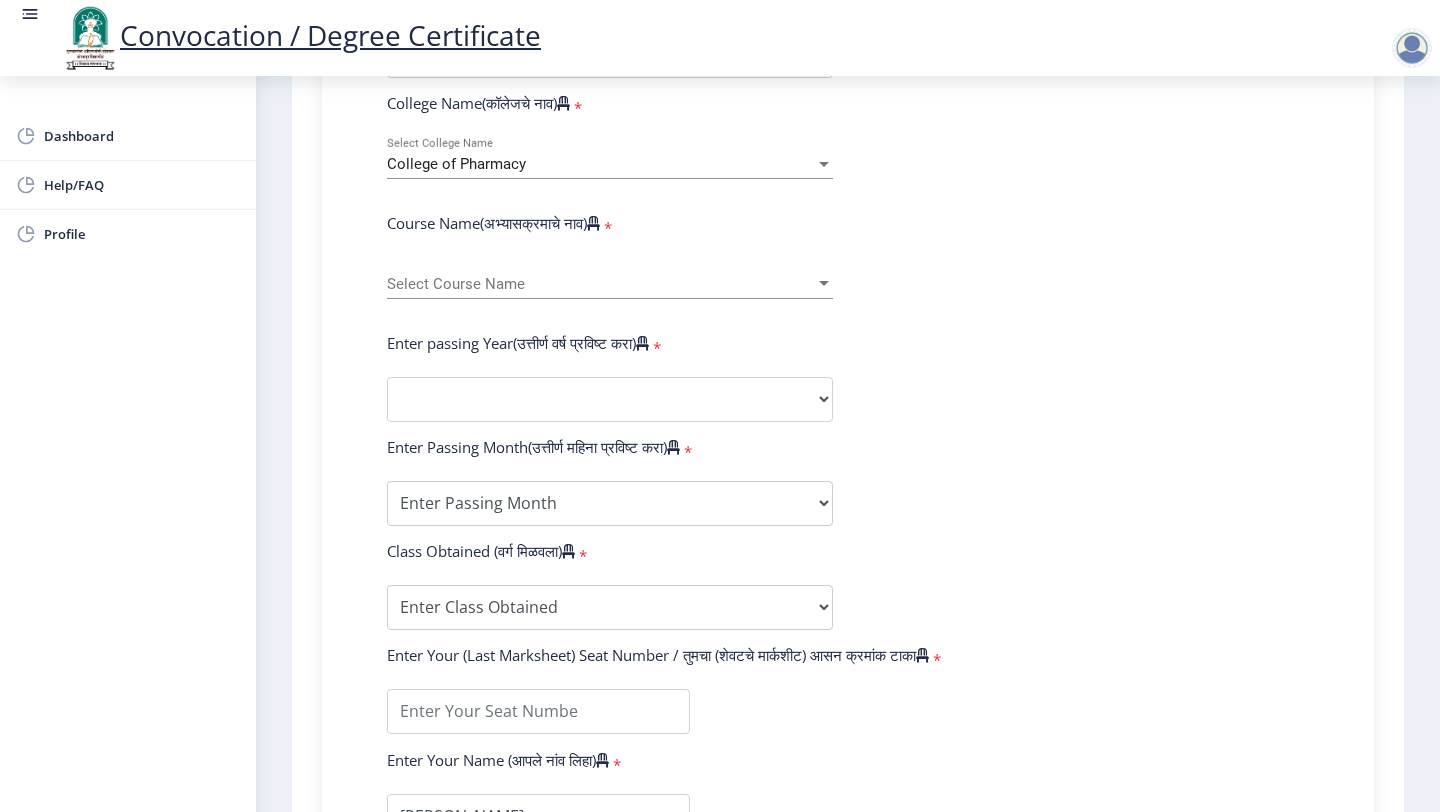 scroll, scrollTop: 768, scrollLeft: 0, axis: vertical 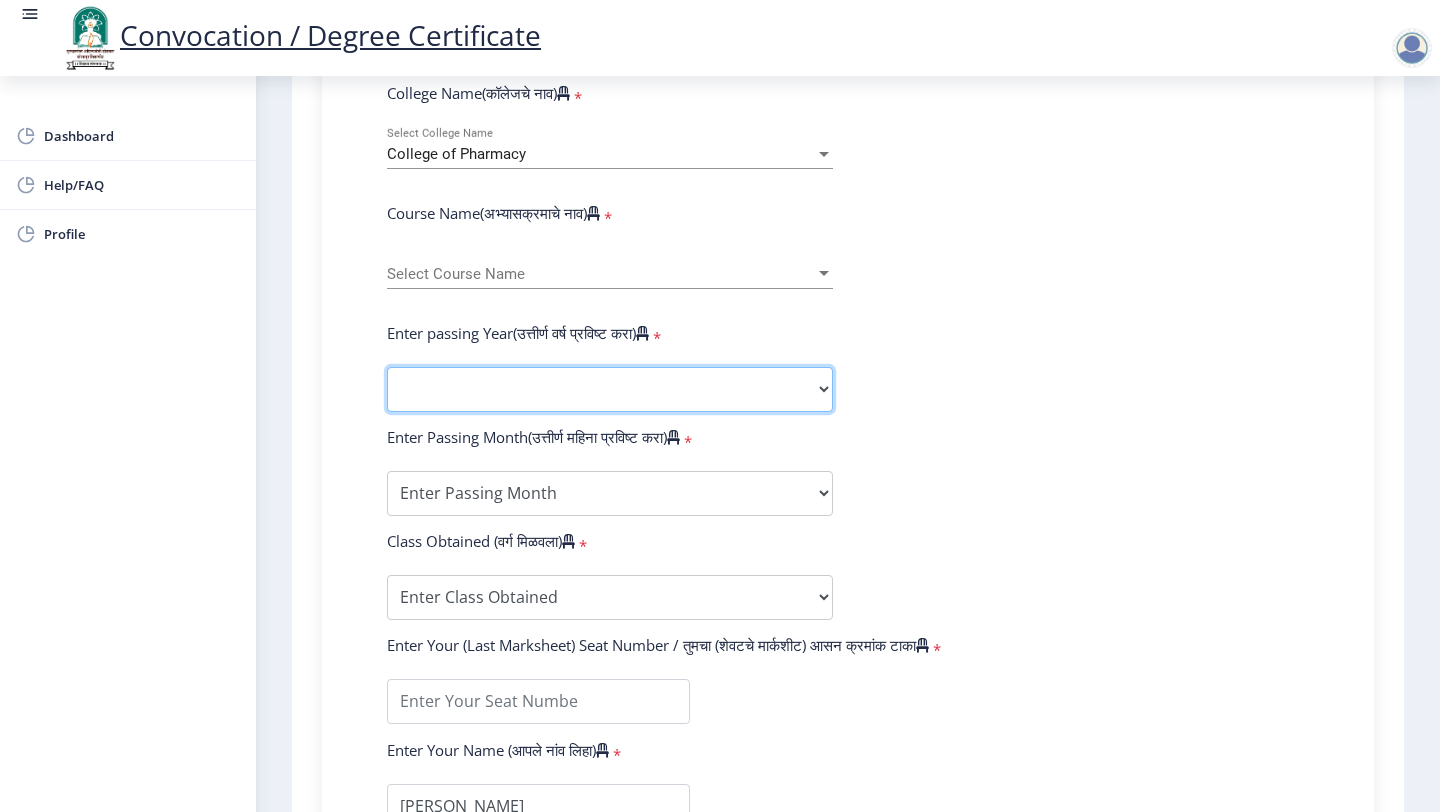 click on "2025   2024   2023   2022   2021   2020   2019   2018   2017   2016   2015   2014   2013   2012   2011   2010   2009   2008   2007   2006   2005   2004   2003   2002   2001   2000   1999   1998   1997   1996   1995   1994   1993   1992   1991   1990   1989   1988   1987   1986   1985   1984   1983   1982   1981   1980   1979   1978   1977   1976" 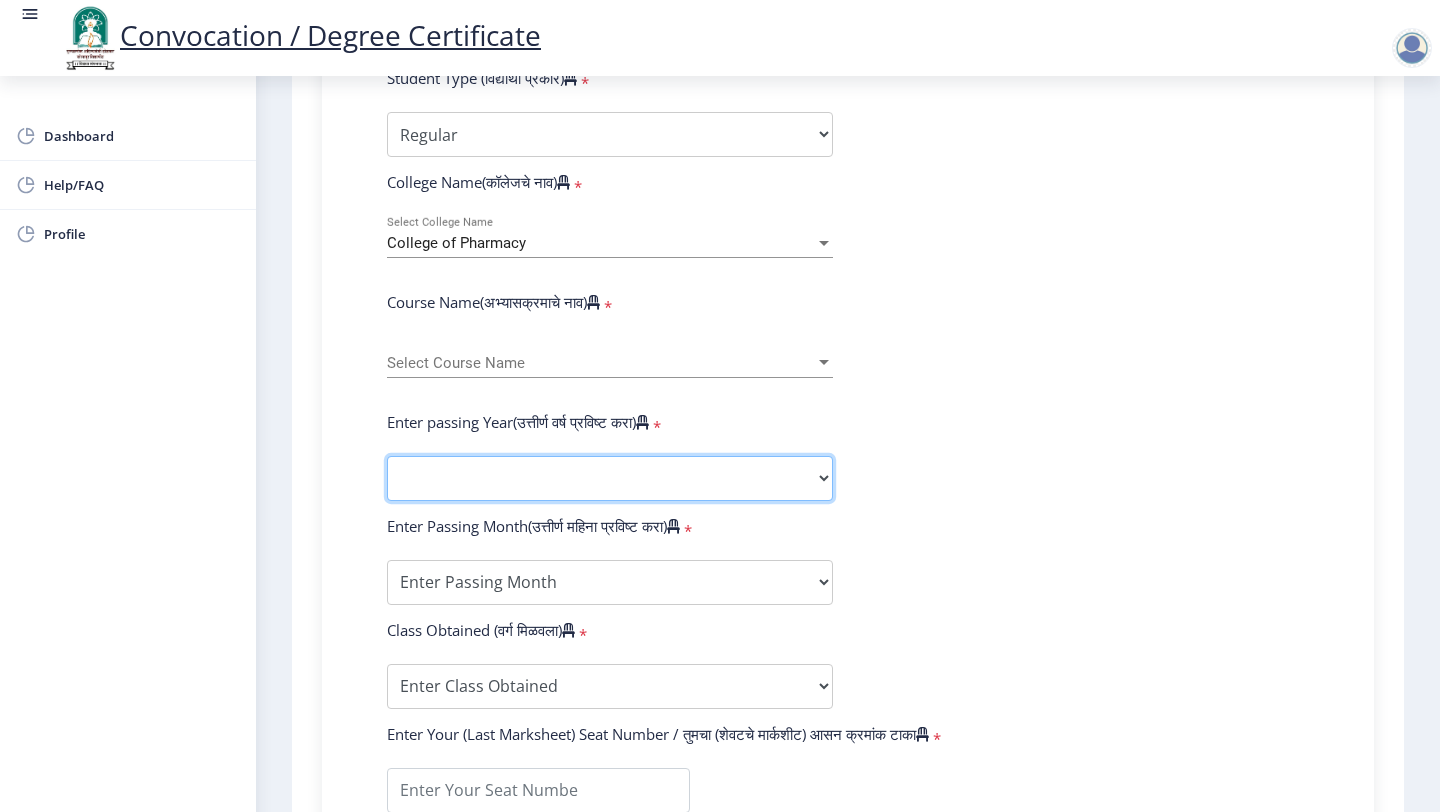 scroll, scrollTop: 583, scrollLeft: 0, axis: vertical 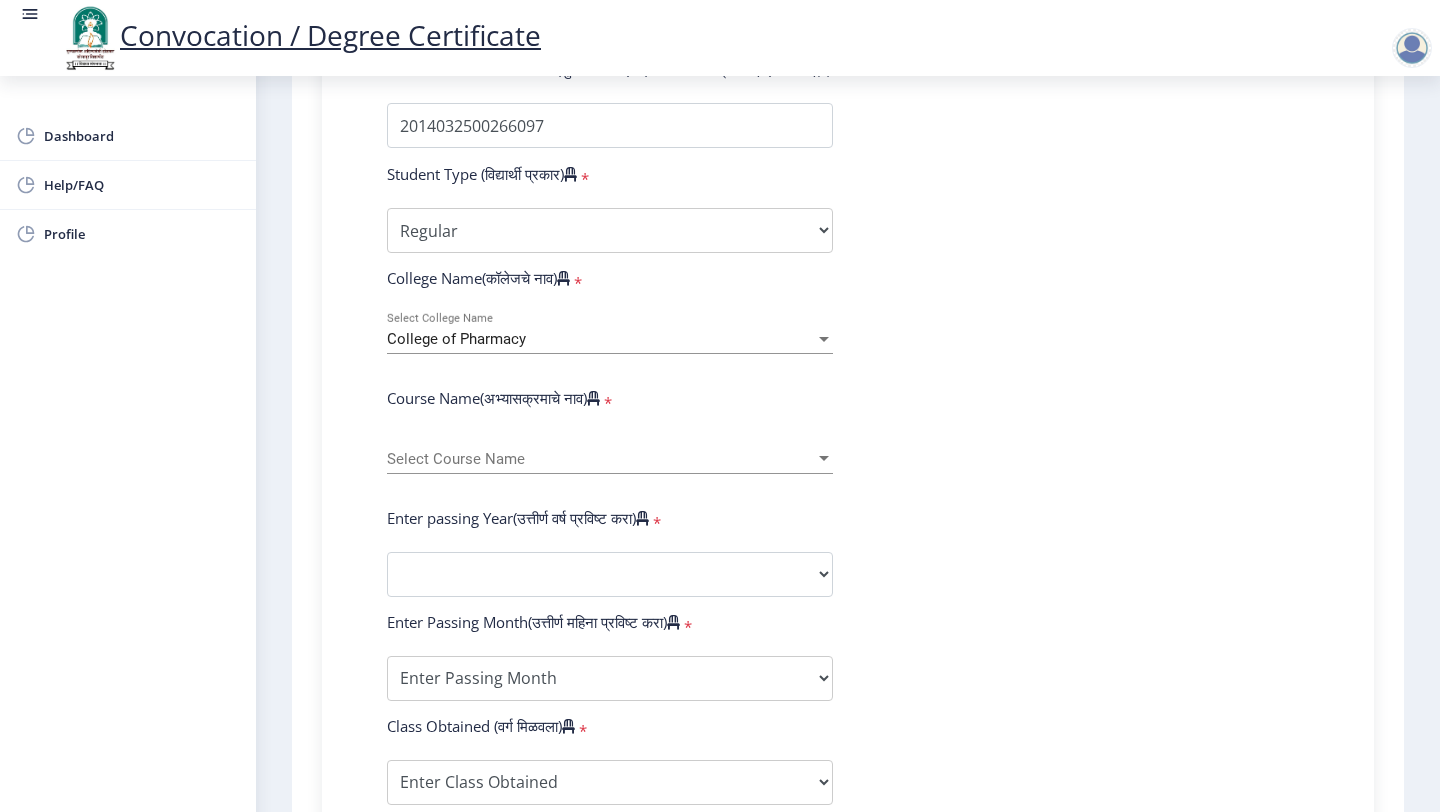 click on "Select Course Name" at bounding box center [601, 459] 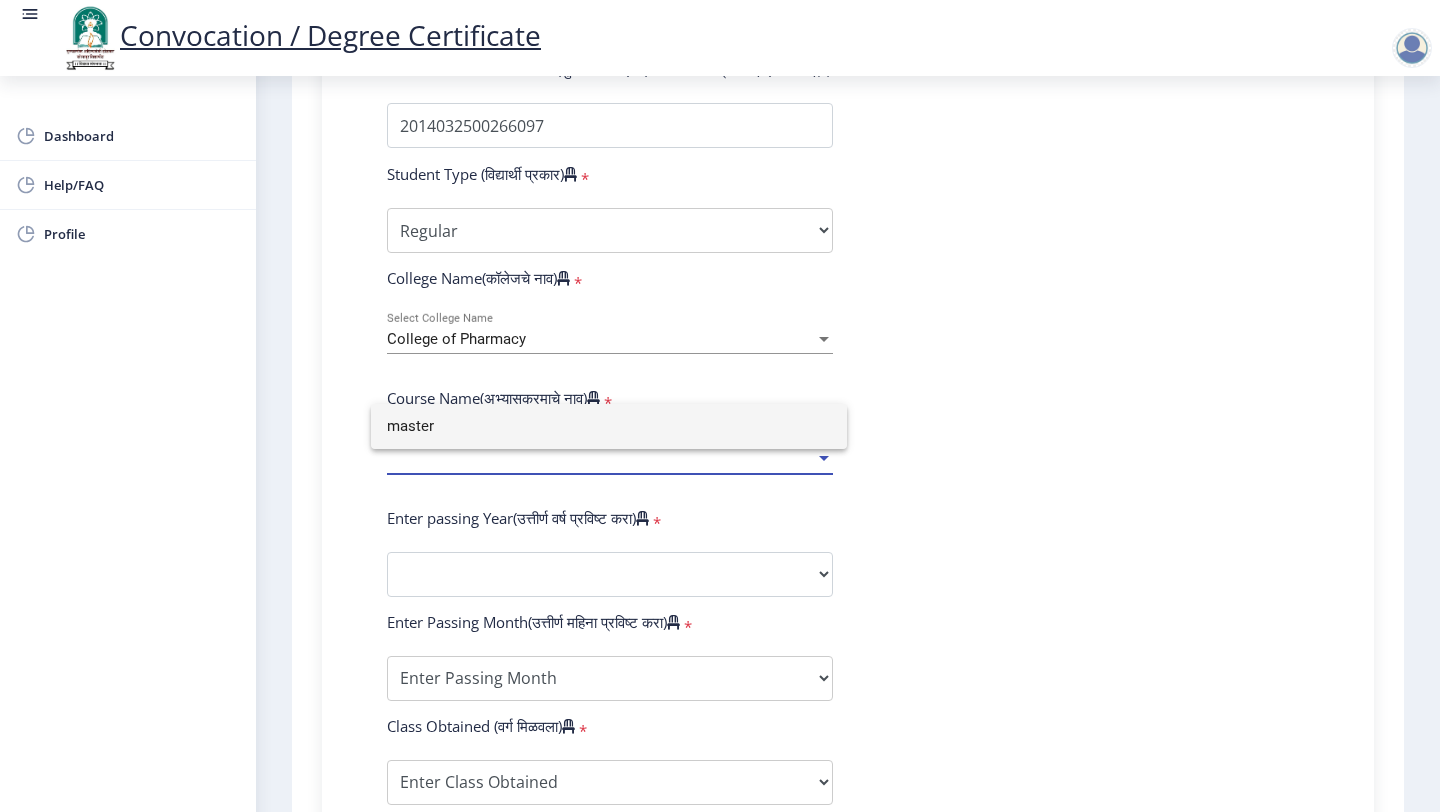 click on "master" at bounding box center [609, 426] 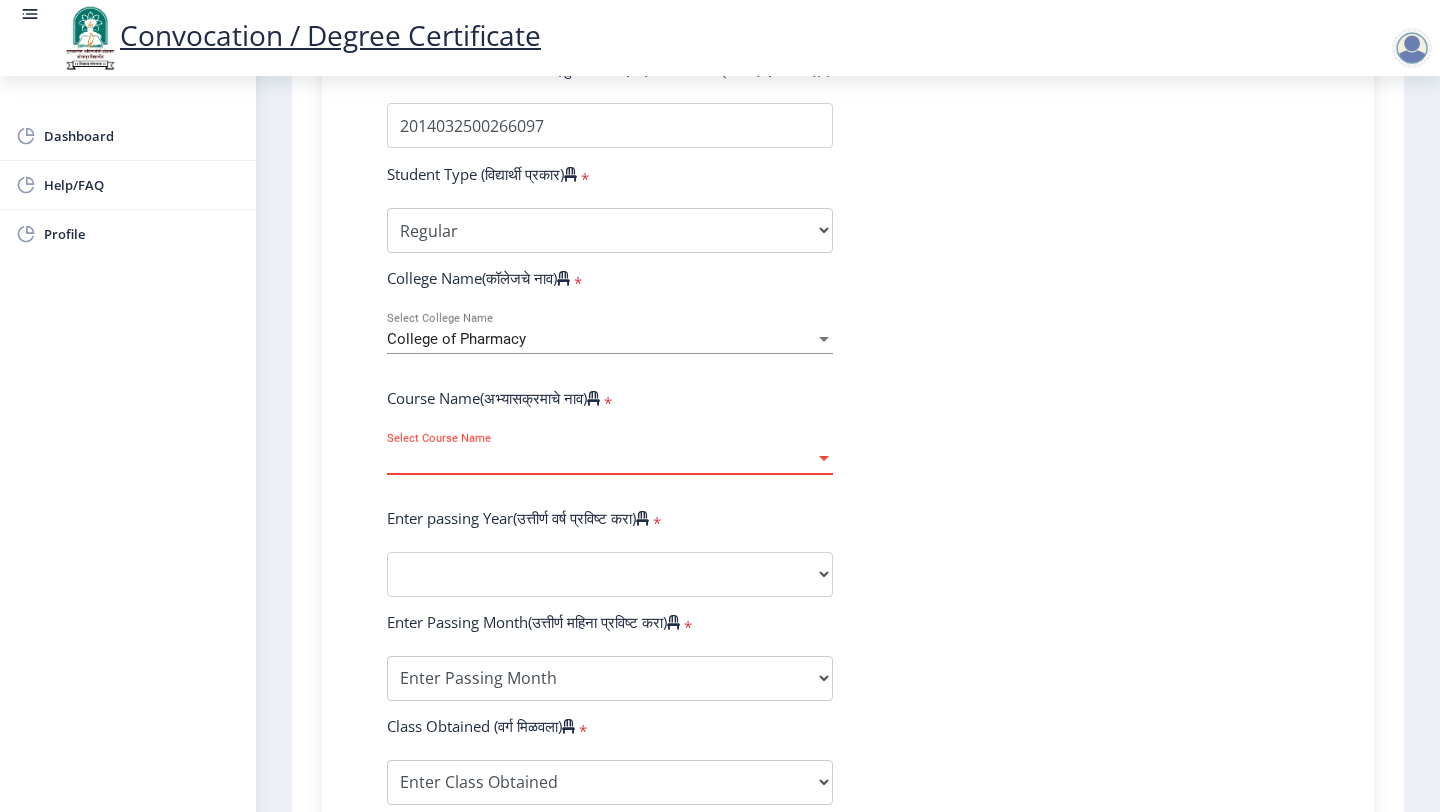 click on "Select Course Name" at bounding box center [601, 459] 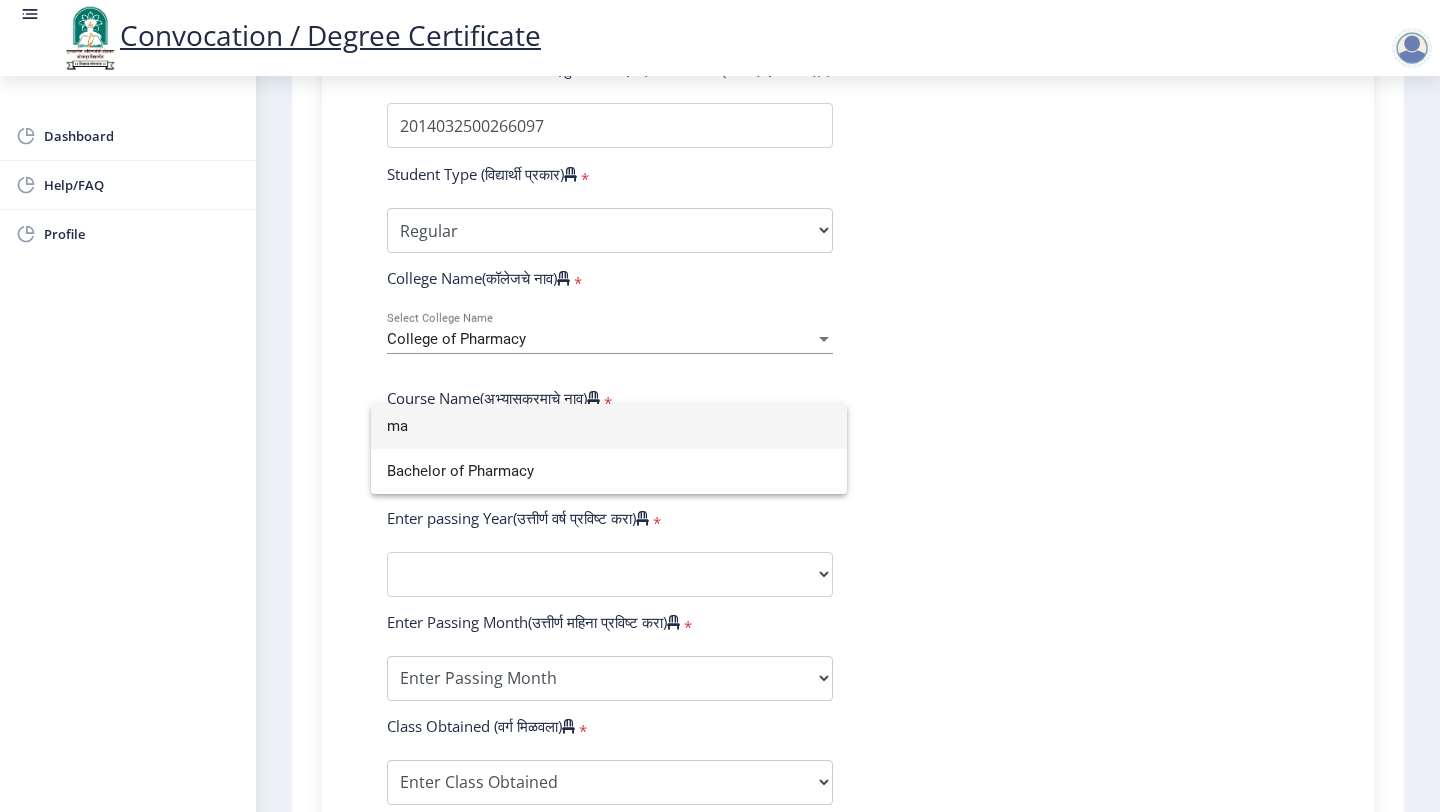 type on "m" 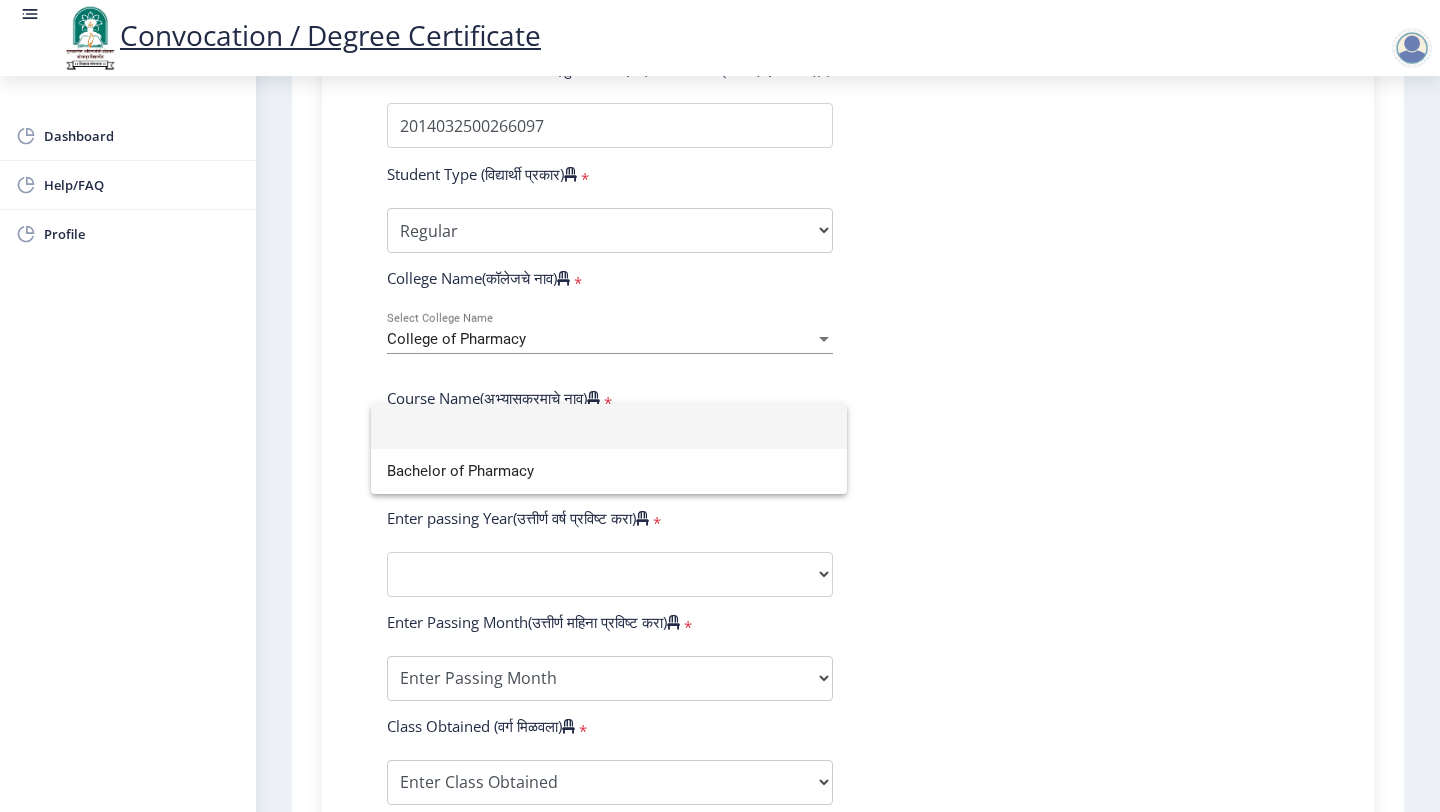 type 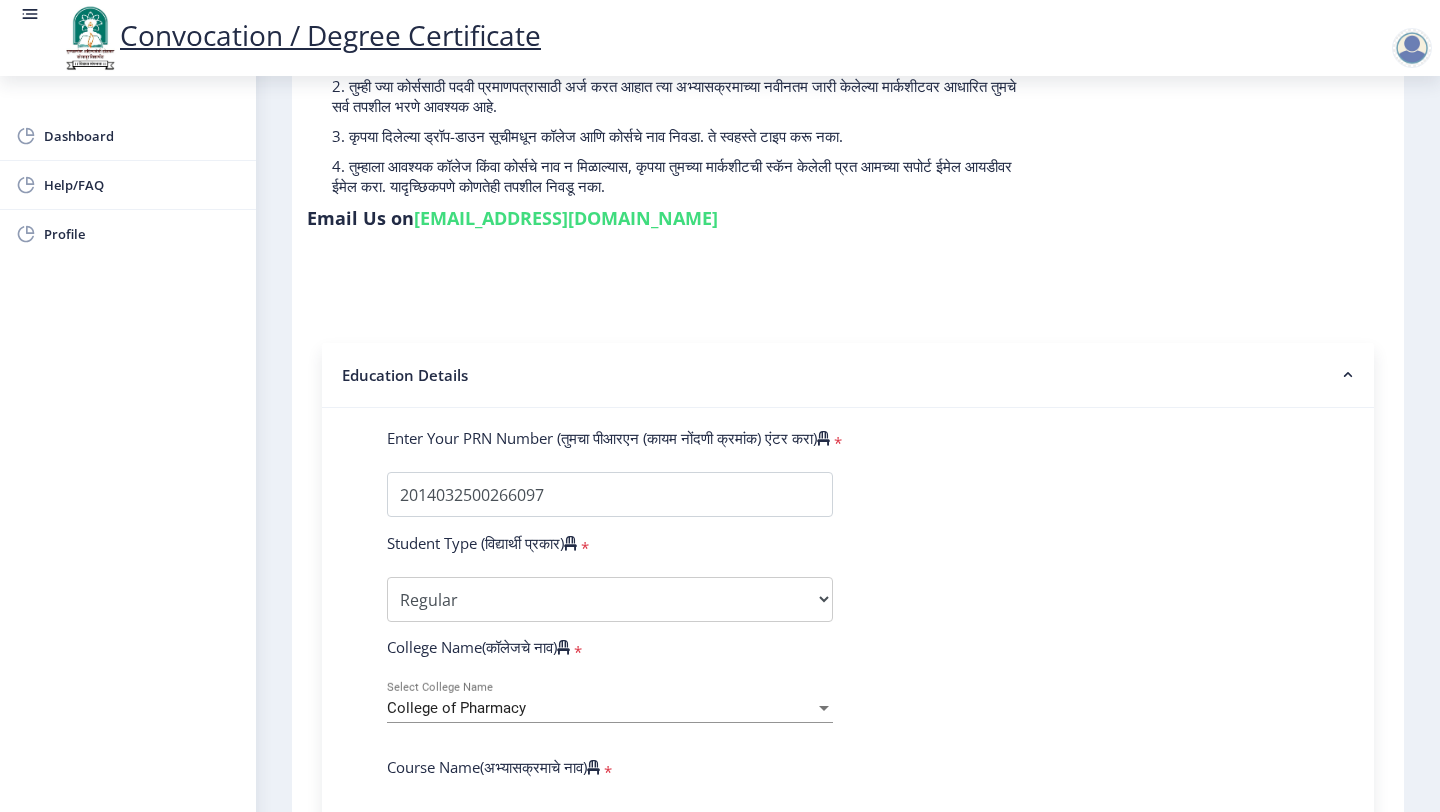 scroll, scrollTop: 0, scrollLeft: 0, axis: both 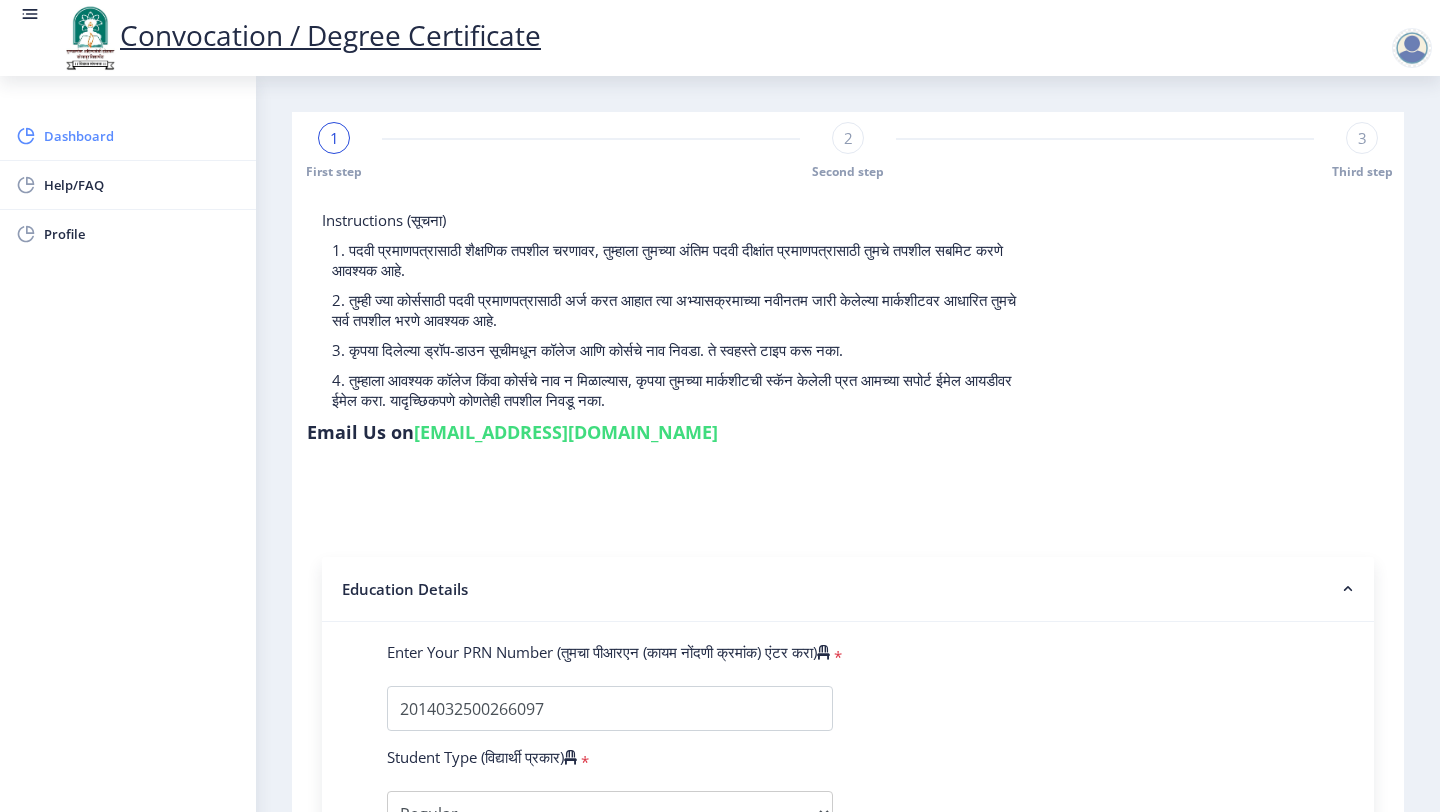 click on "Dashboard" 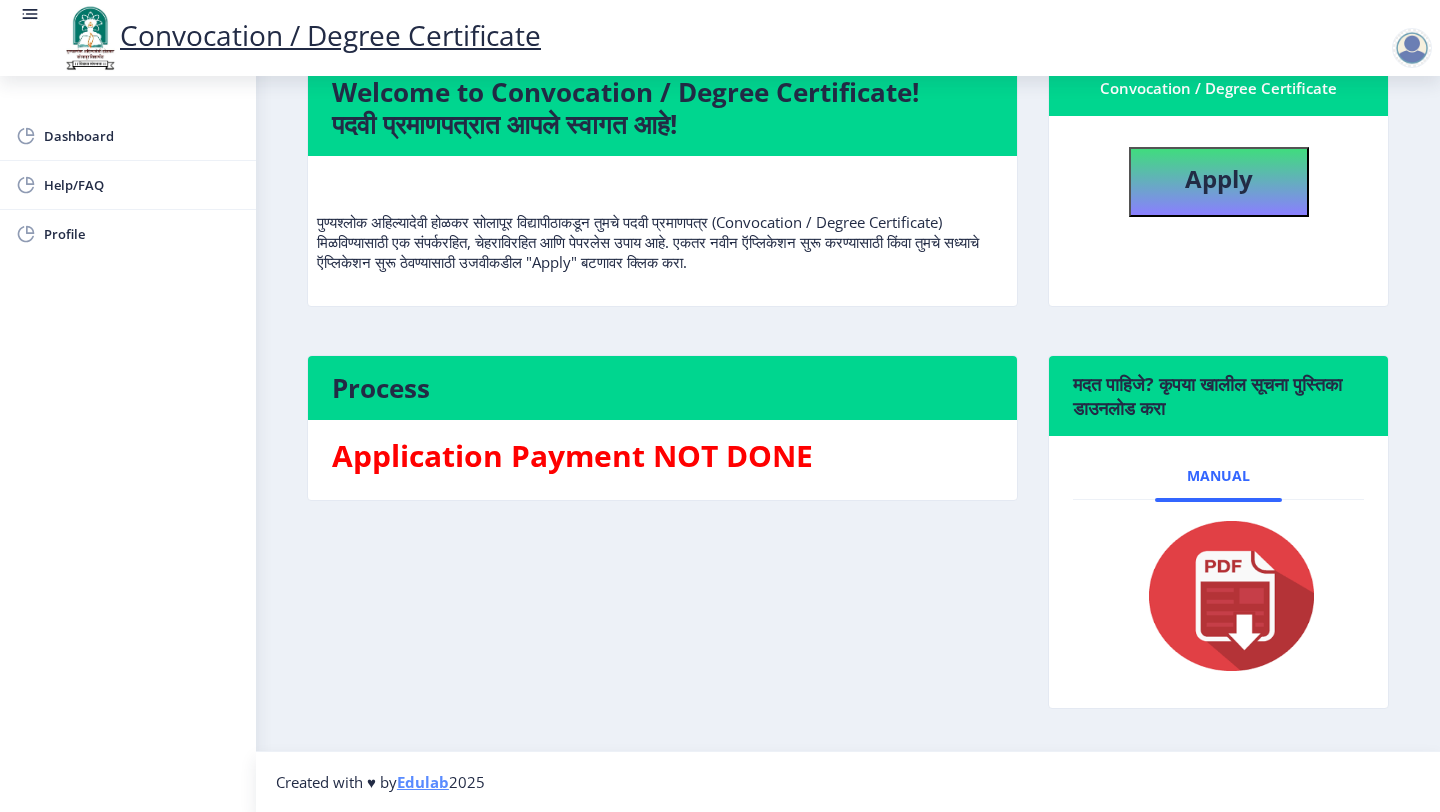 scroll, scrollTop: 0, scrollLeft: 0, axis: both 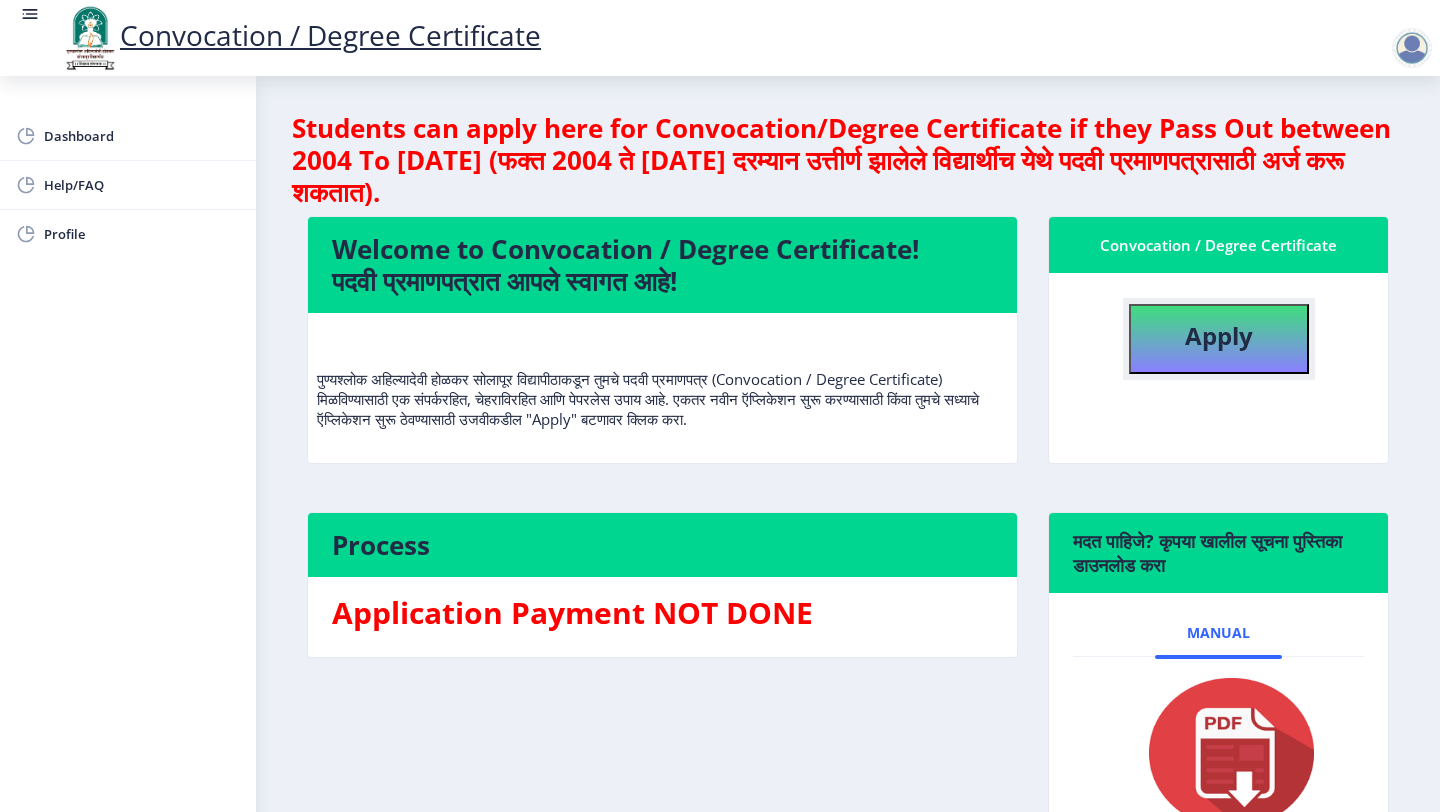 click on "Apply" 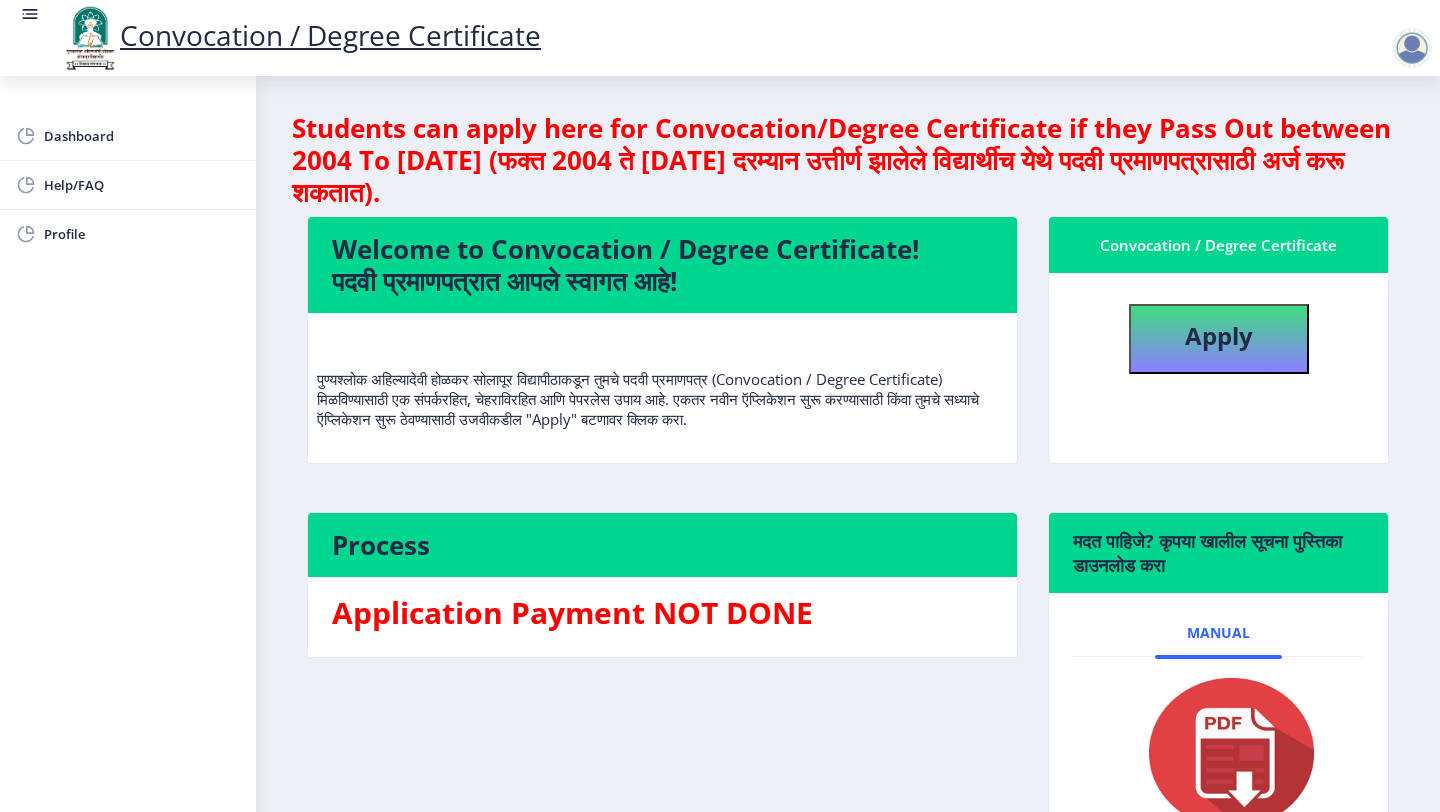 select 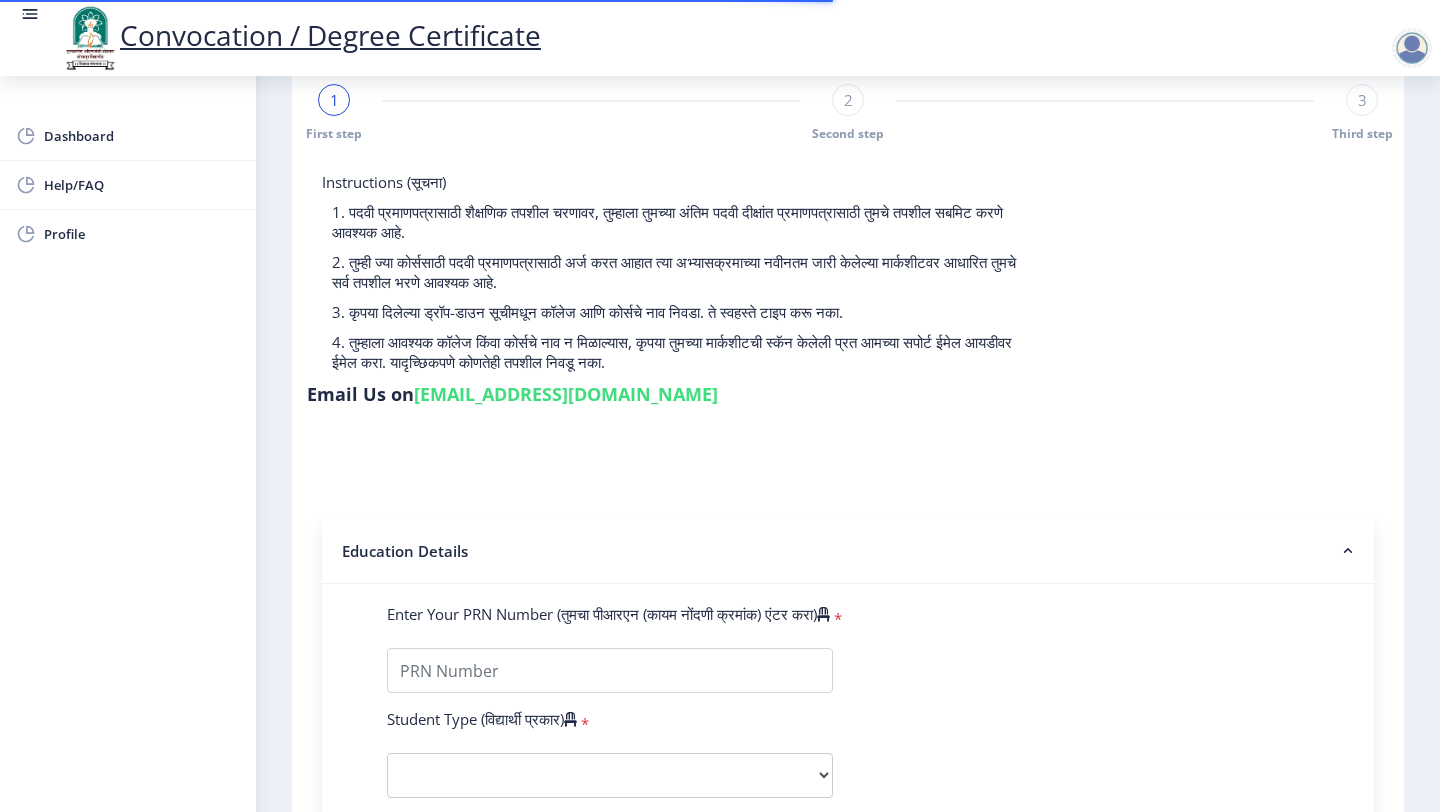scroll, scrollTop: 0, scrollLeft: 0, axis: both 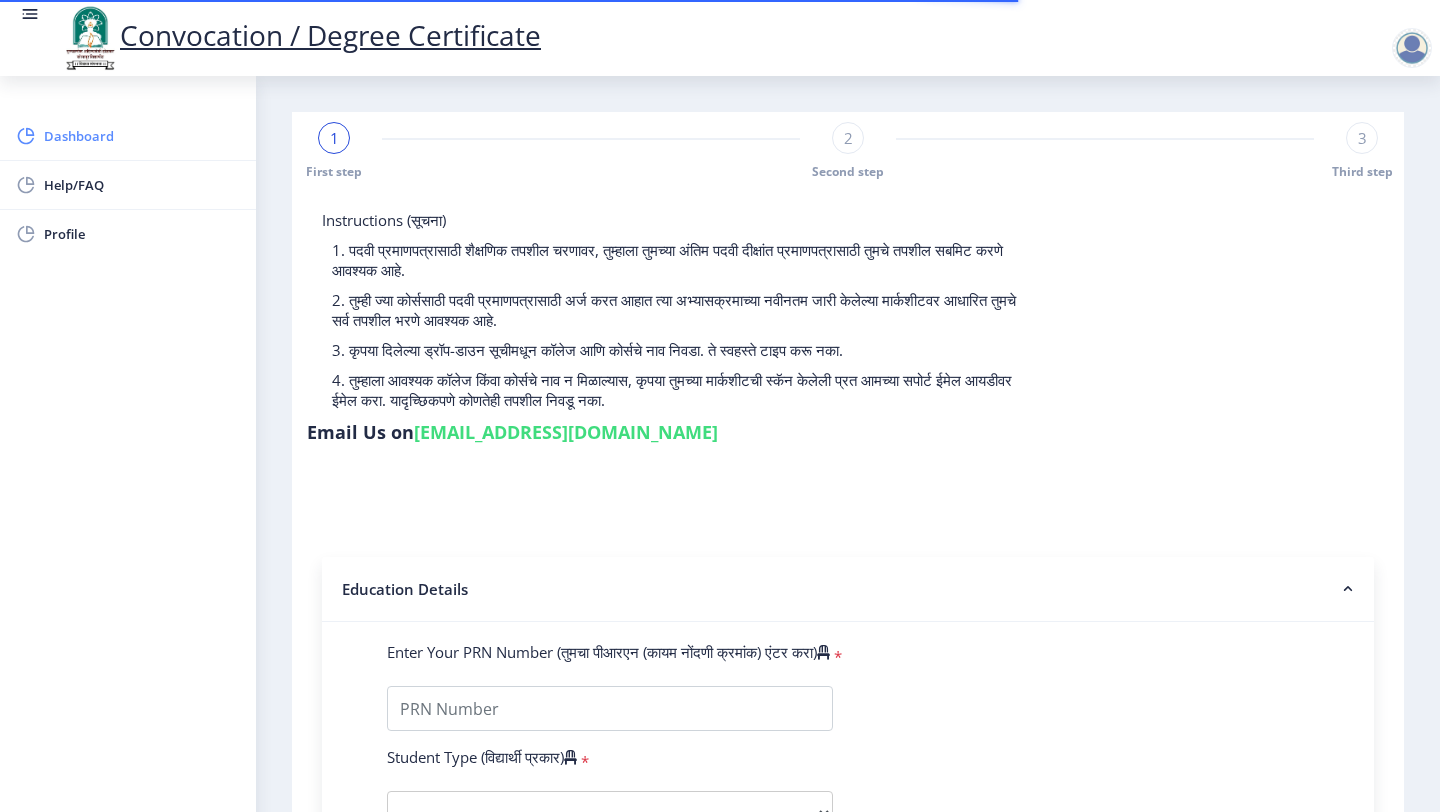 click on "Dashboard" 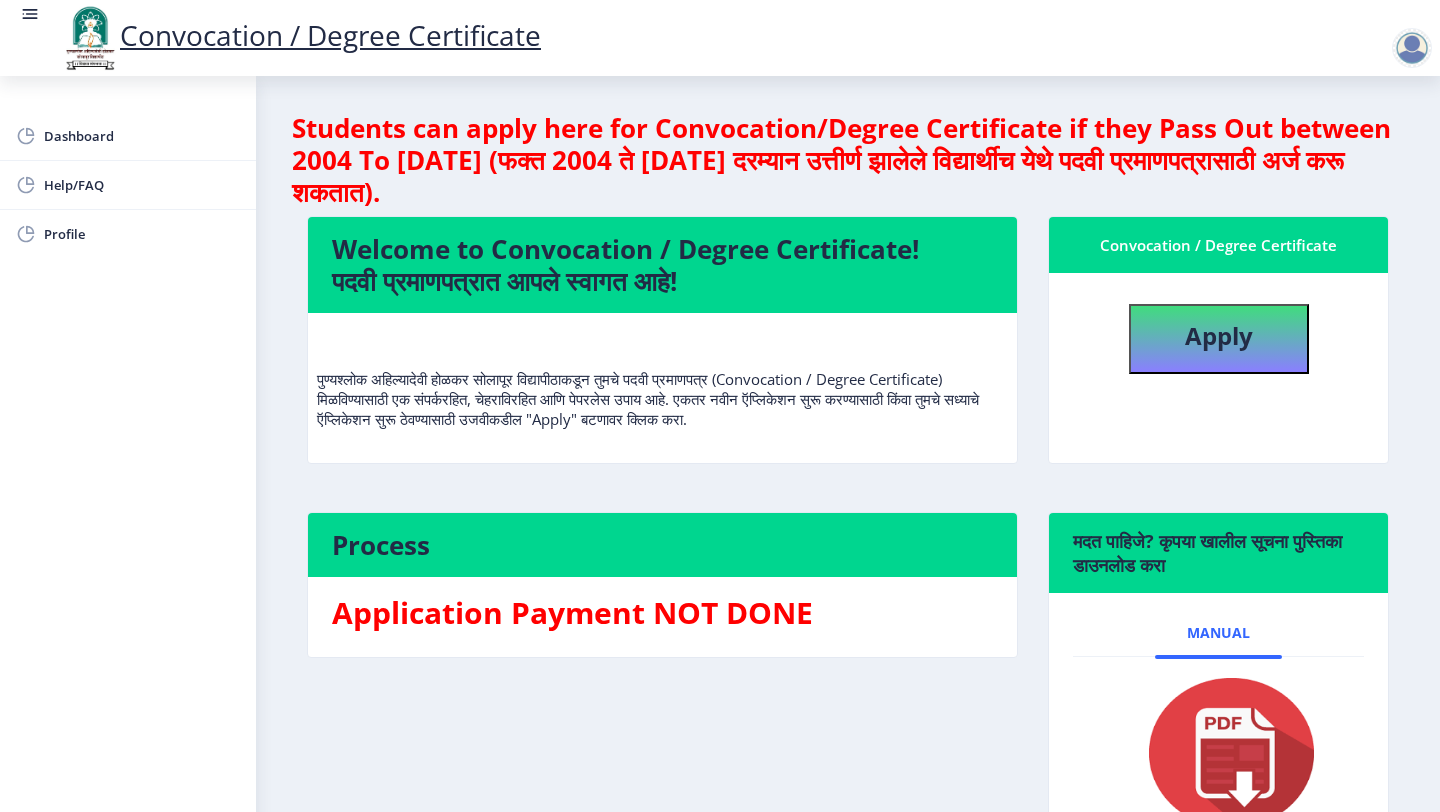 click 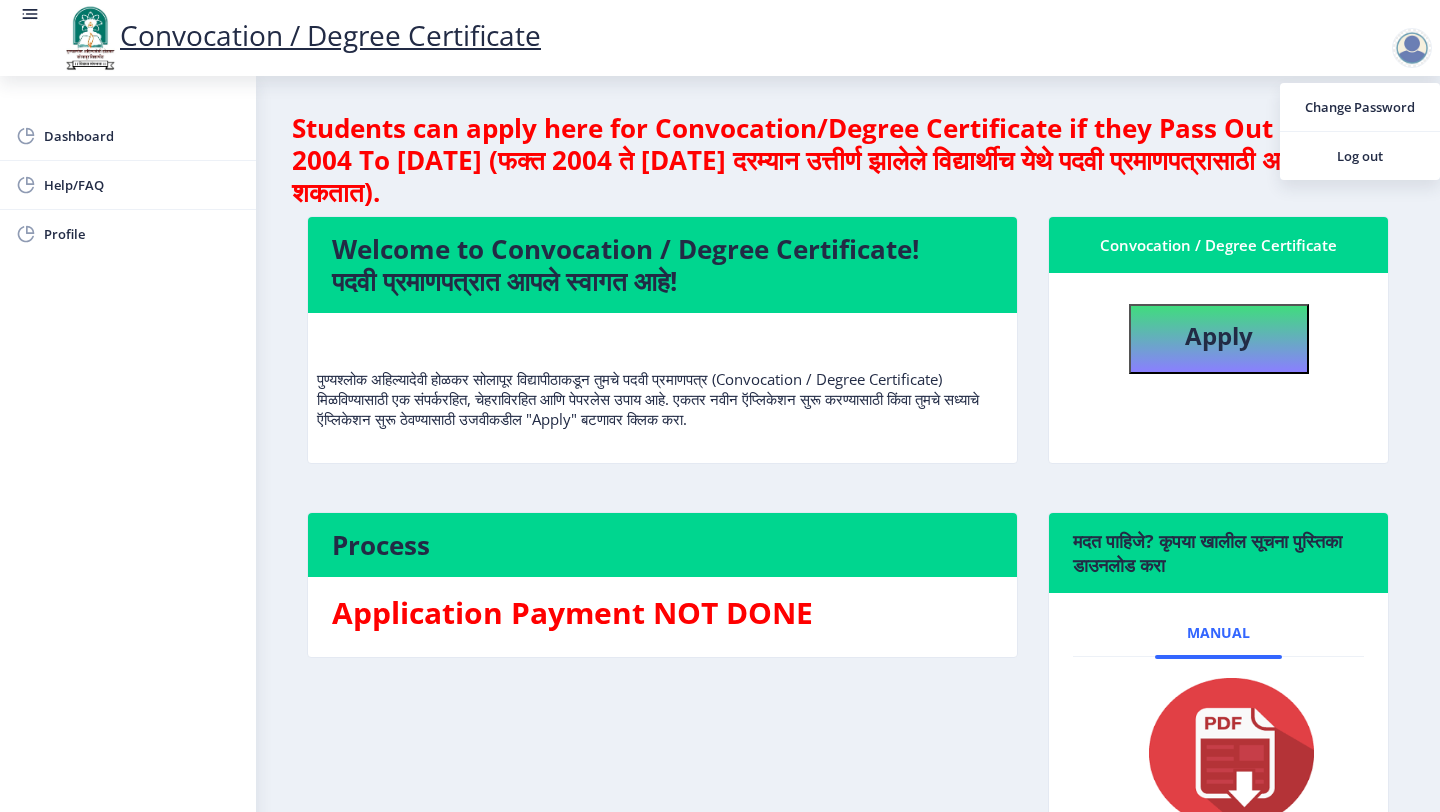 click 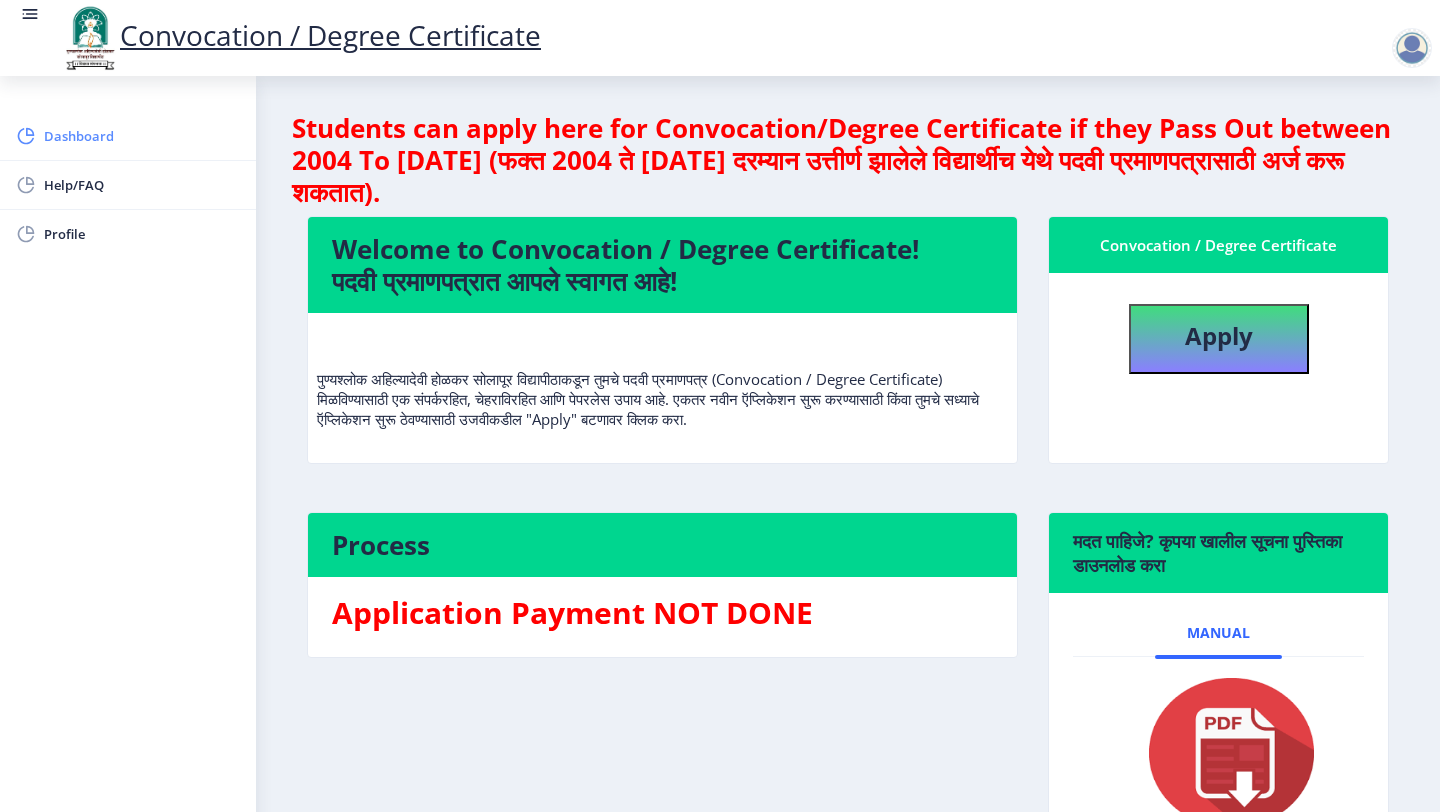 click on "Dashboard" 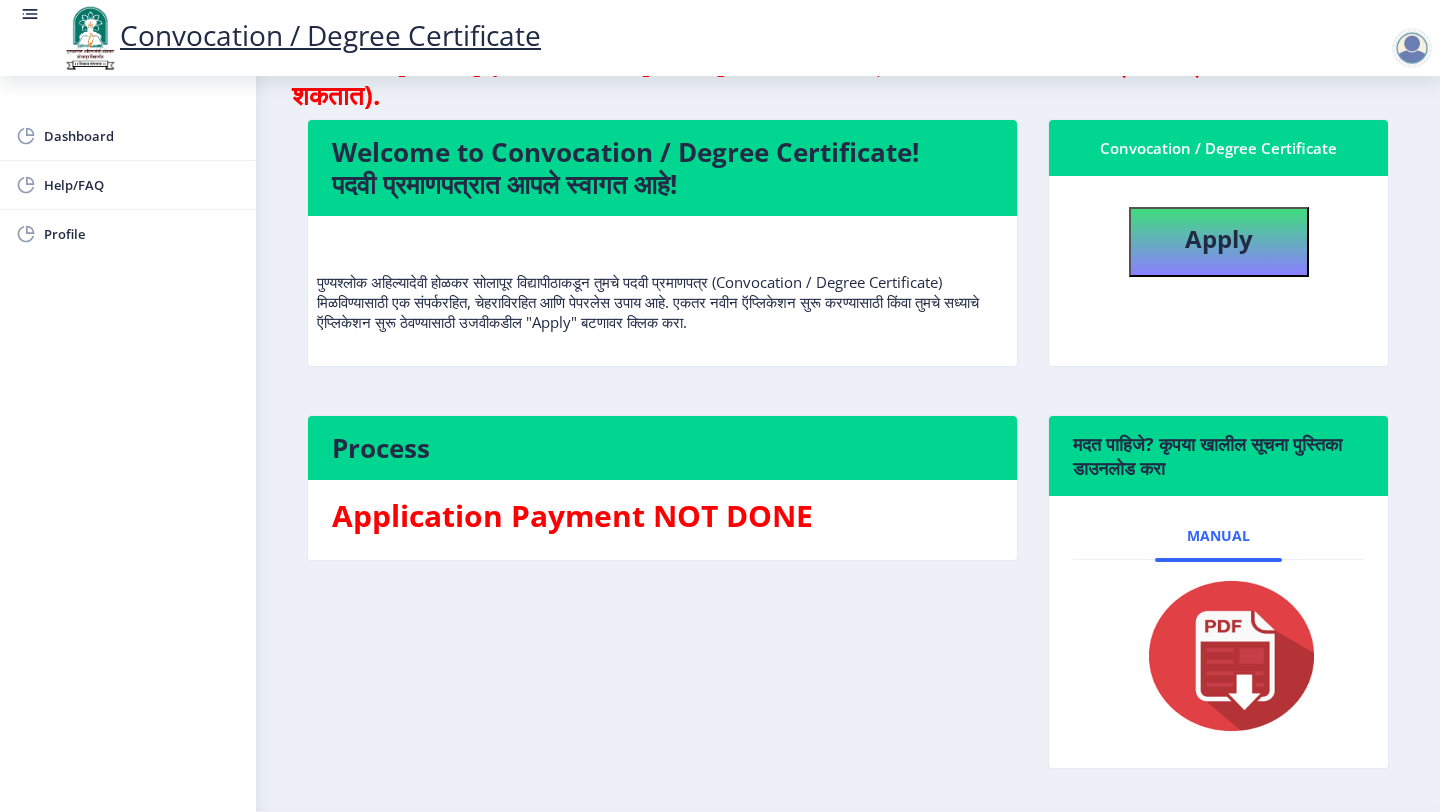 scroll, scrollTop: 157, scrollLeft: 0, axis: vertical 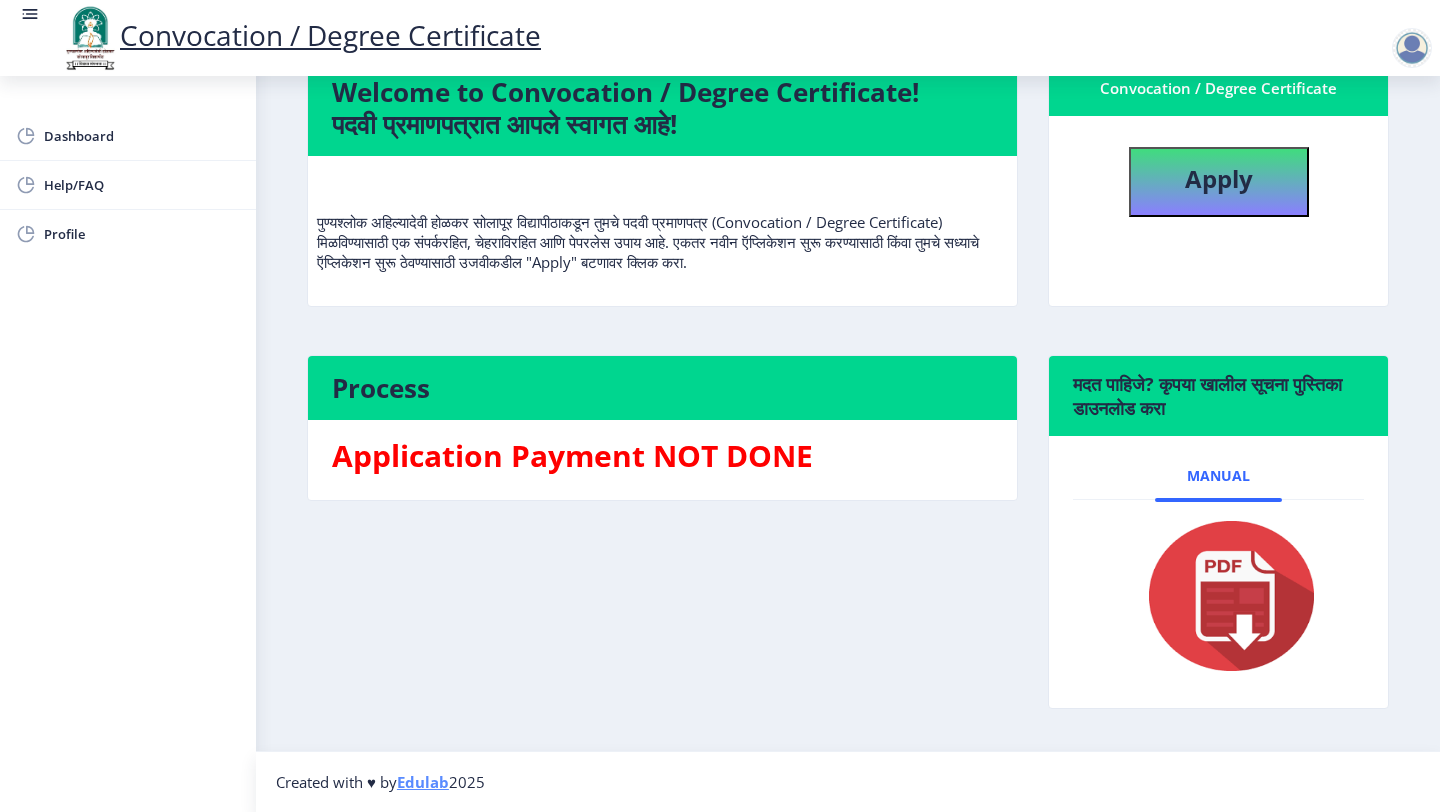 click 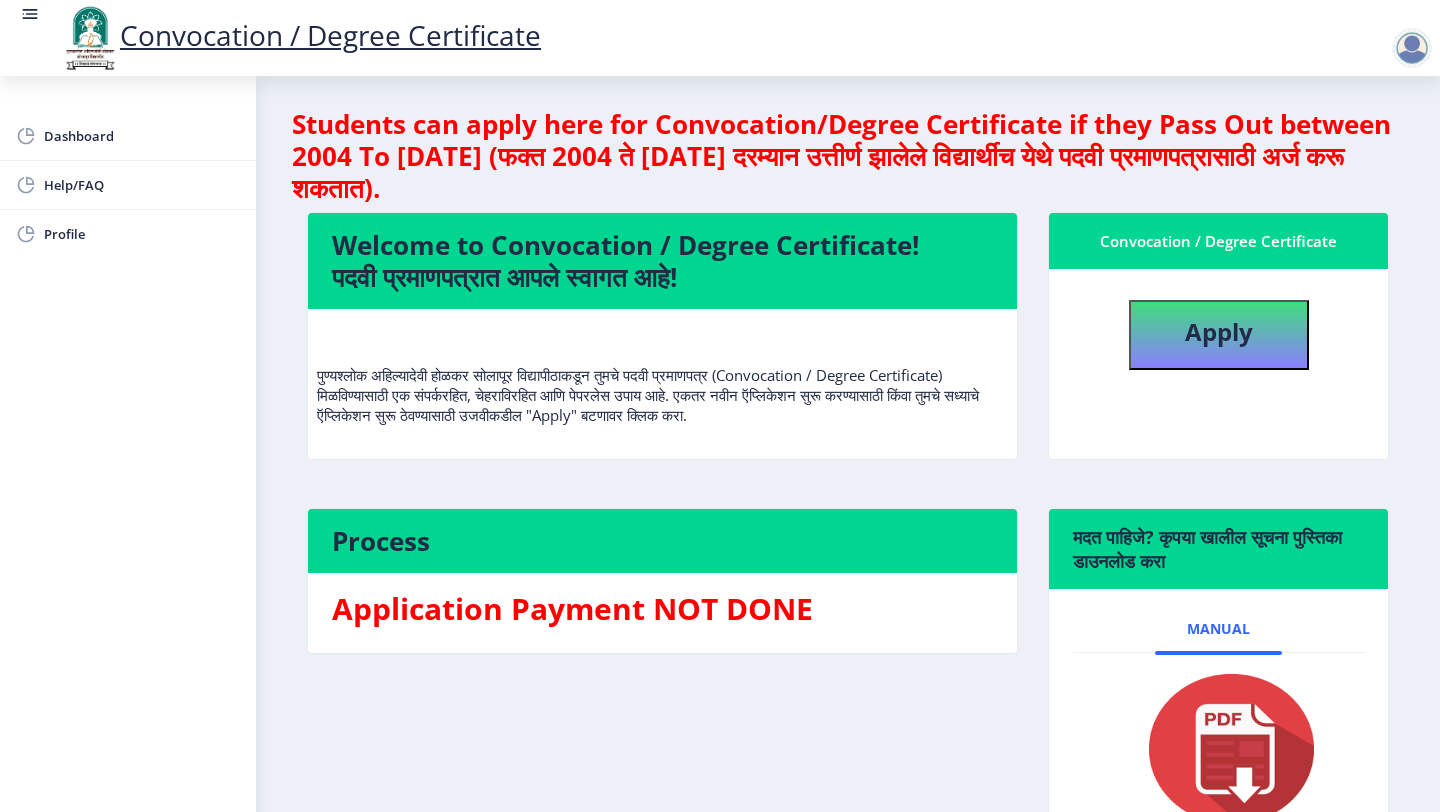 scroll, scrollTop: 0, scrollLeft: 0, axis: both 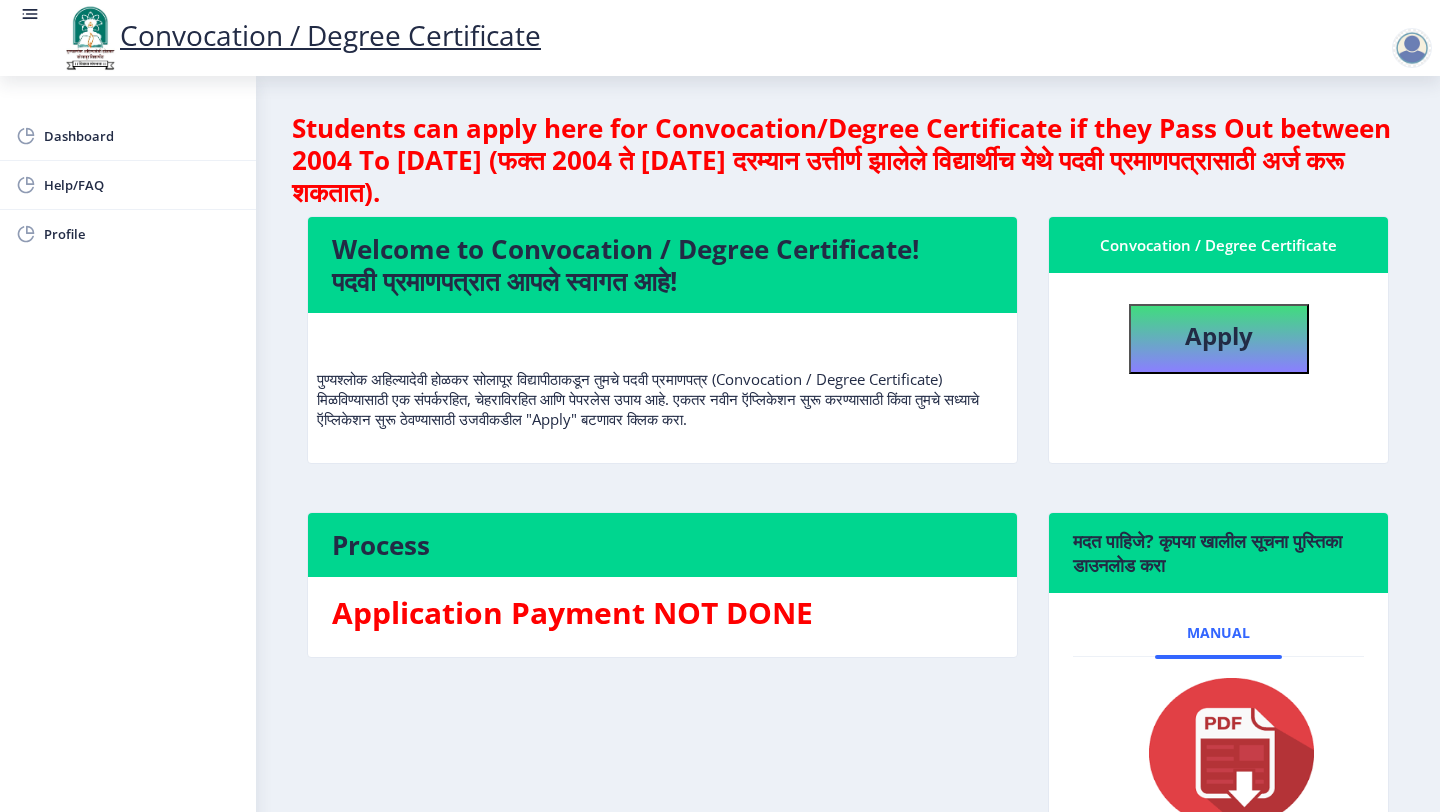click 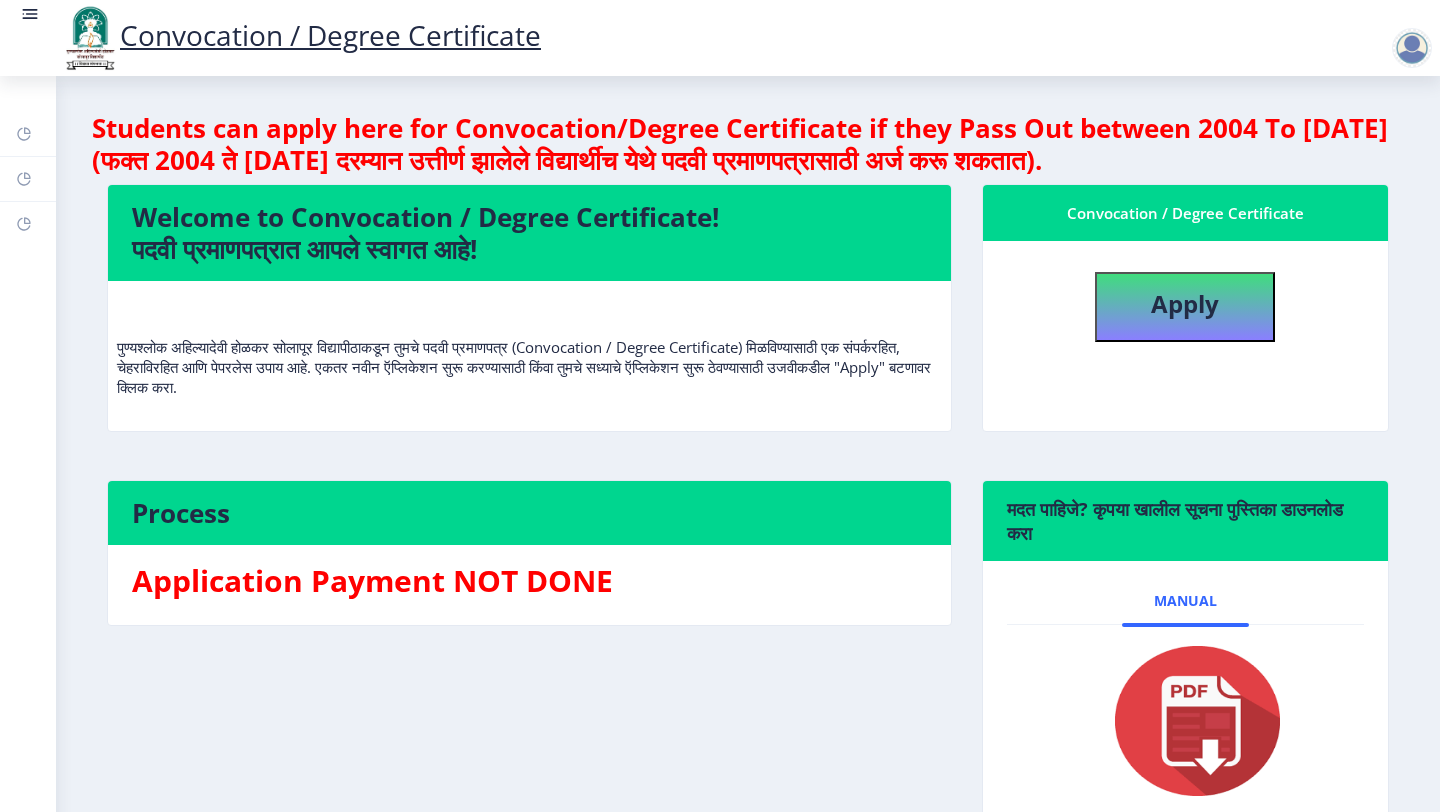 click 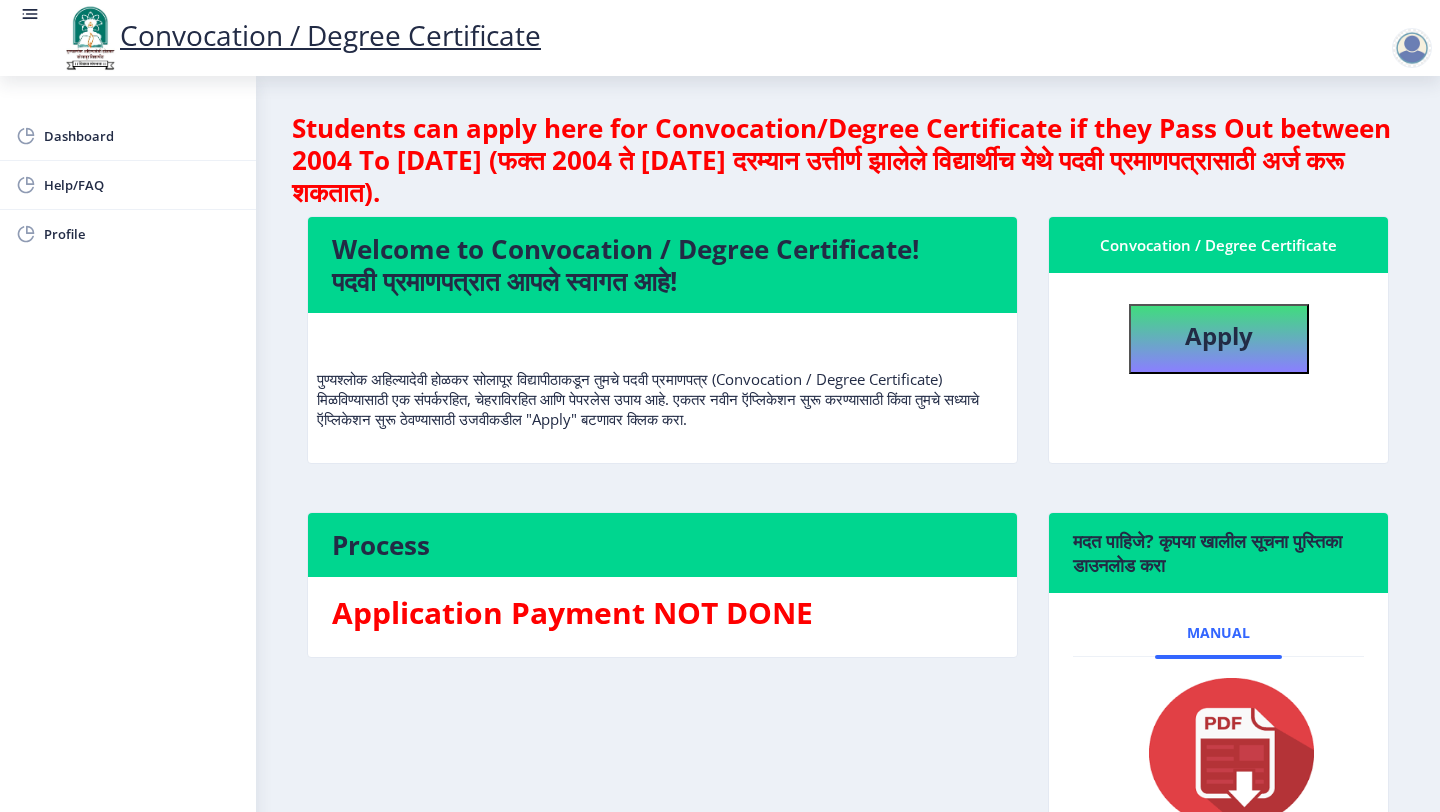 click on "Welcome to Convocation / Degree Certificate!  पदवी प्रमाणपत्रात आपले स्वागत आहे!" 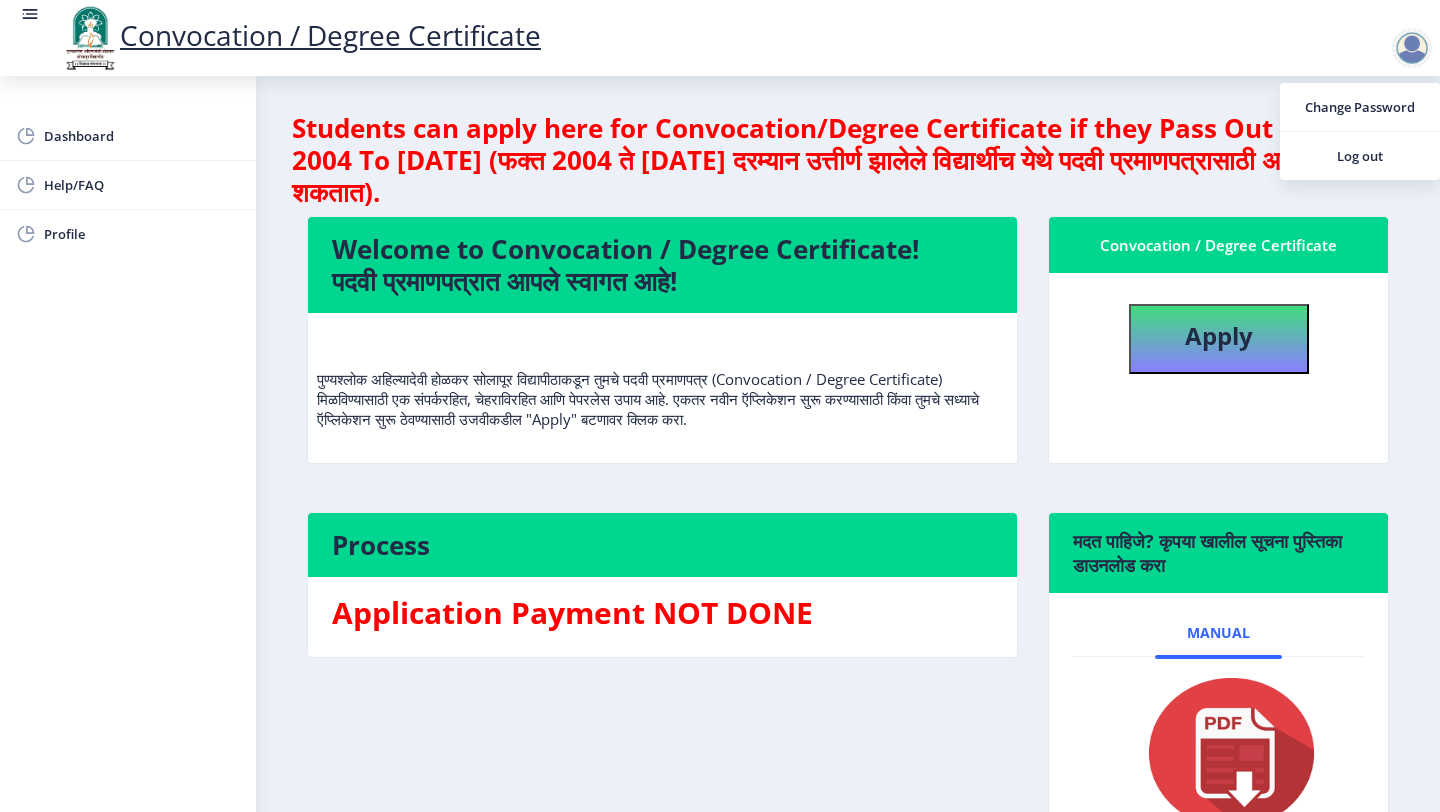 click 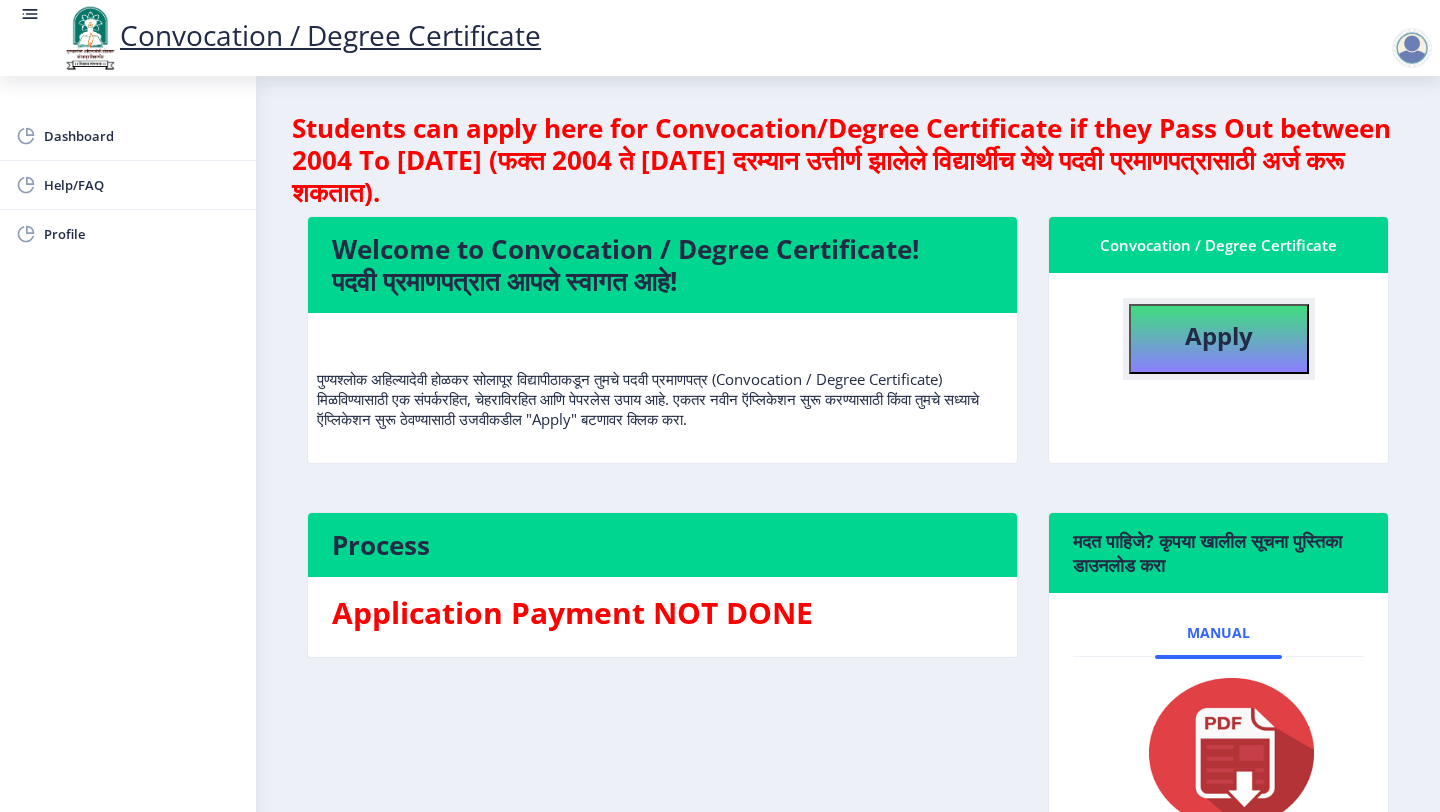 click on "Apply" 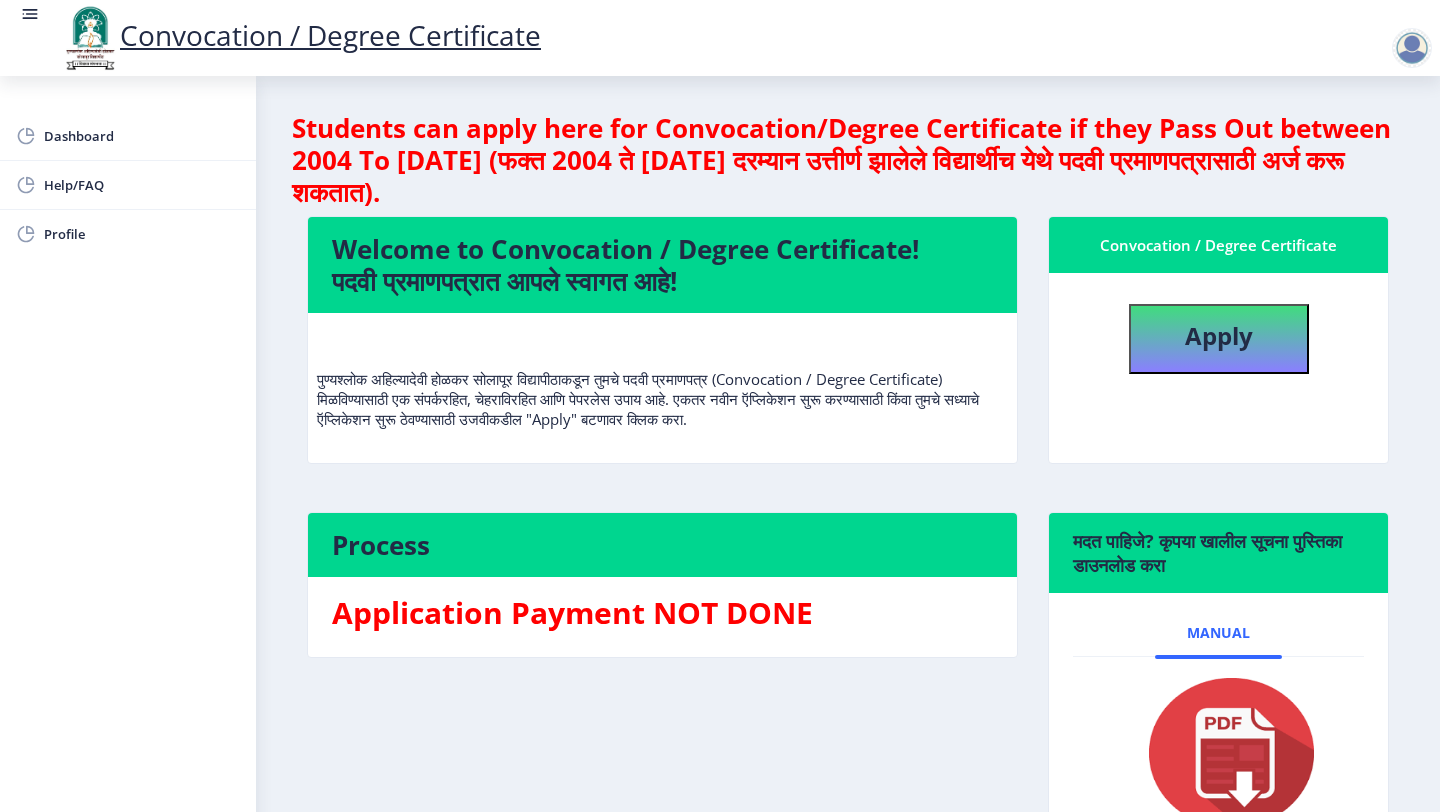 select 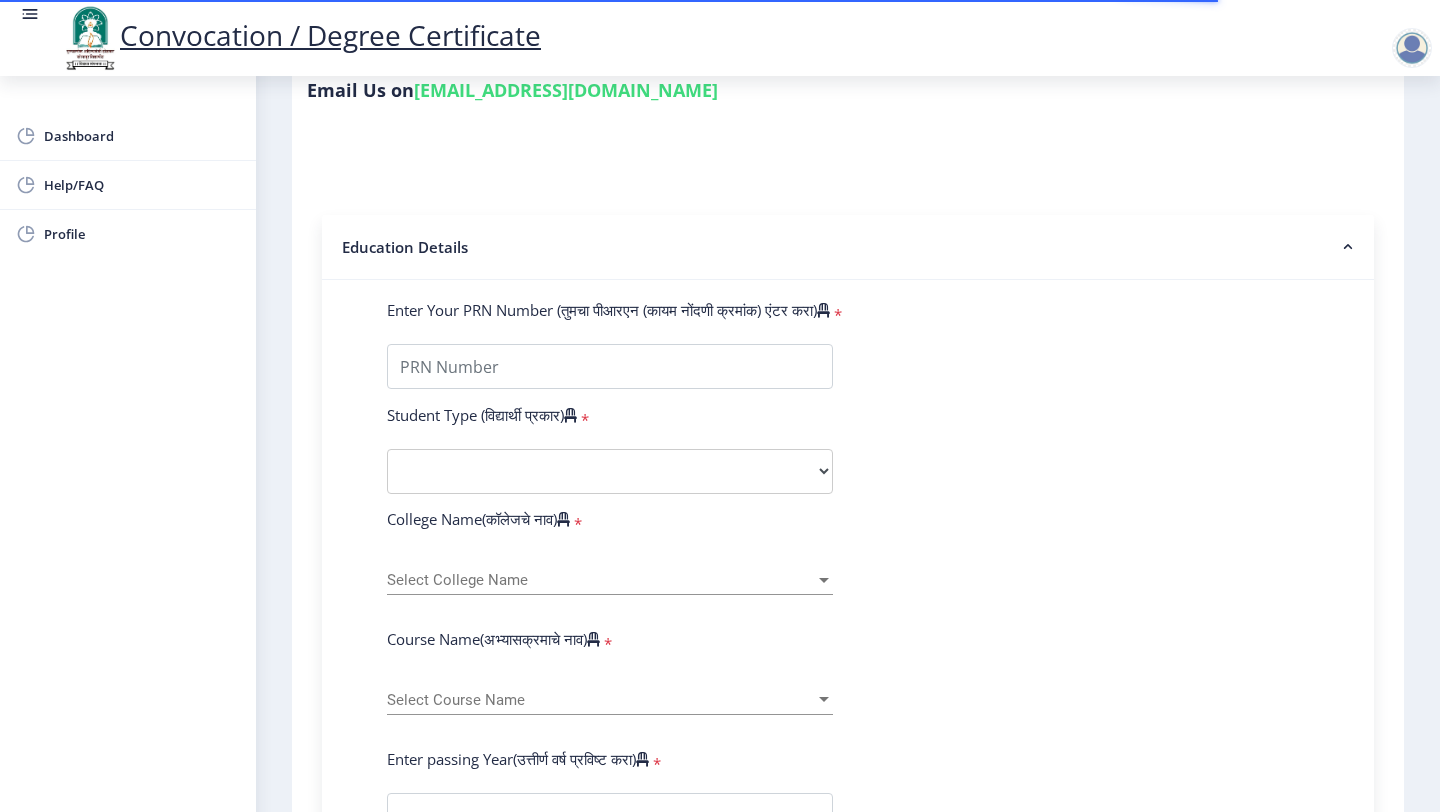 scroll, scrollTop: 371, scrollLeft: 0, axis: vertical 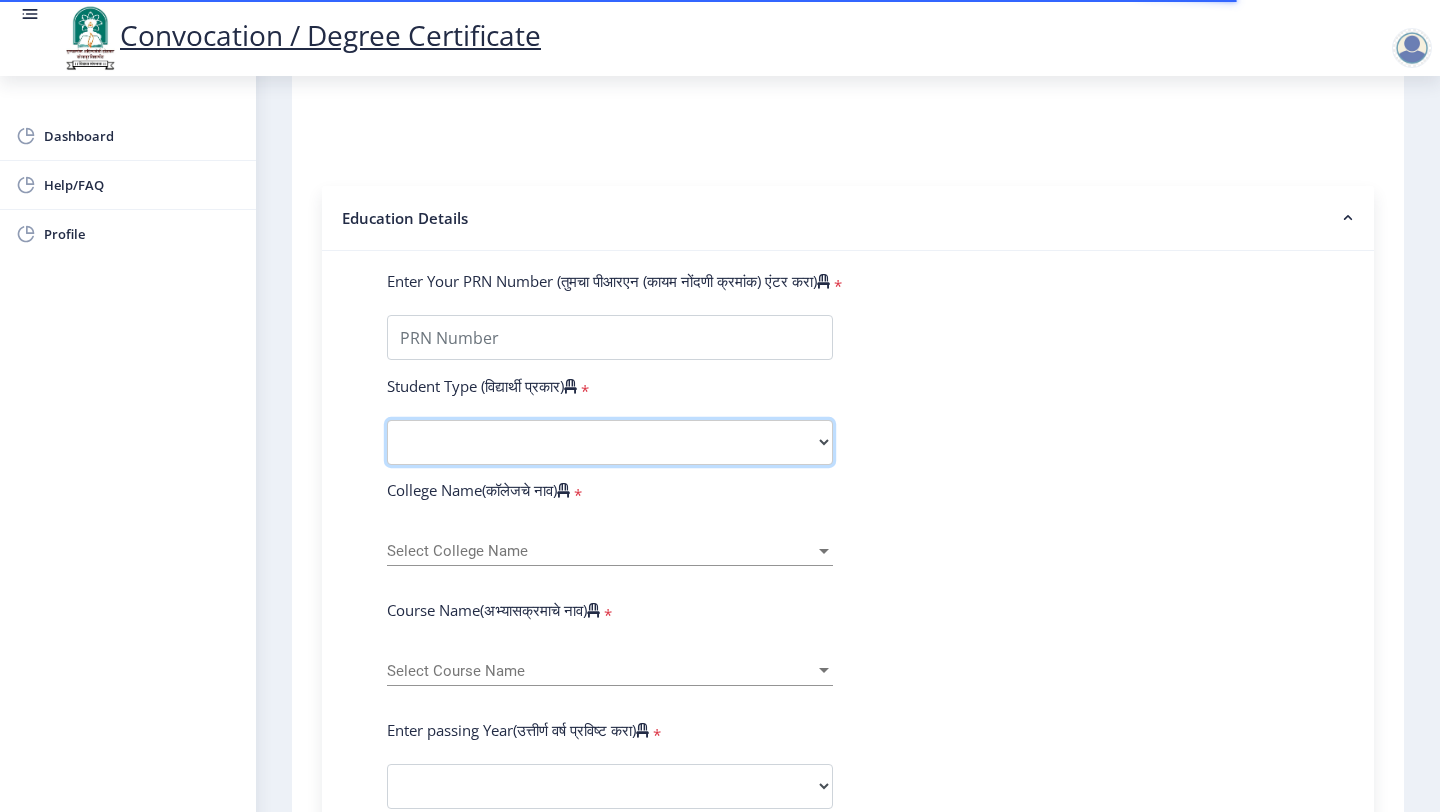 click on "Select Student Type Regular External" at bounding box center [610, 442] 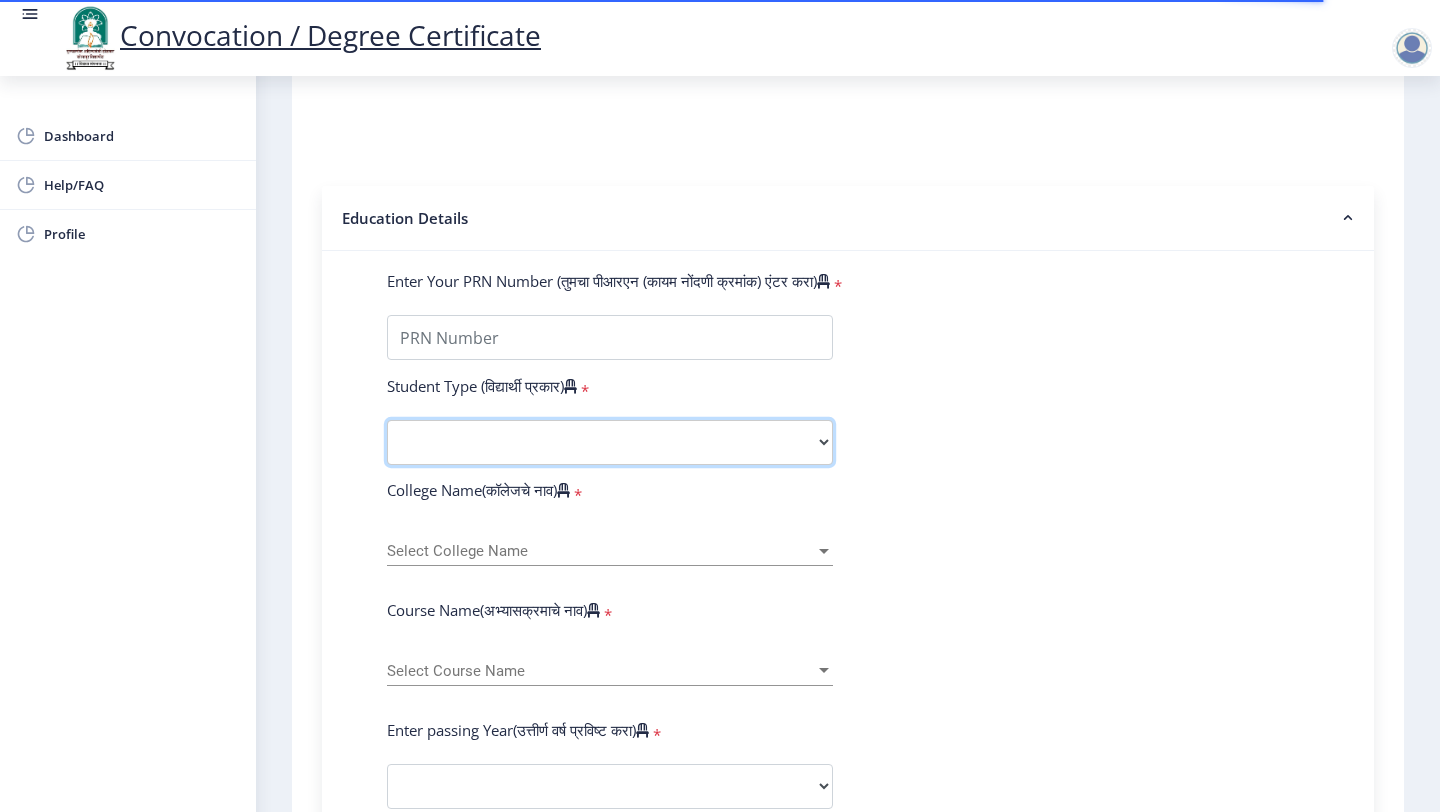 select on "Regular" 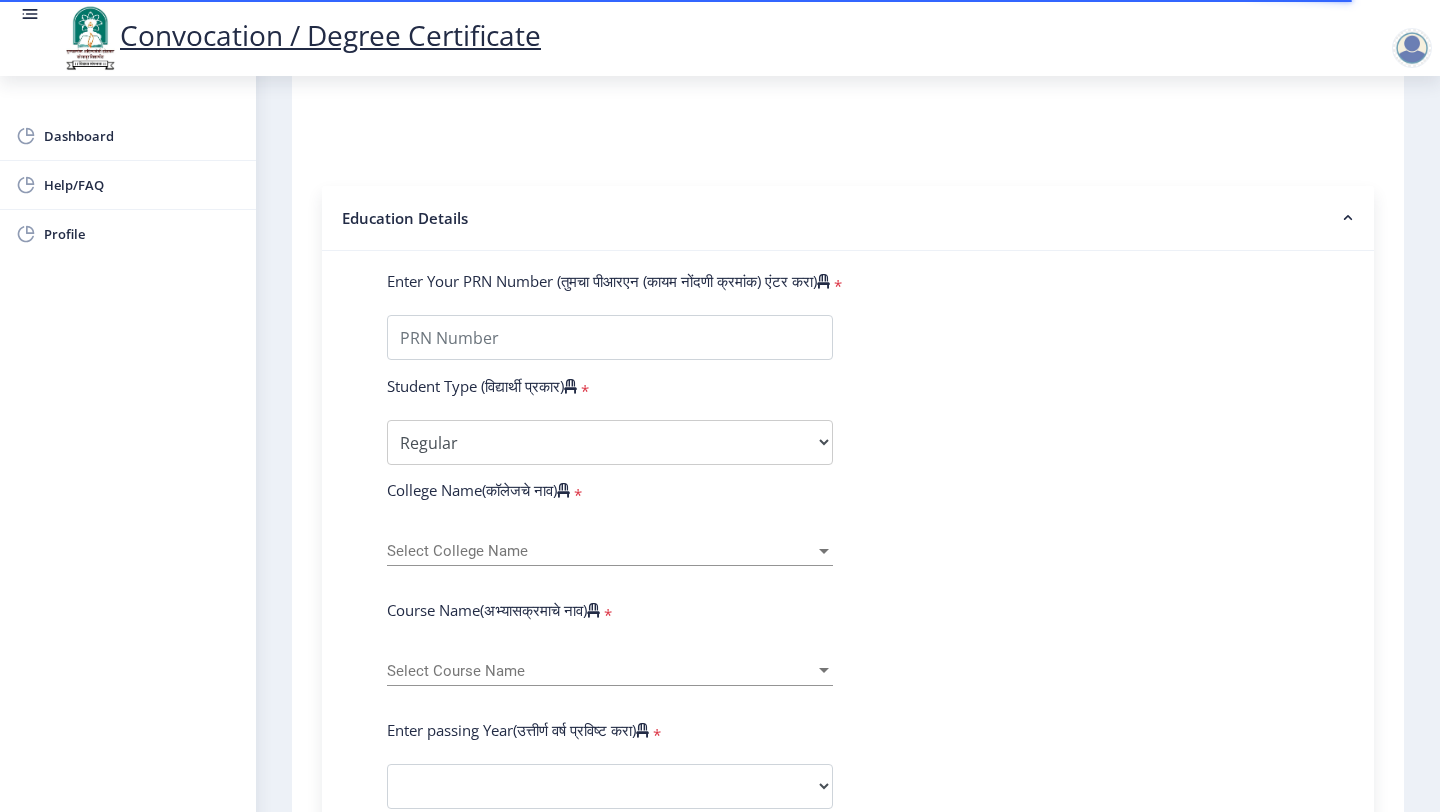 click on "Select College Name Select College Name" 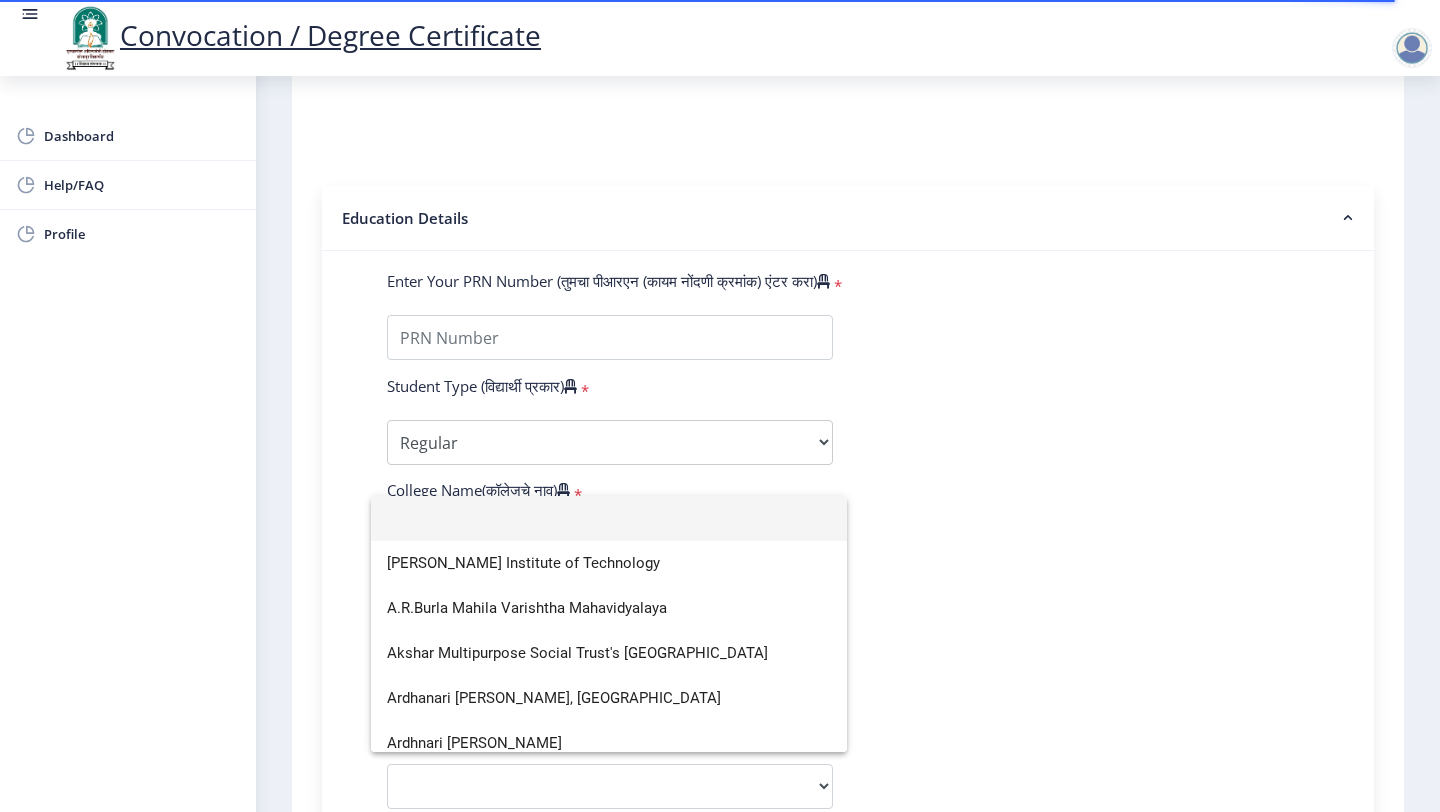 click 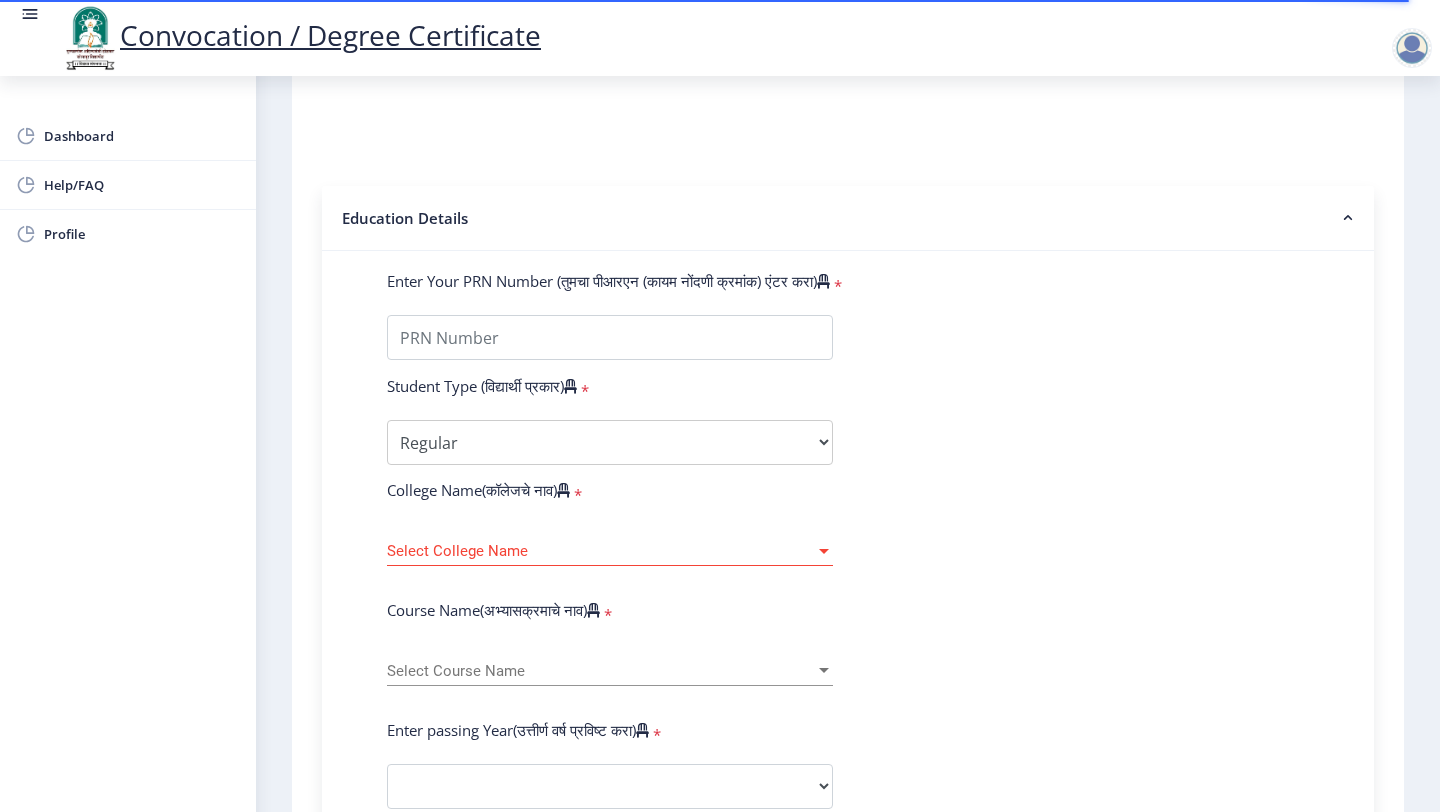 click on "Select Course Name" at bounding box center [601, 671] 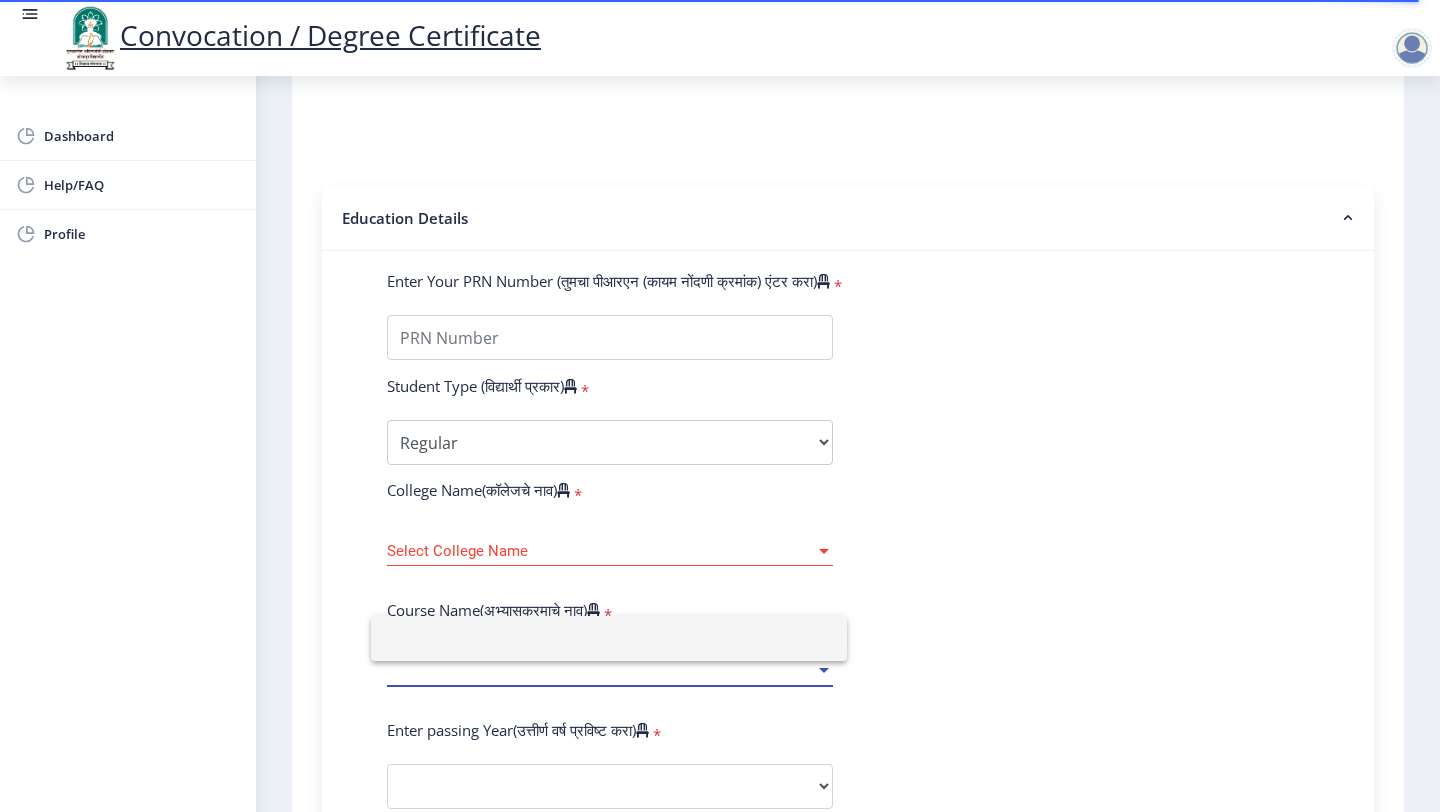 click 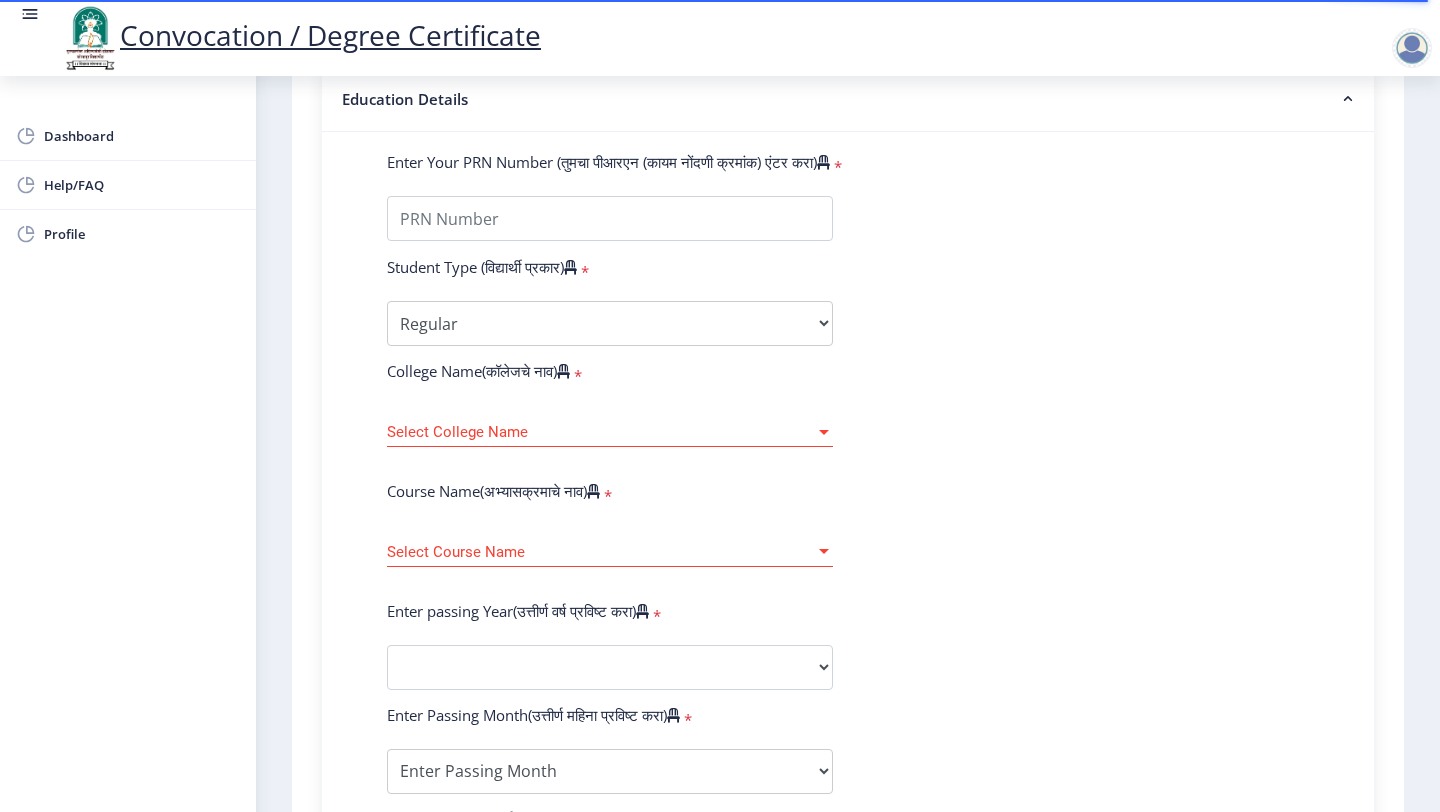 scroll, scrollTop: 491, scrollLeft: 0, axis: vertical 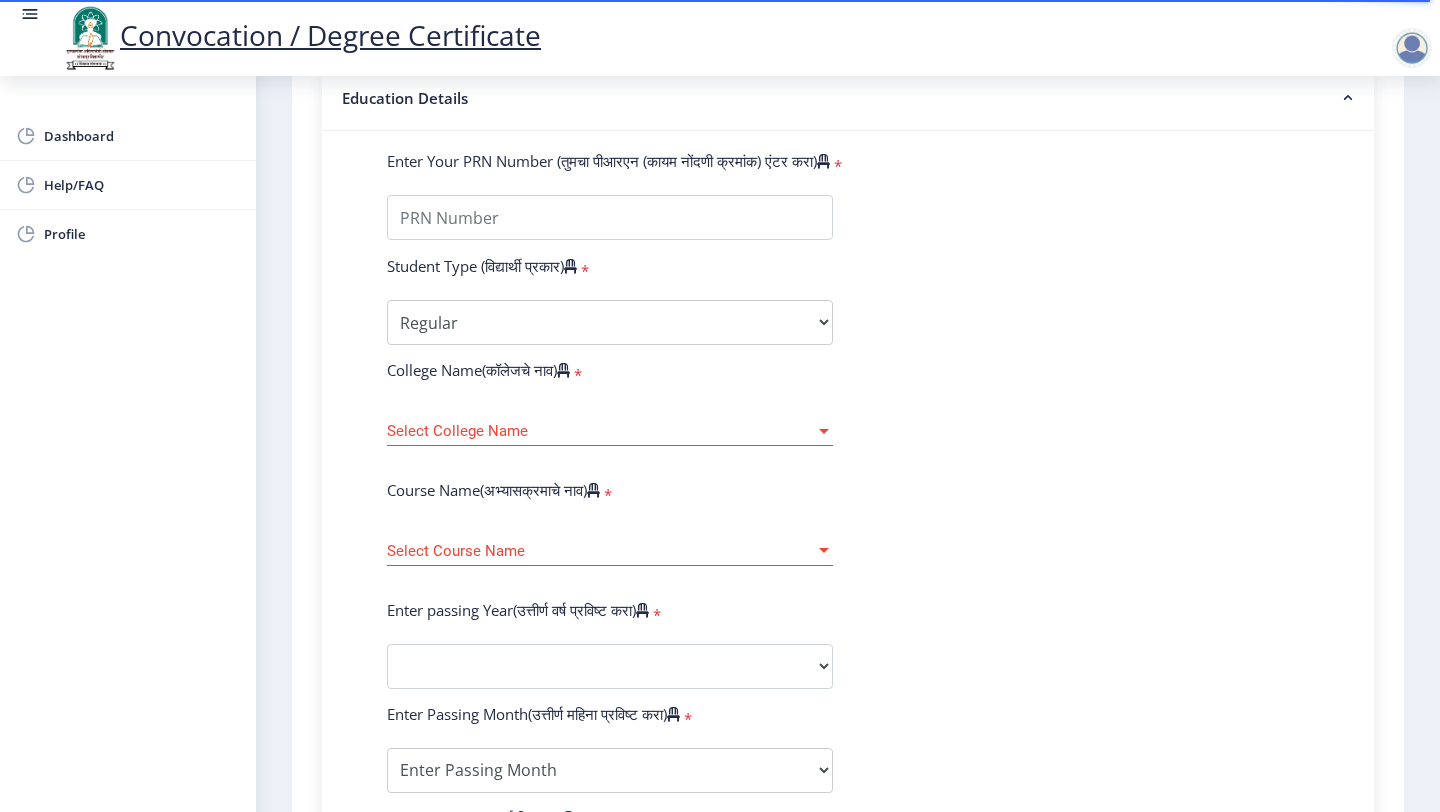 click on "Select Course Name" at bounding box center (601, 551) 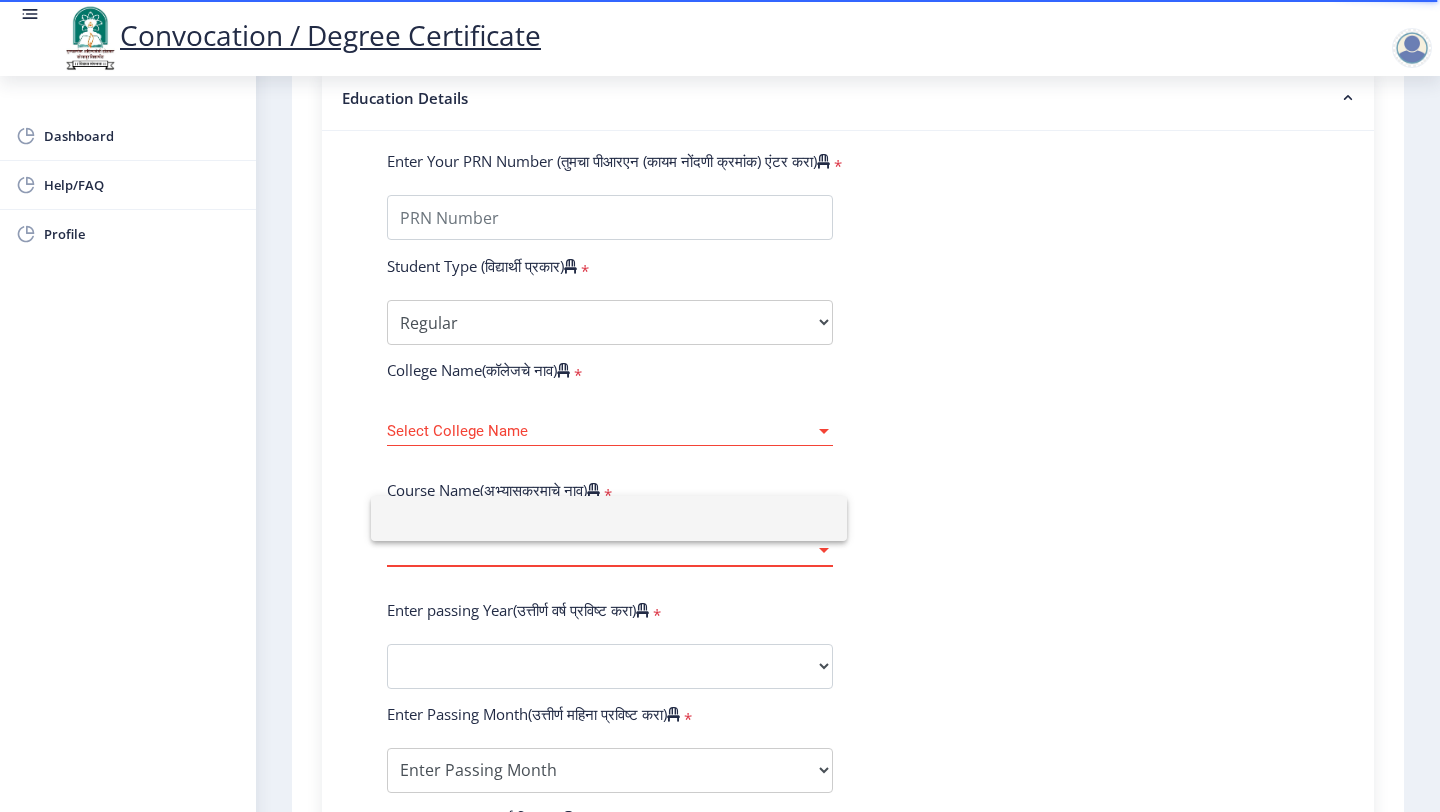type on "m" 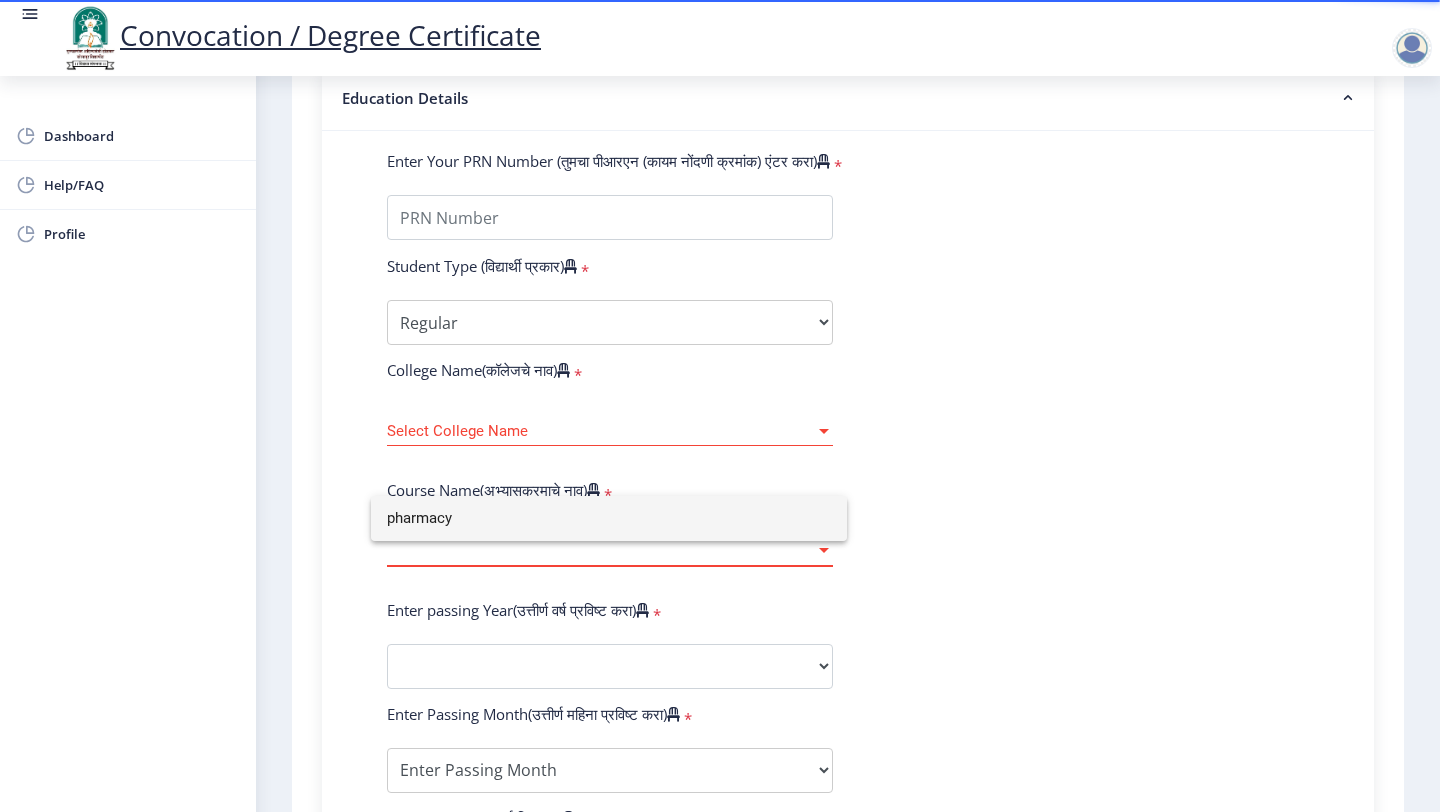 type on "pharmacy" 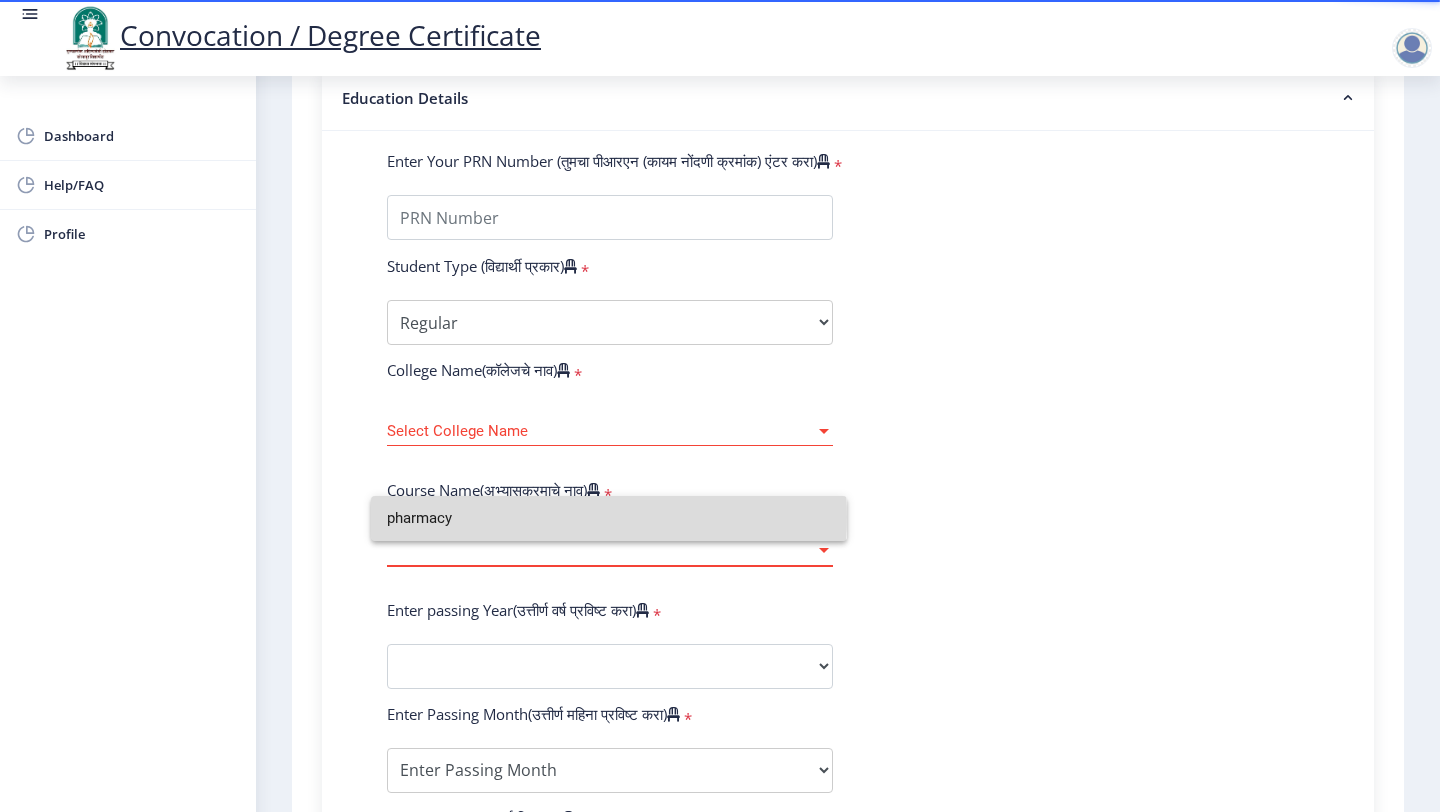 click on "pharmacy" at bounding box center (609, 518) 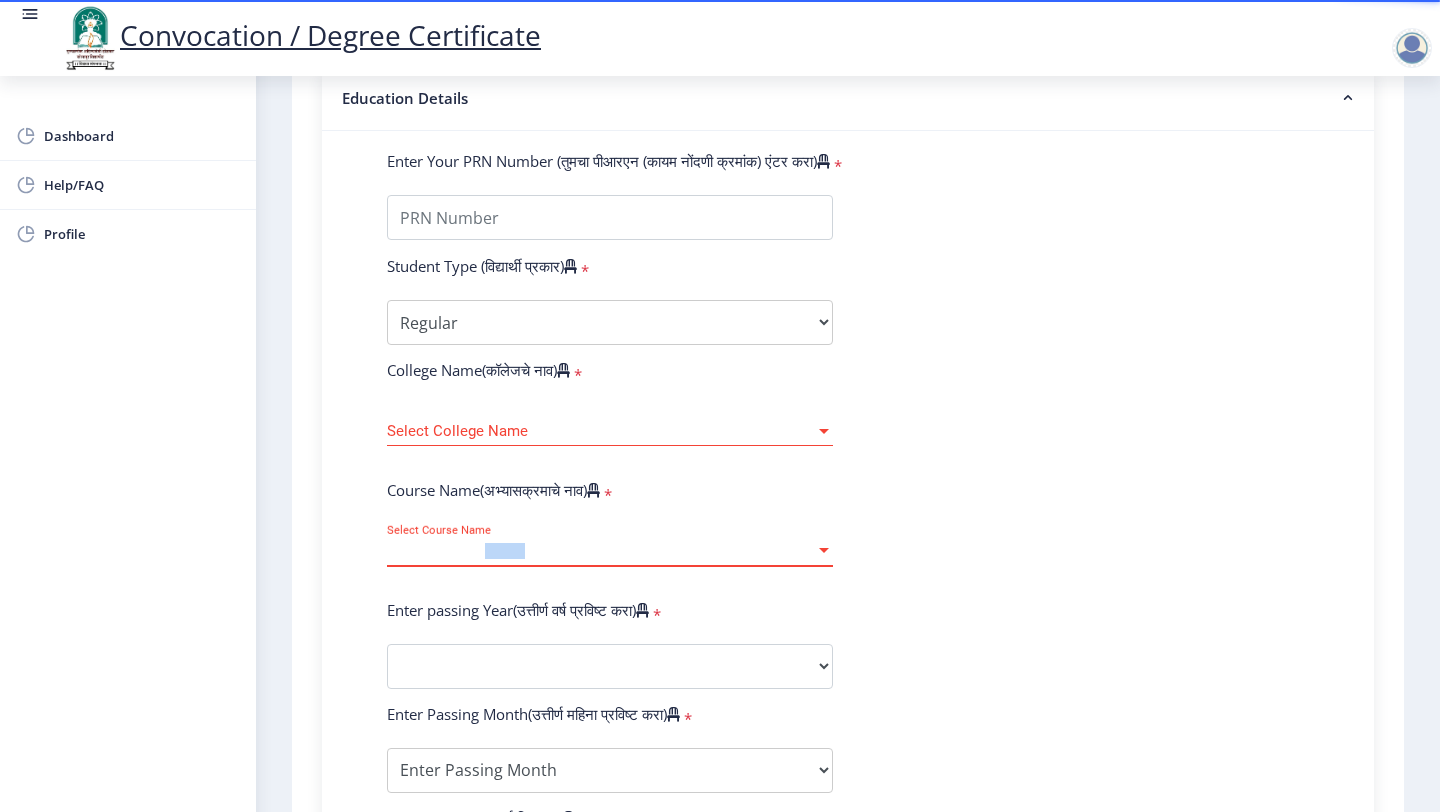 click on "Select Course Name" at bounding box center (601, 551) 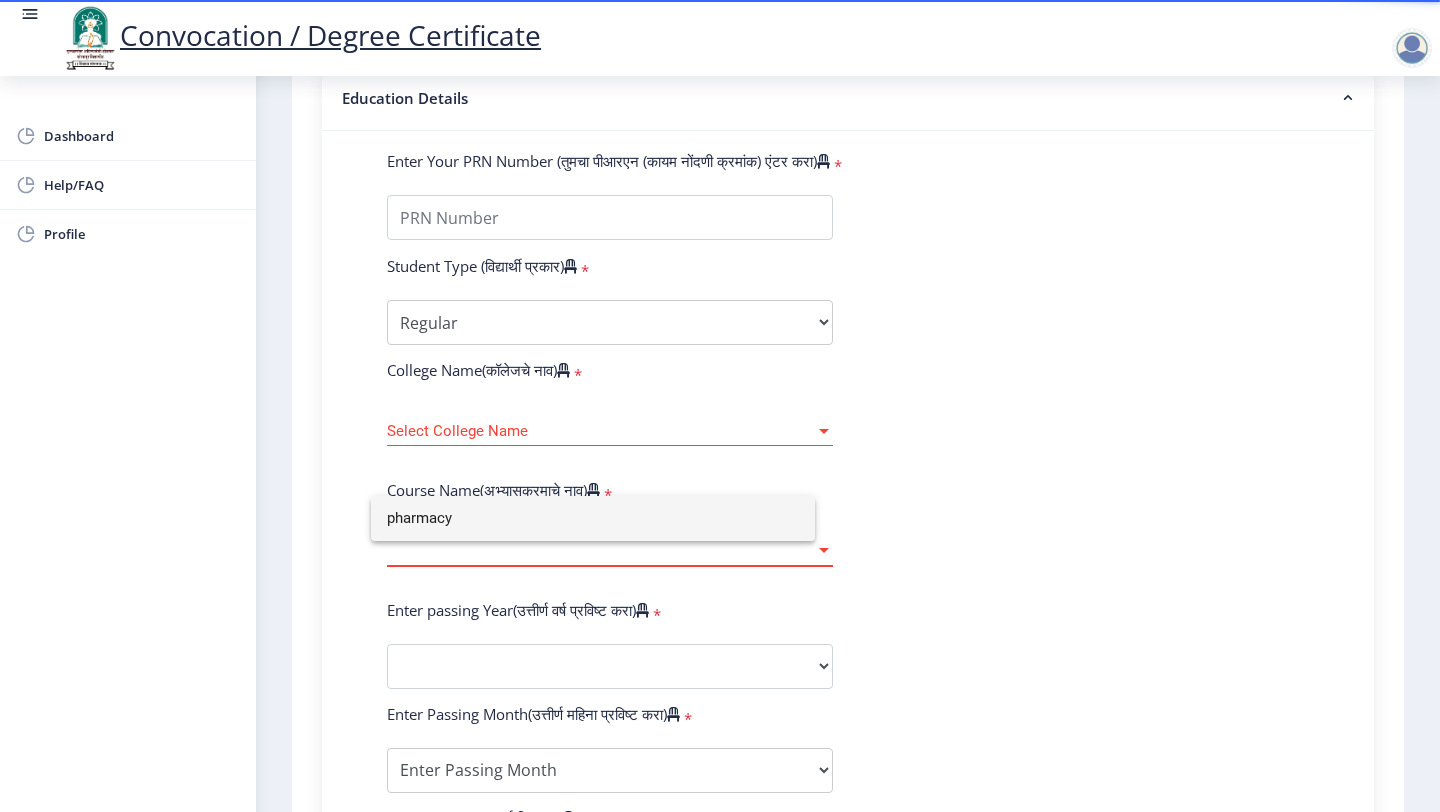 click on "pharmacy" at bounding box center (593, 518) 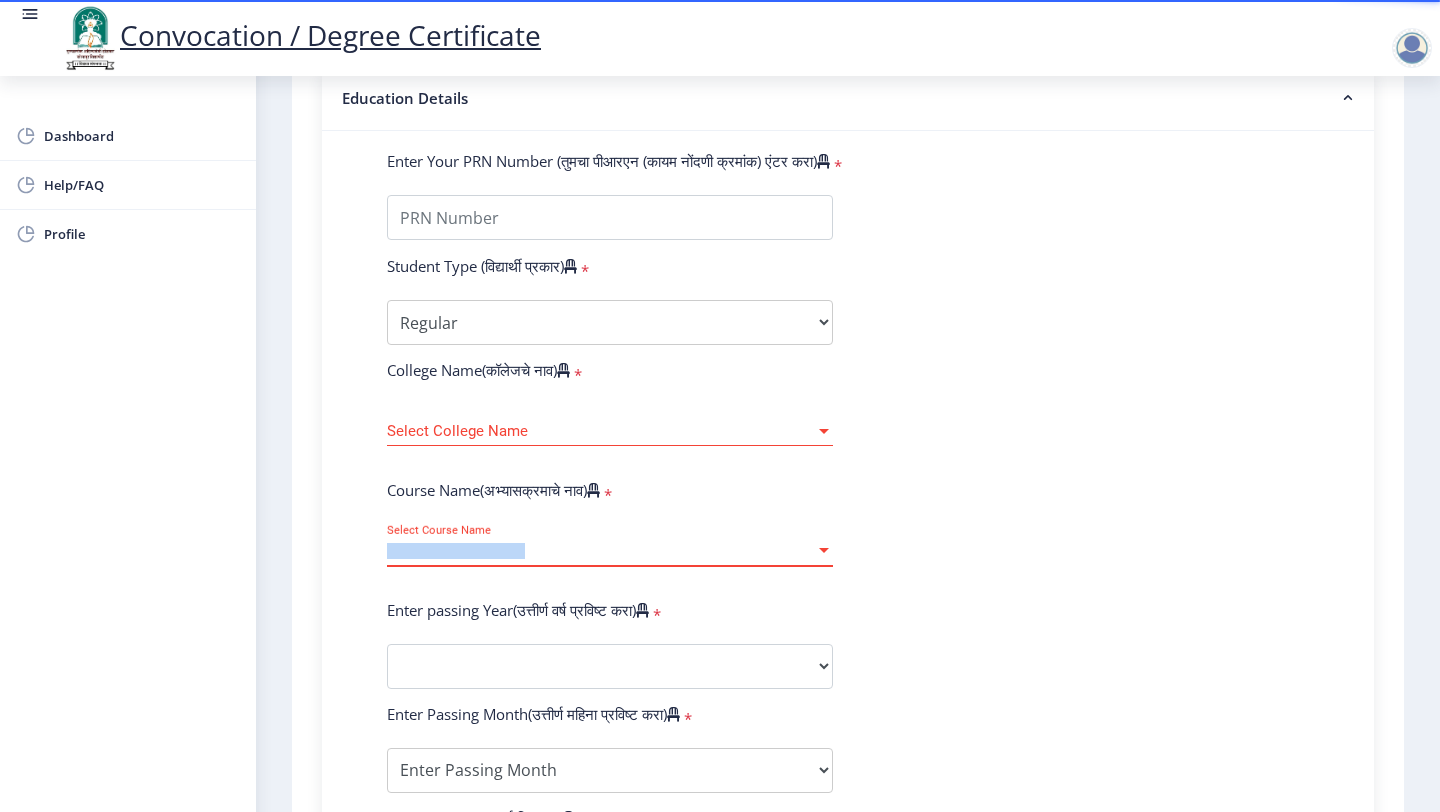 click on "Select Course Name" at bounding box center [601, 551] 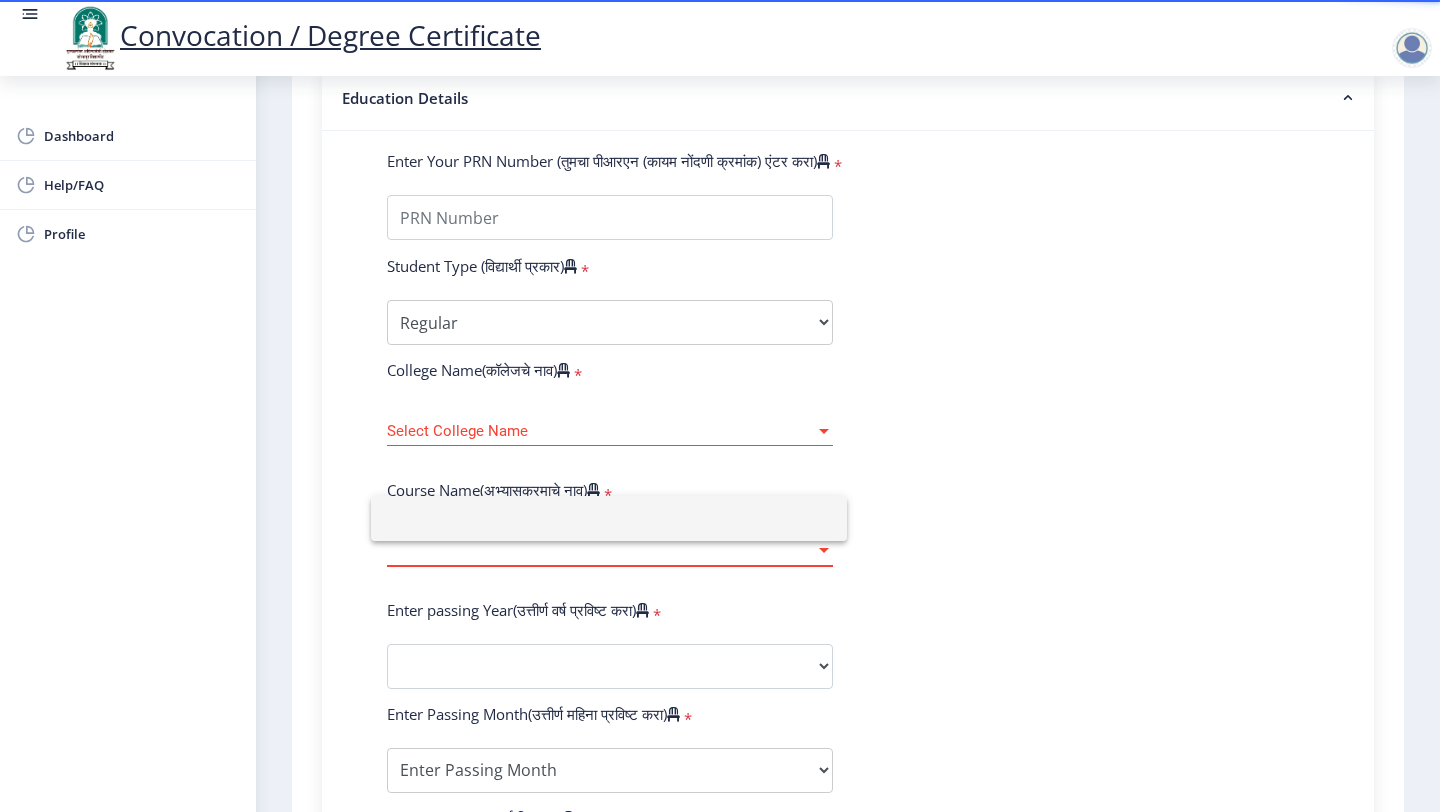 type on "b" 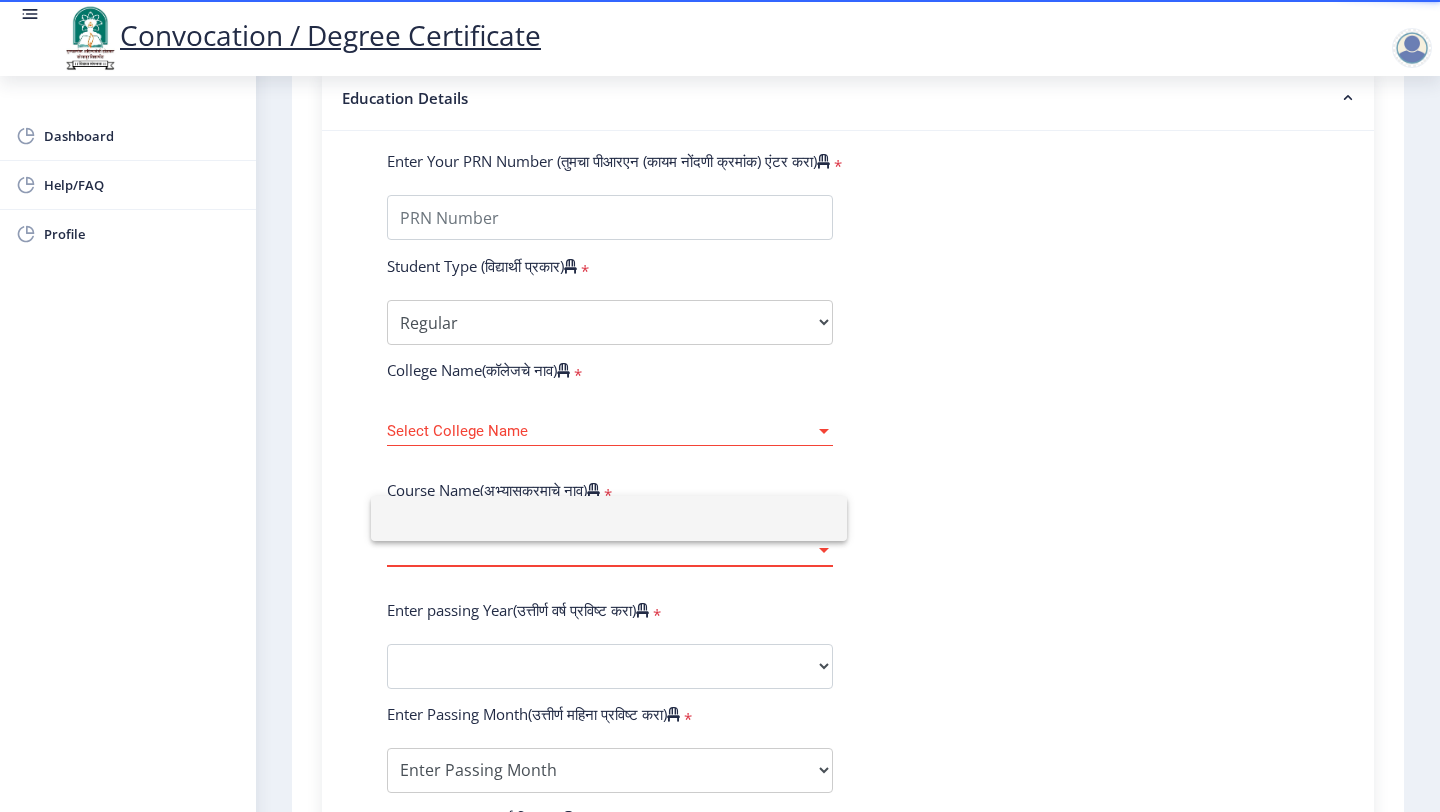 type 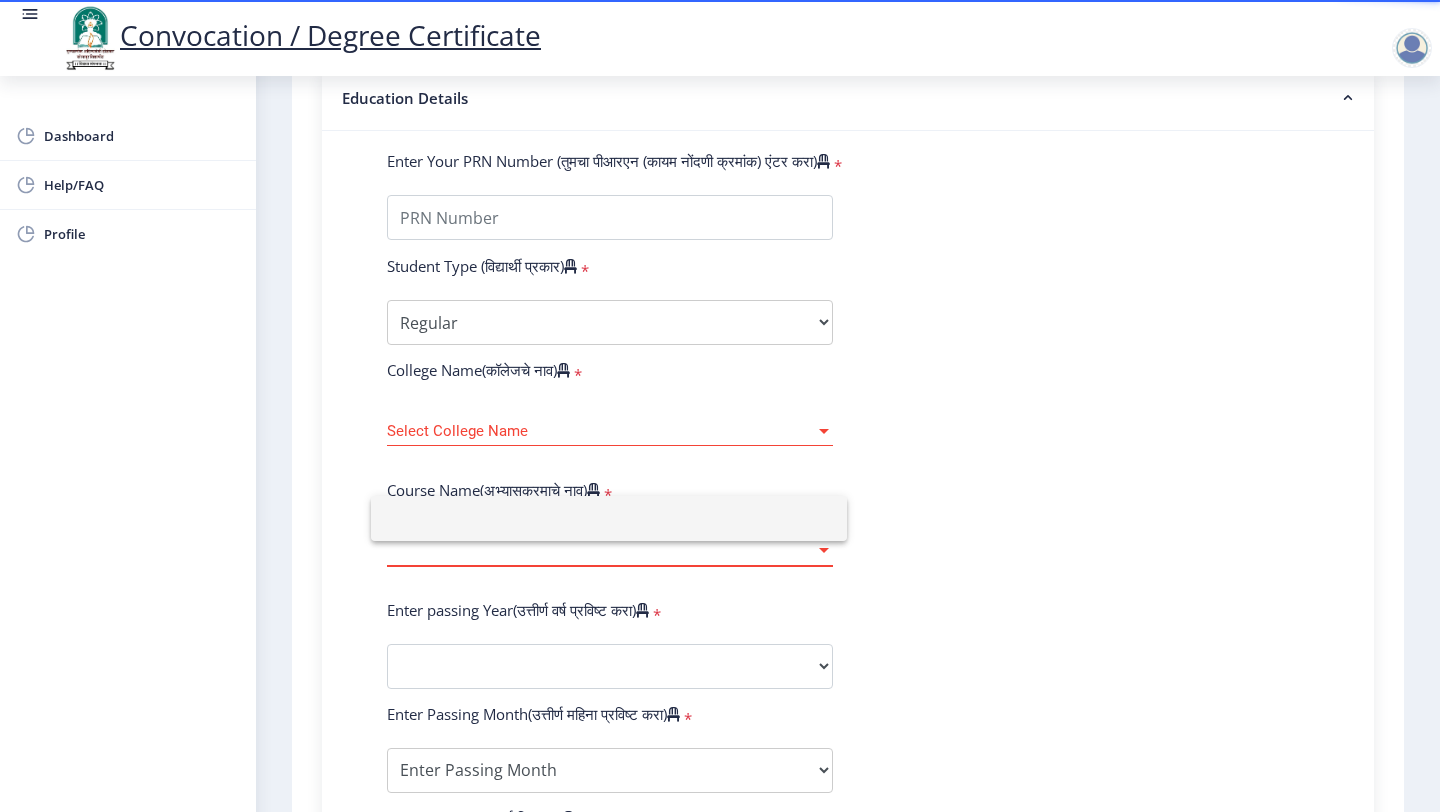 click 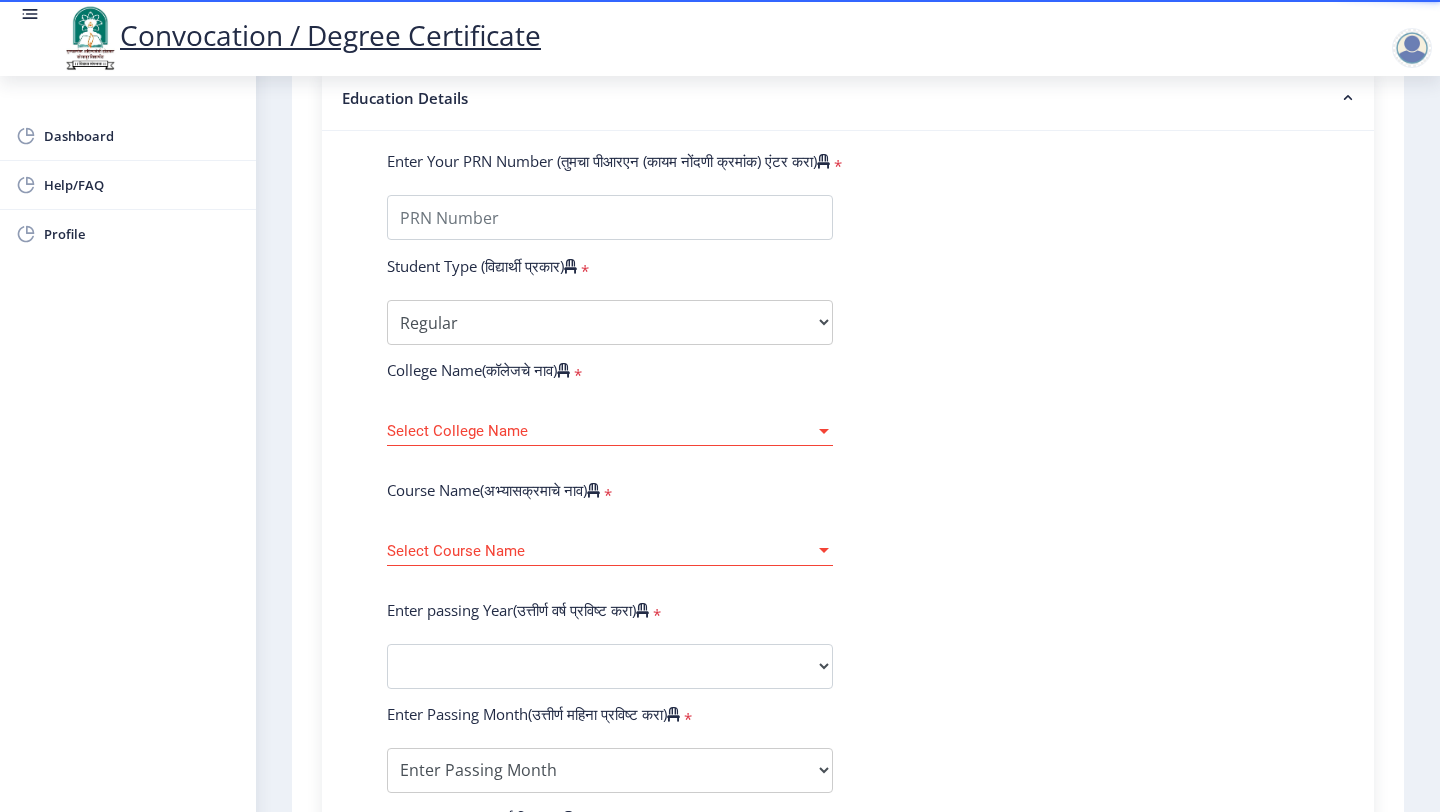 click on "Select College Name" at bounding box center (601, 431) 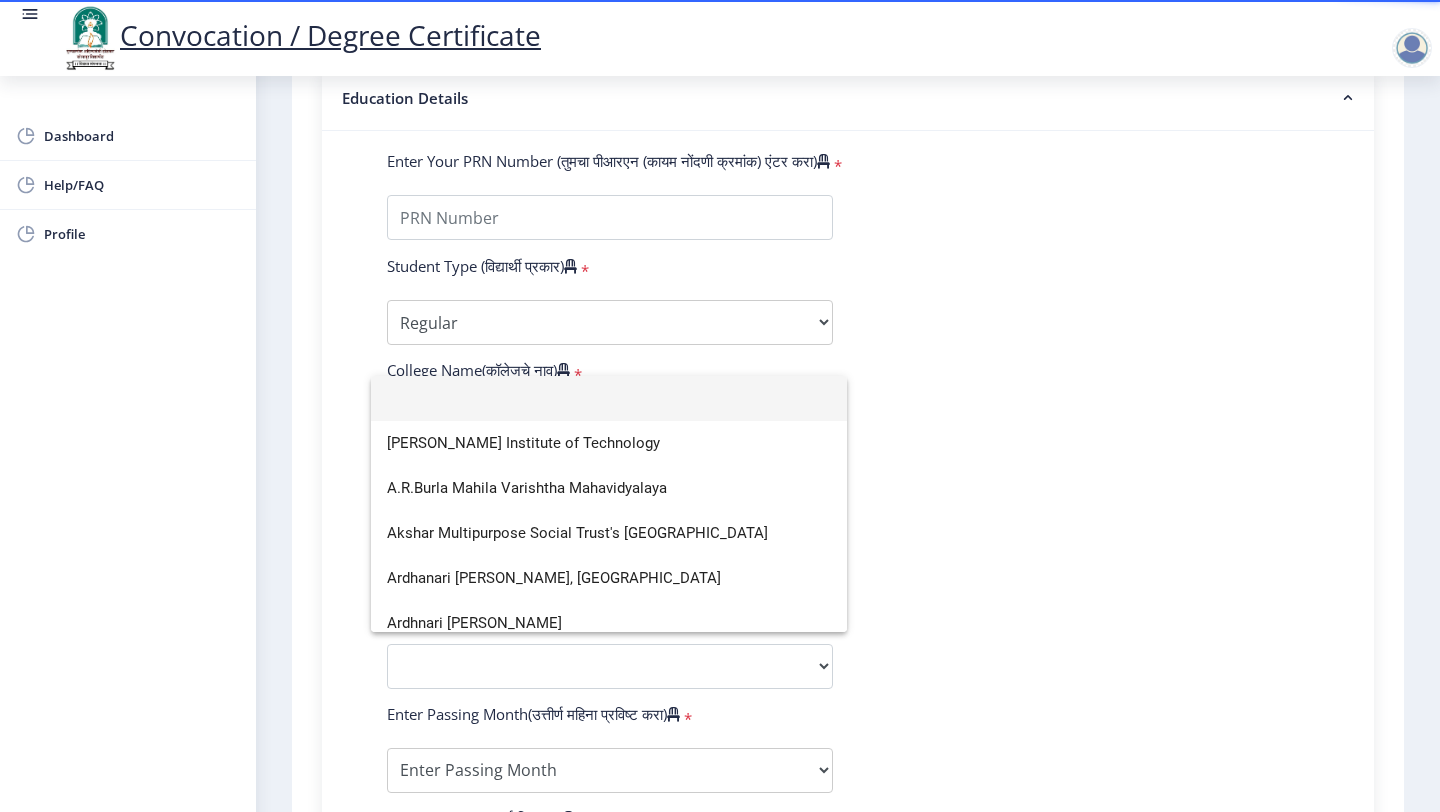 click 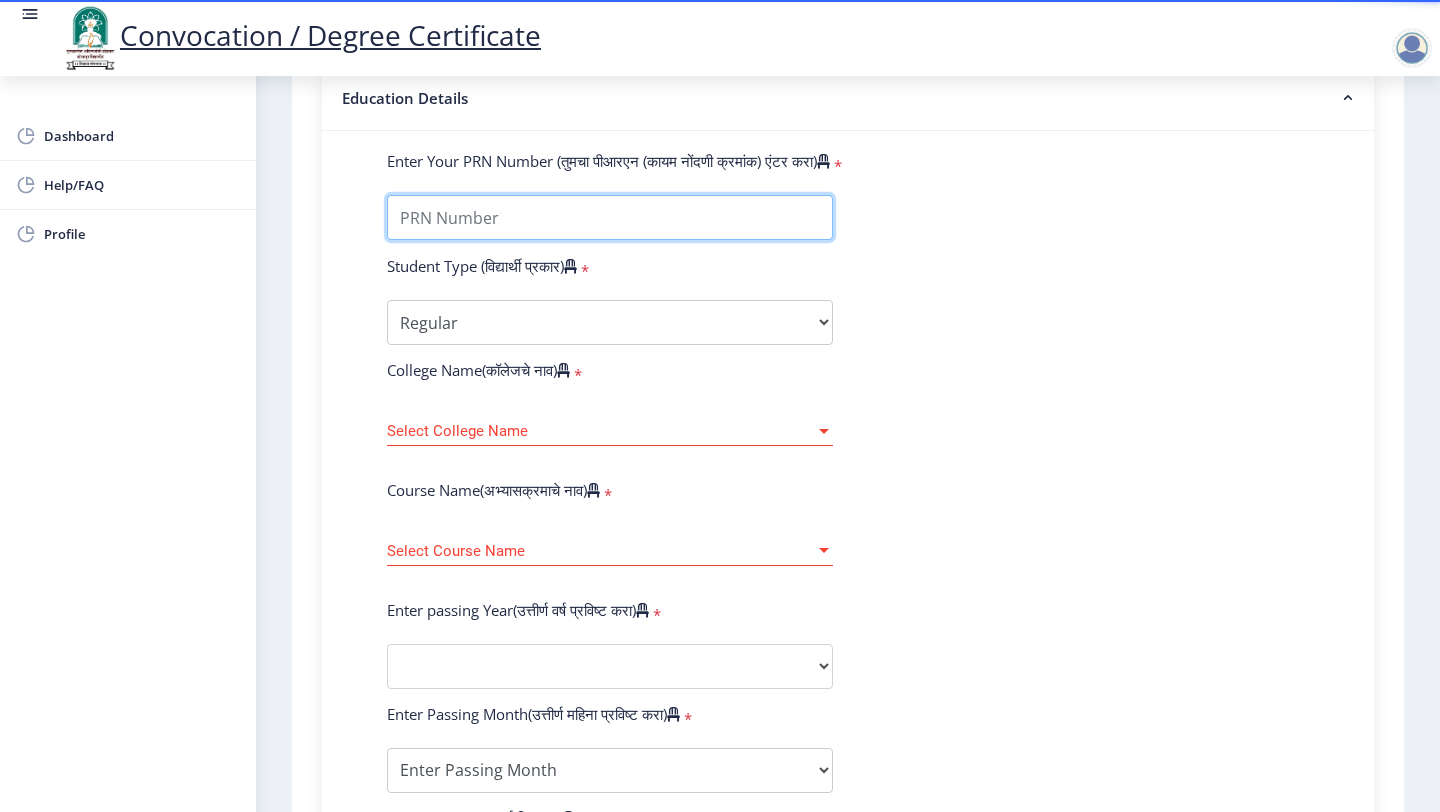 click on "Enter Your PRN Number (तुमचा पीआरएन (कायम नोंदणी क्रमांक) एंटर करा)" at bounding box center (610, 217) 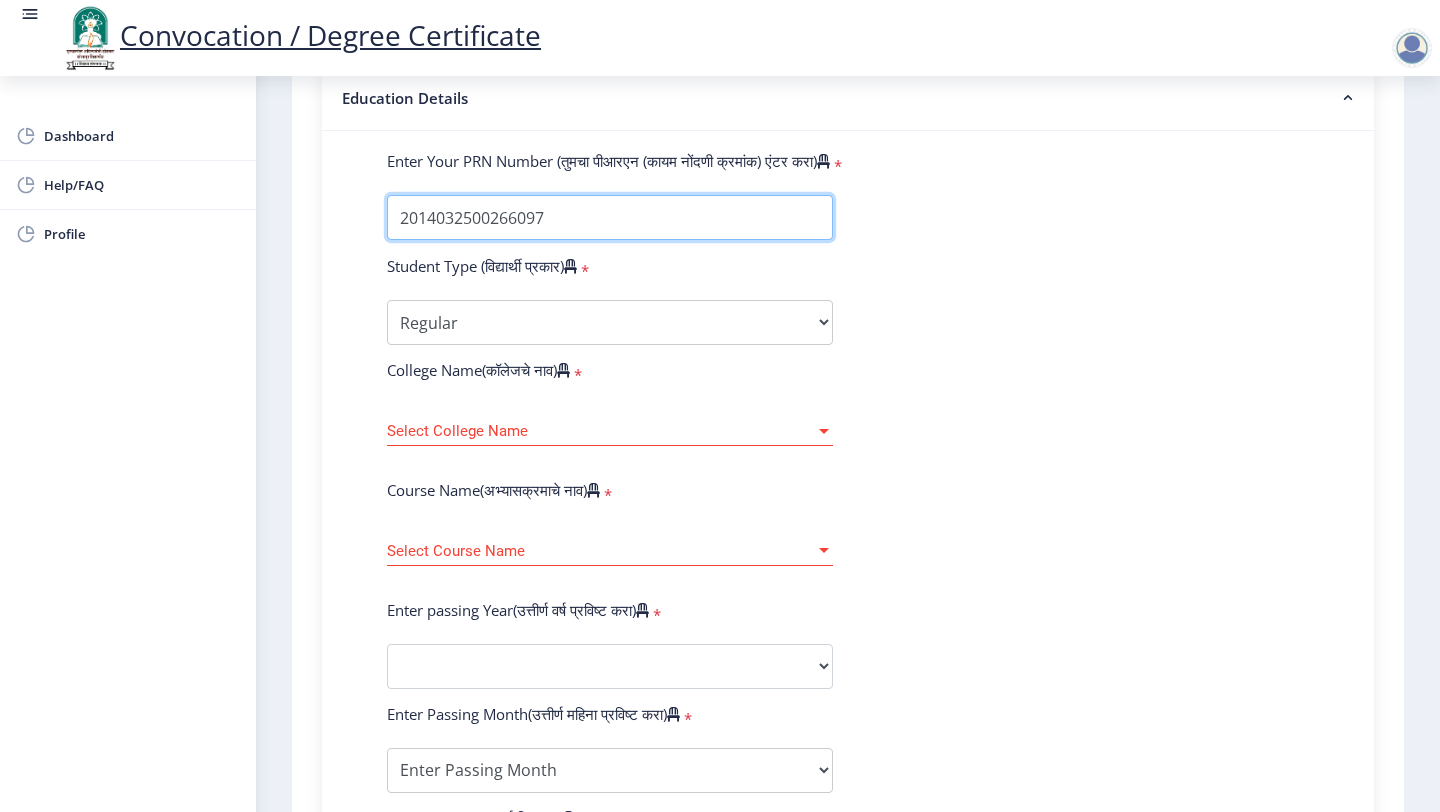 type on "2014032500266097" 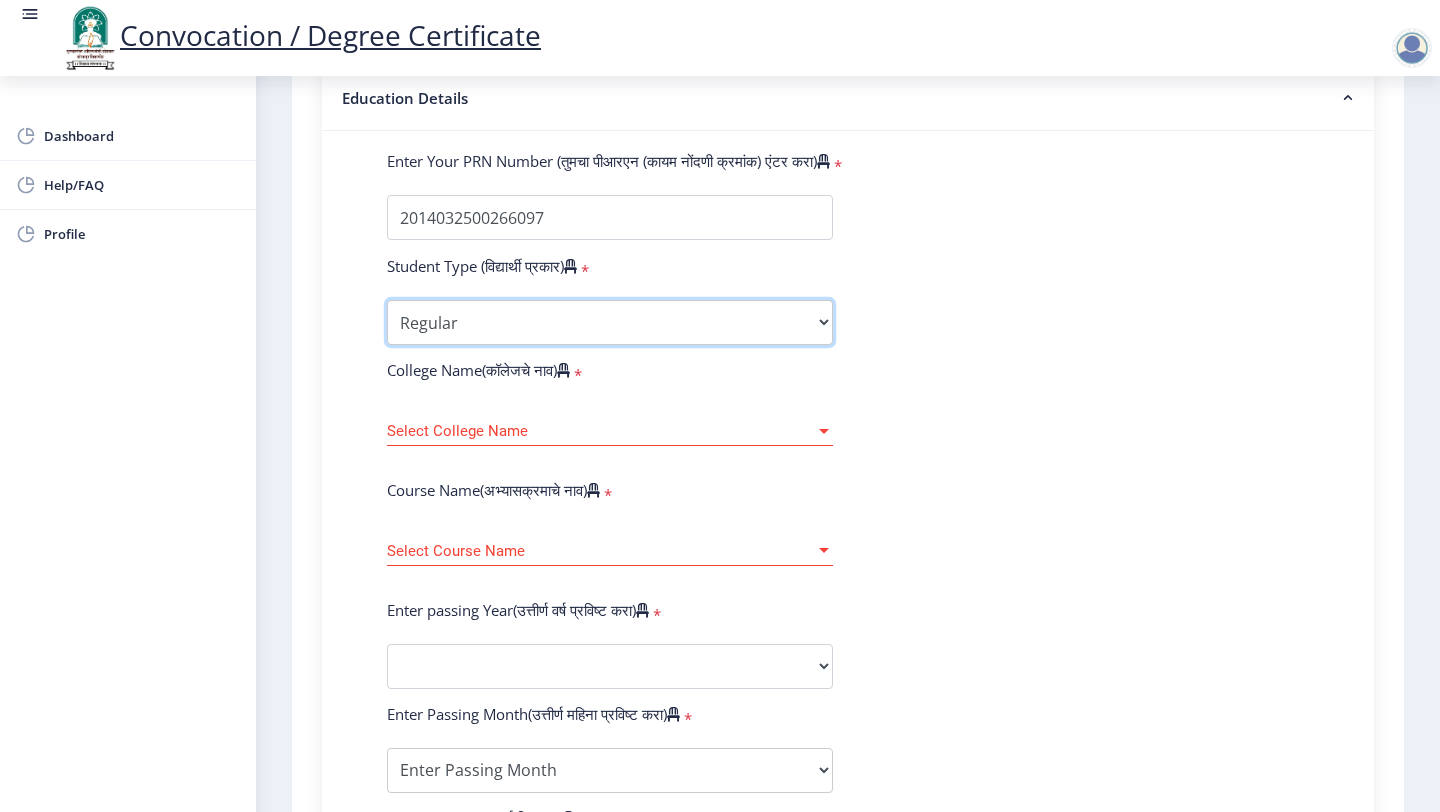 click on "Select Student Type Regular External" at bounding box center (610, 322) 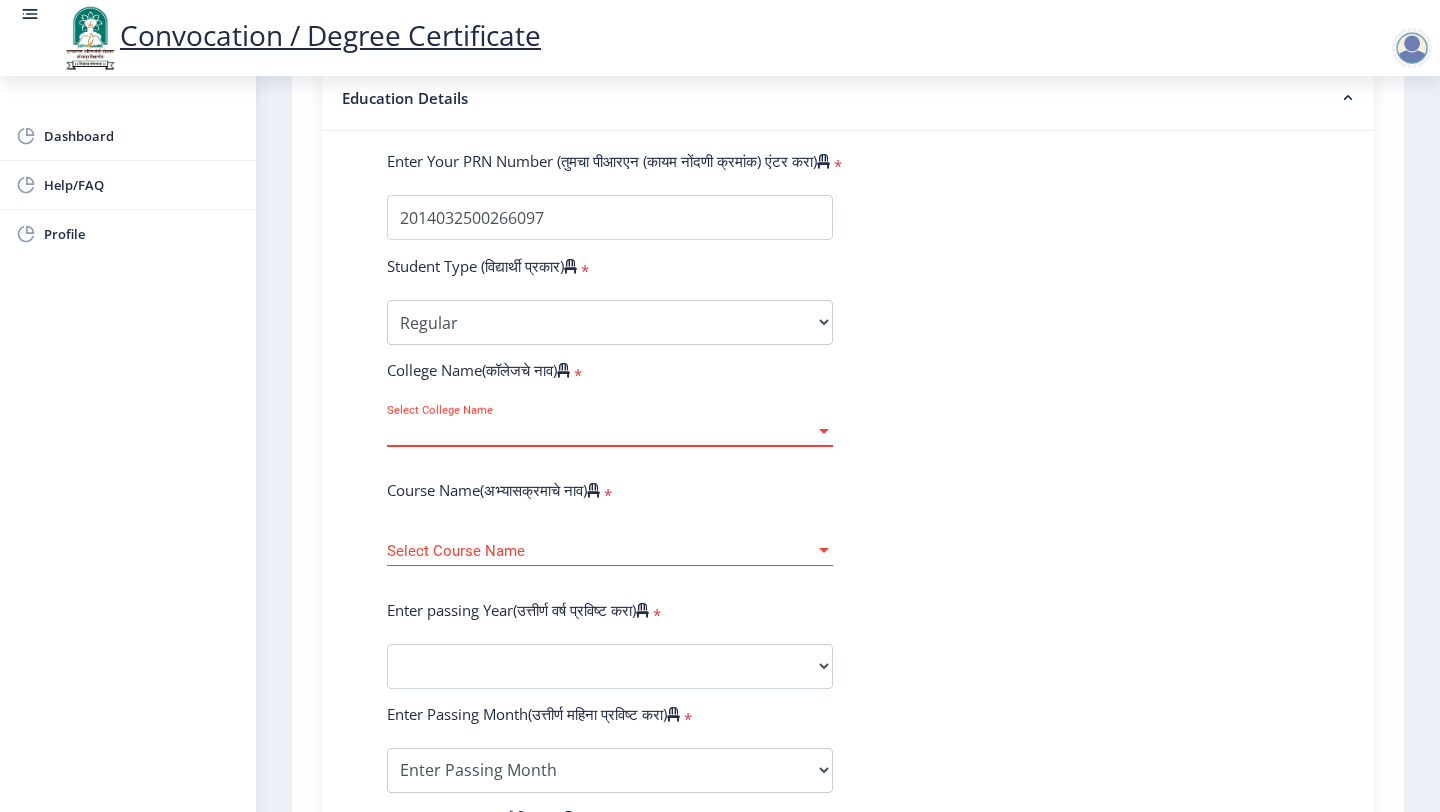 click on "Select College Name" at bounding box center (601, 431) 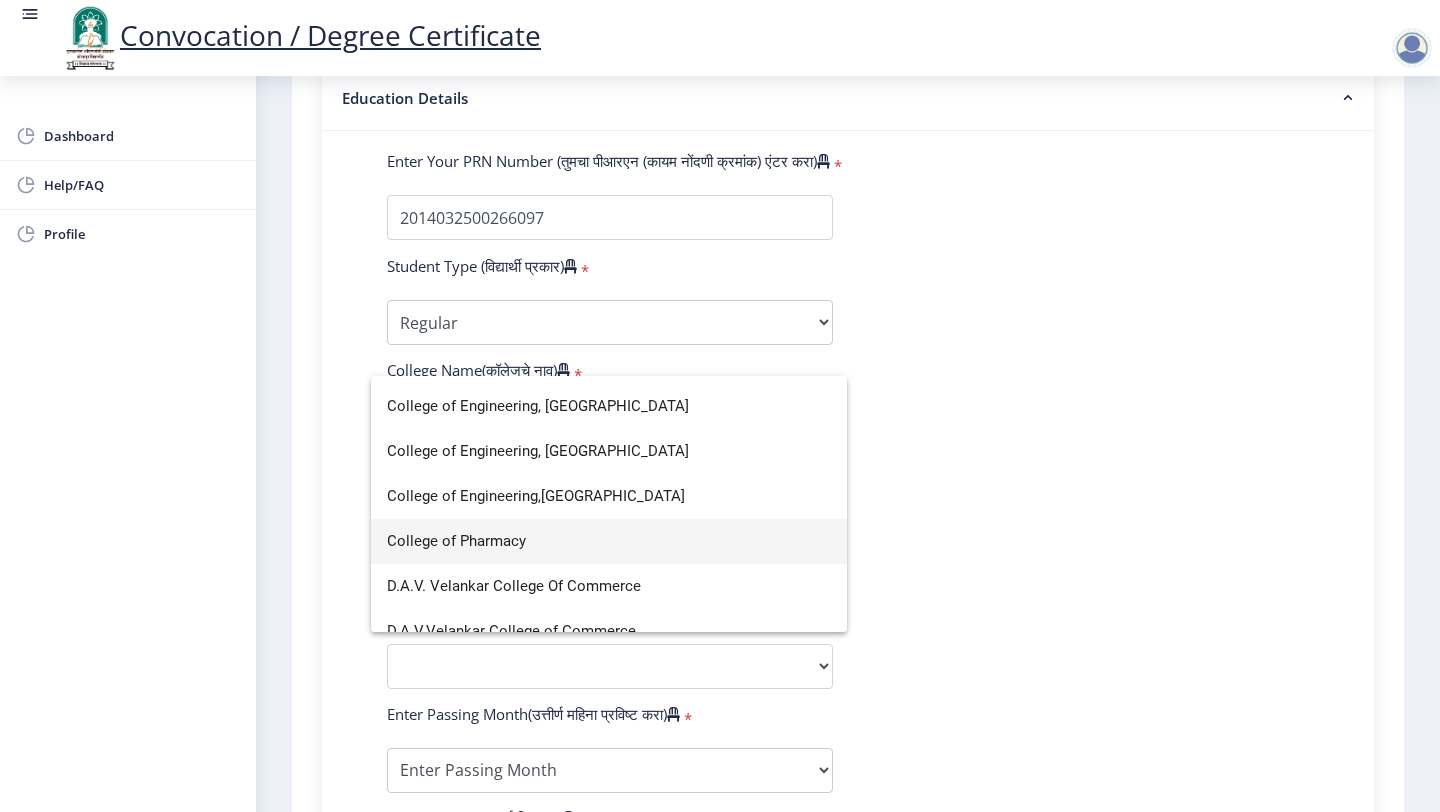scroll, scrollTop: 1319, scrollLeft: 0, axis: vertical 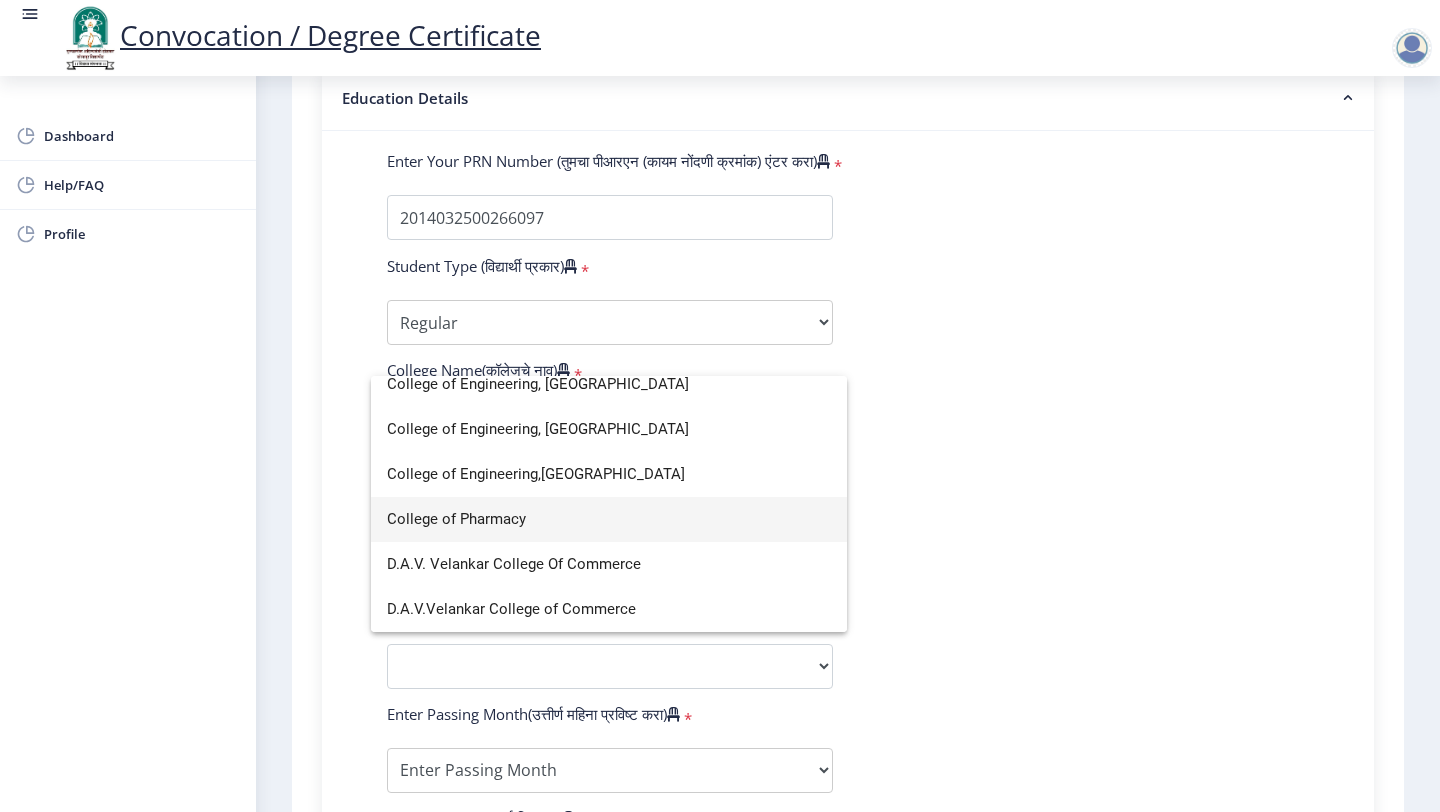 click on "College of Pharmacy" at bounding box center (609, 519) 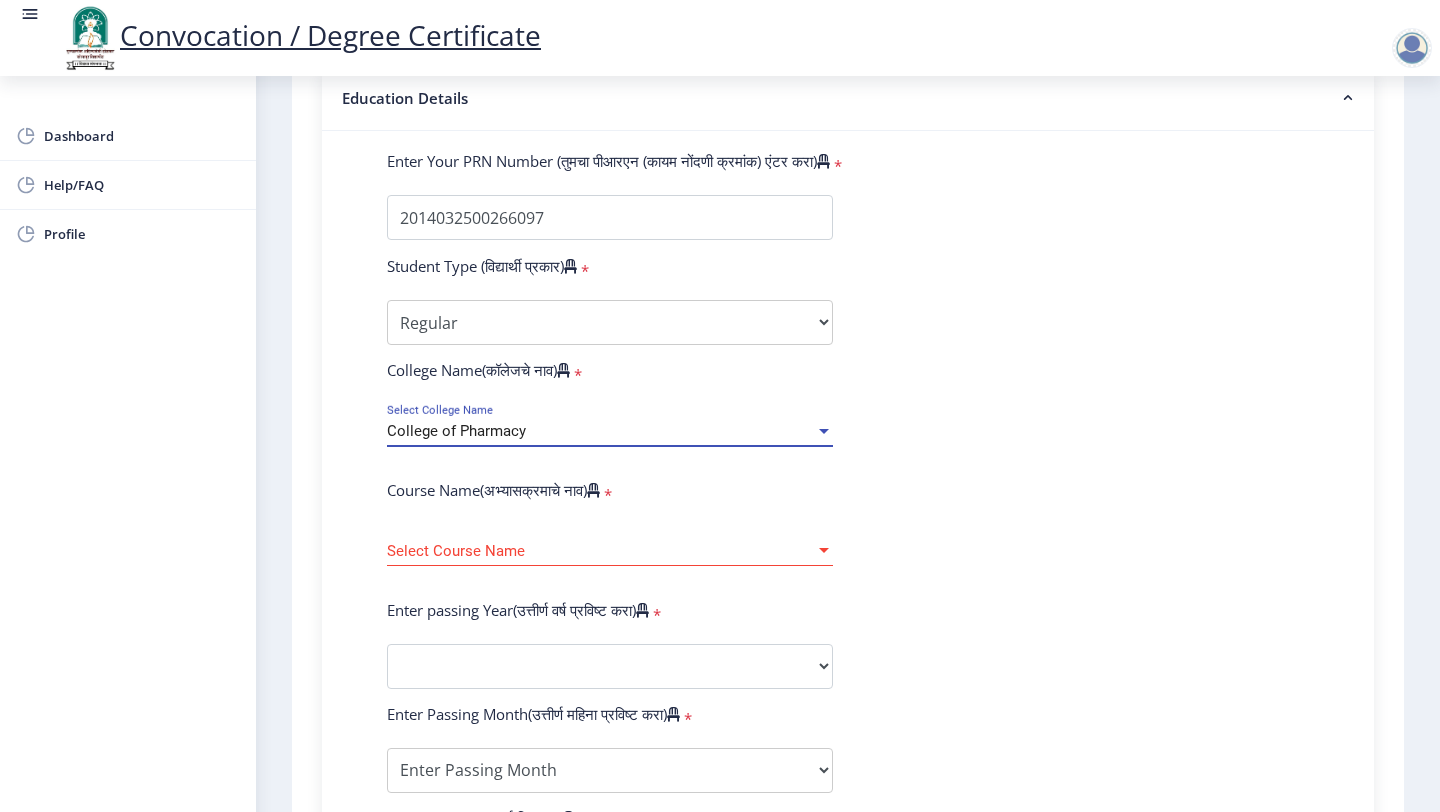 click on "Select Course Name" at bounding box center (601, 551) 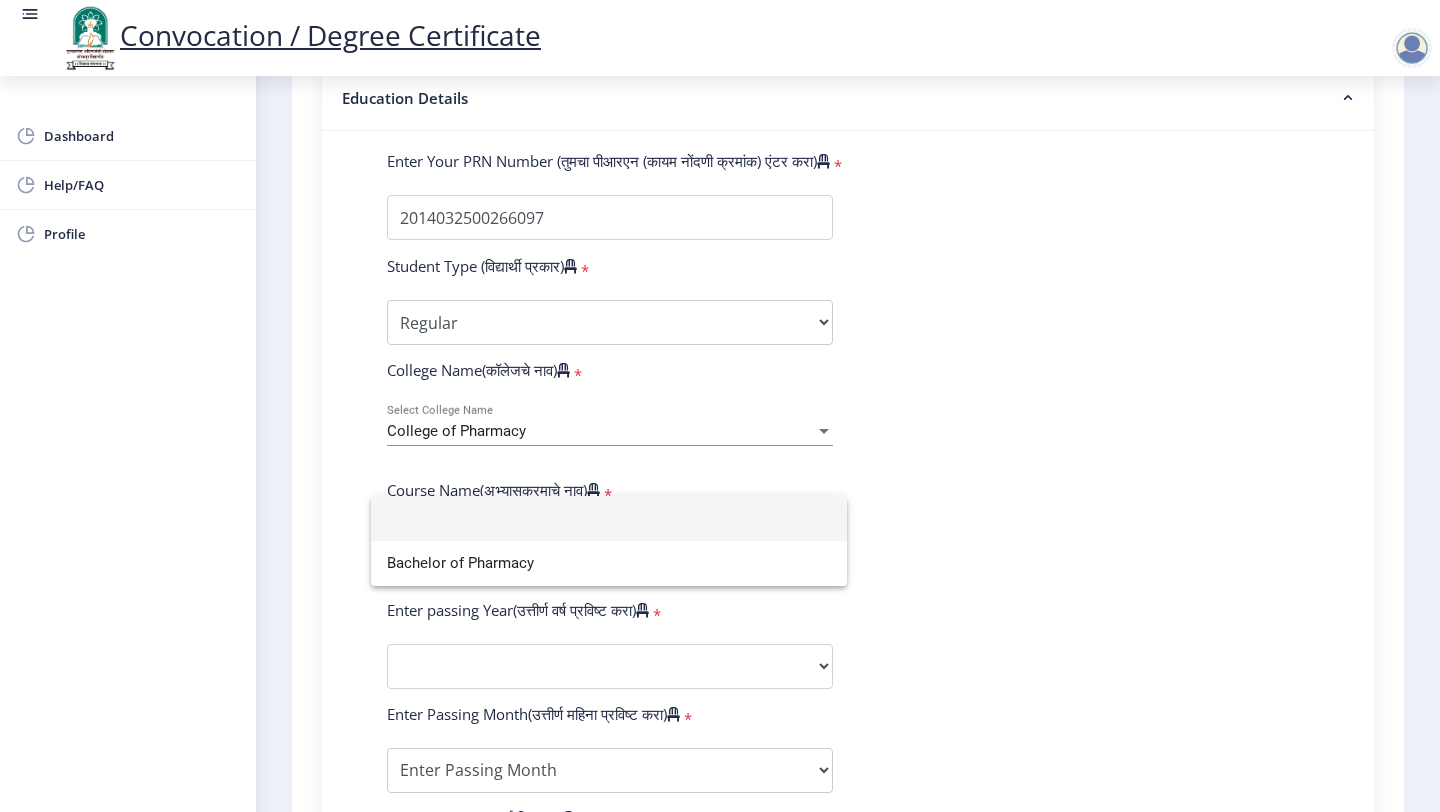 click 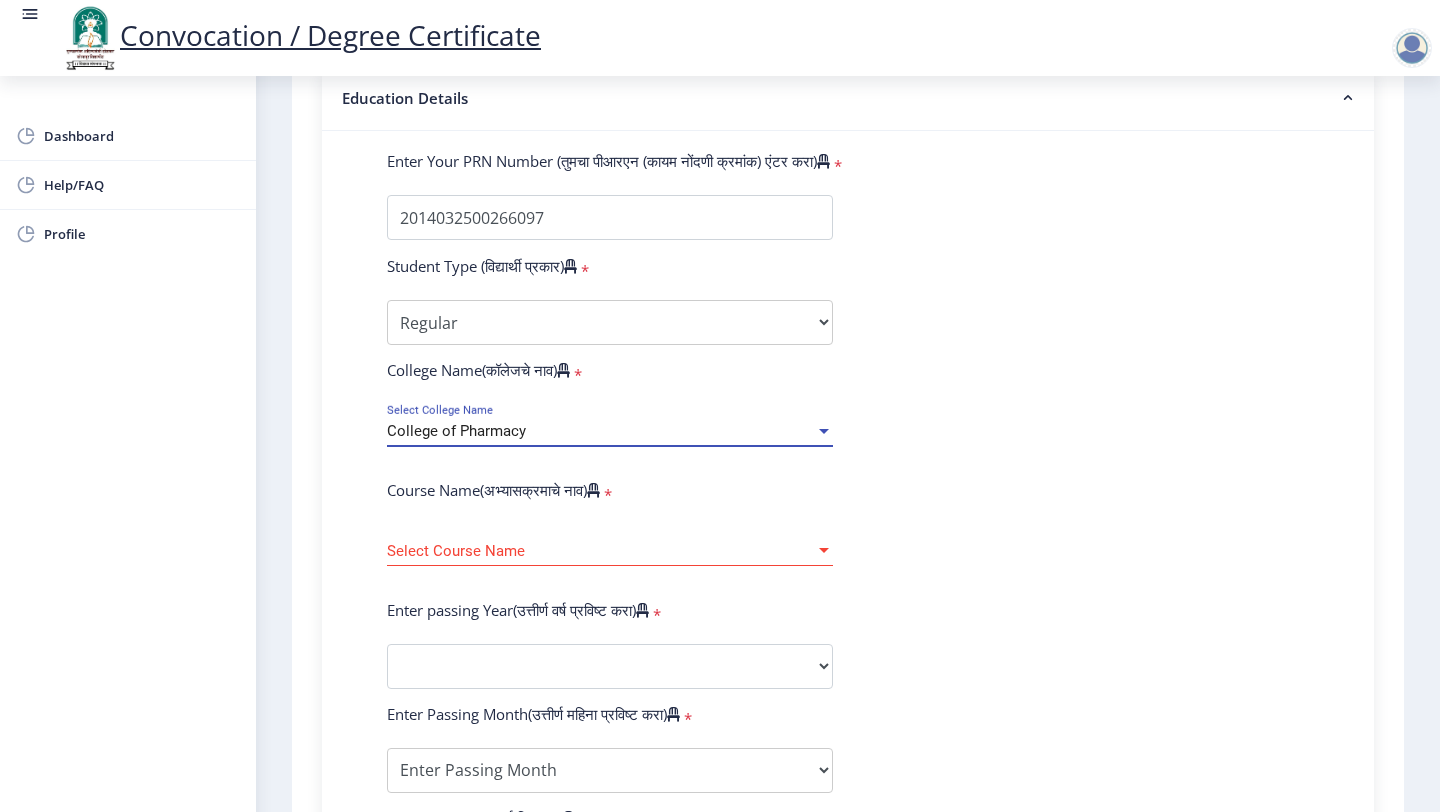click on "College of Pharmacy" at bounding box center (601, 431) 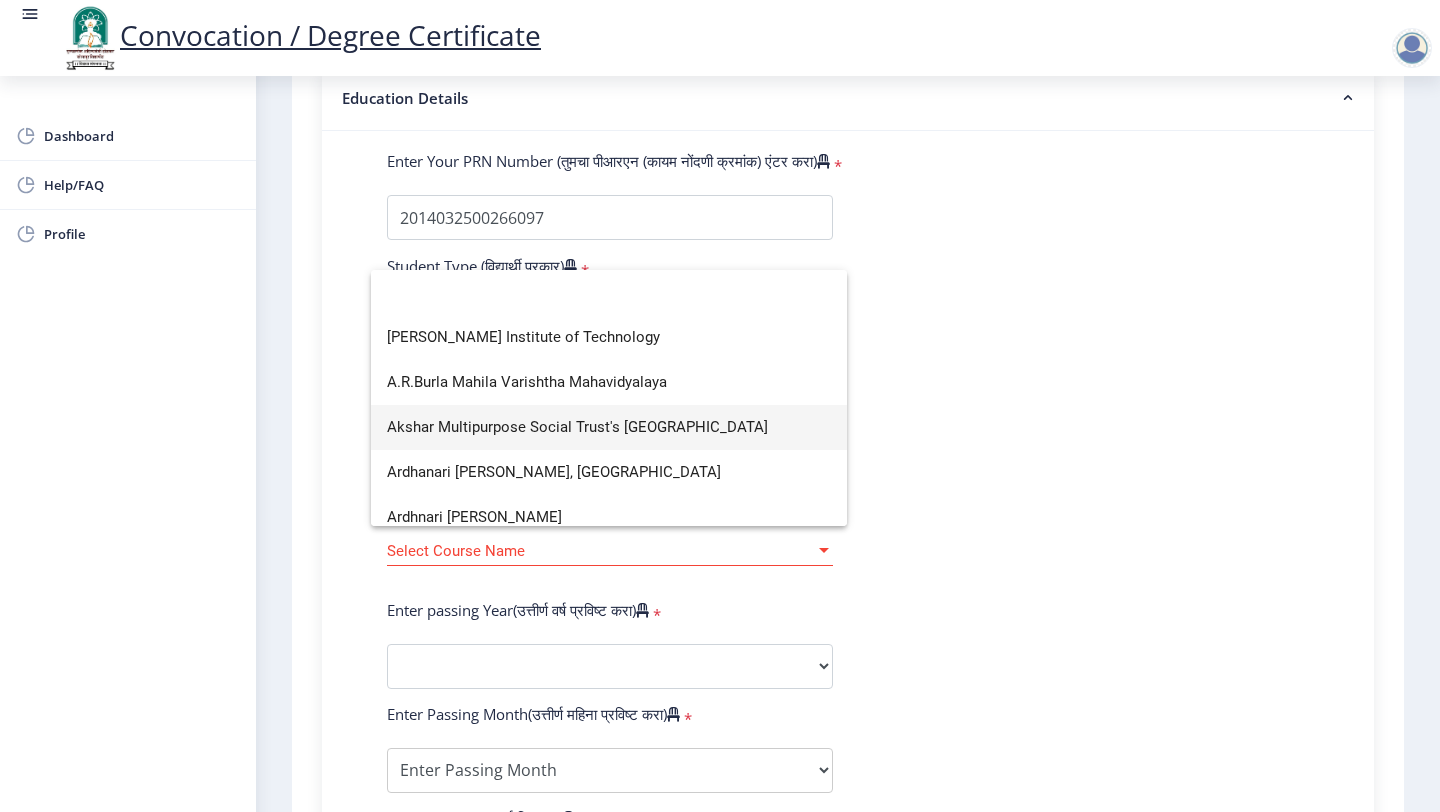 scroll, scrollTop: 0, scrollLeft: 0, axis: both 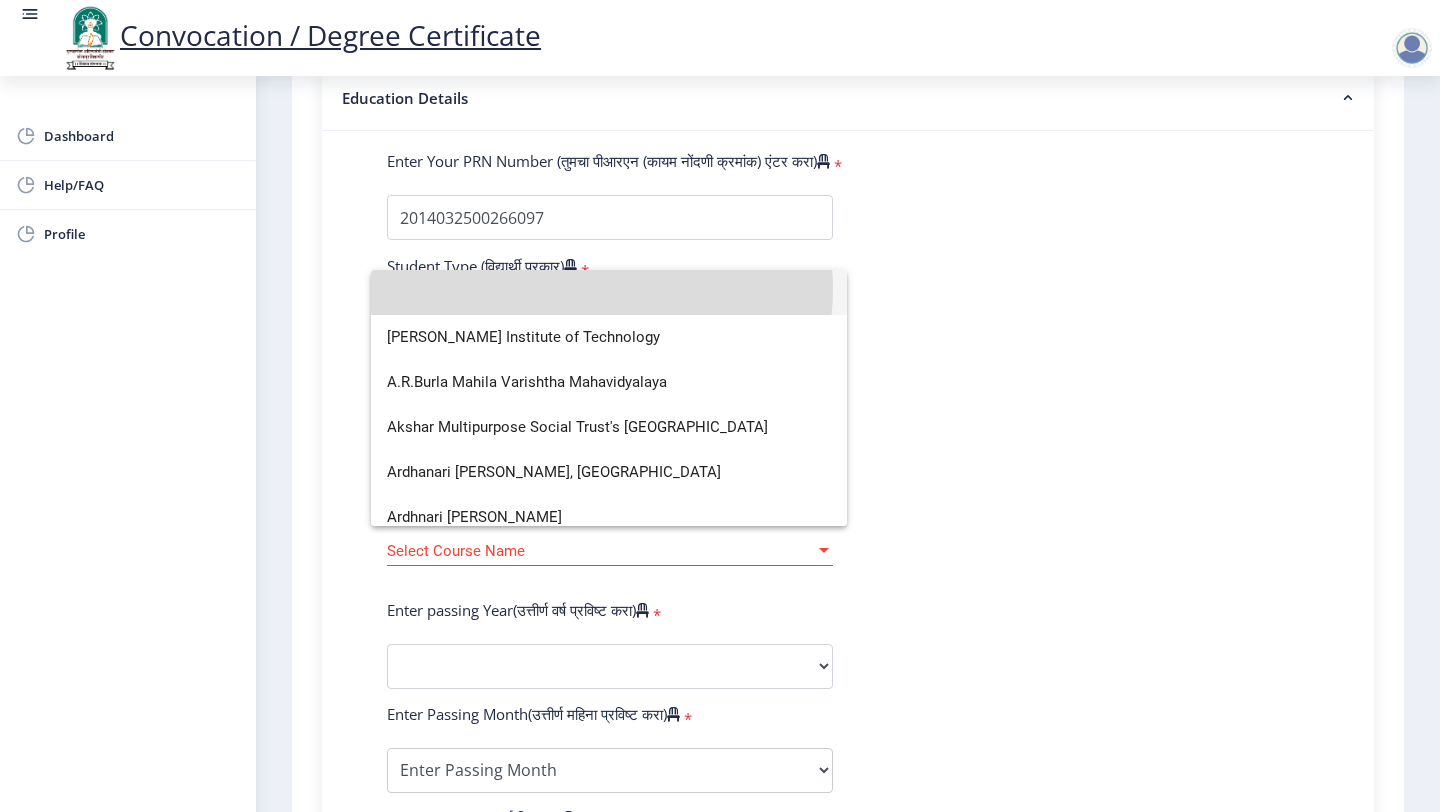 click at bounding box center [609, 292] 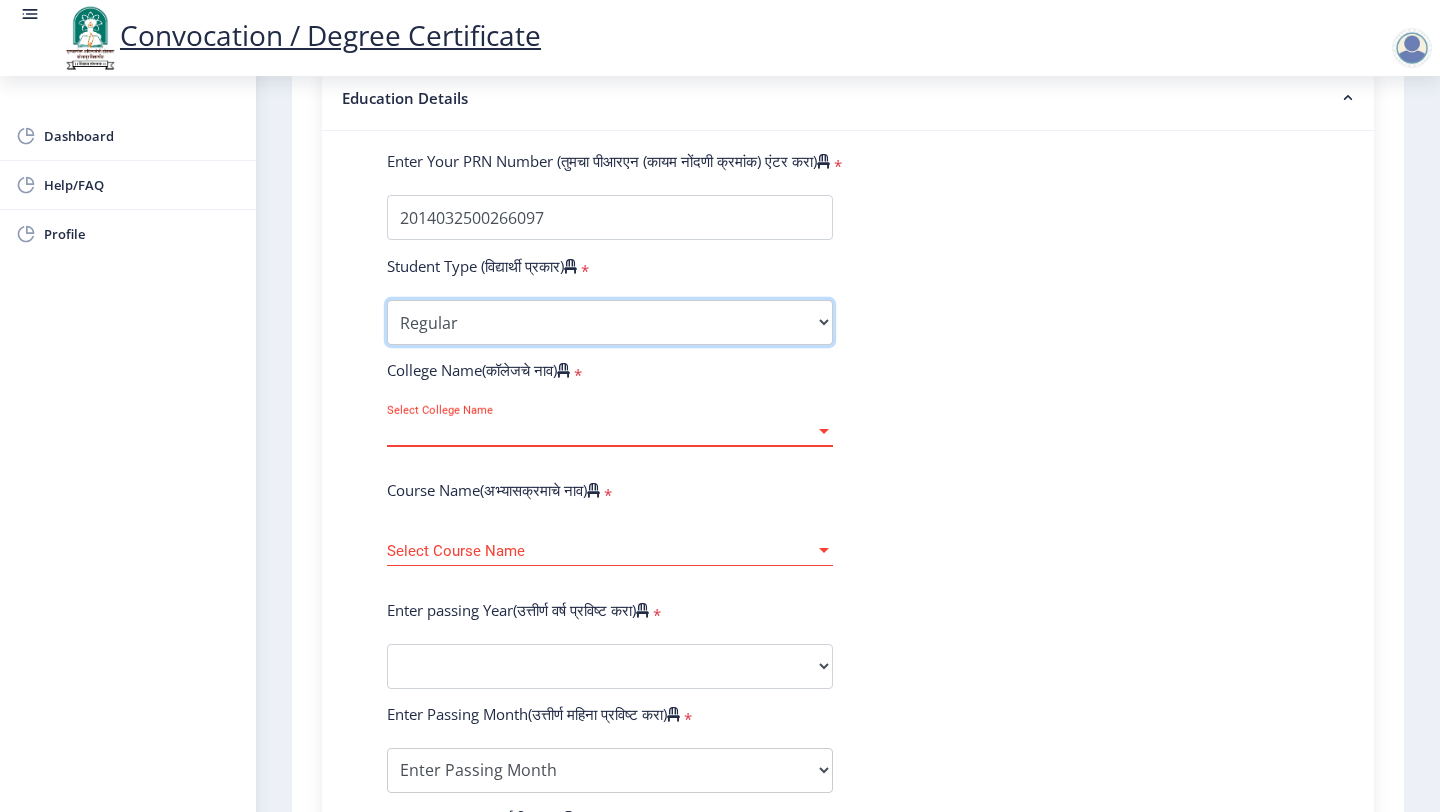 click on "Select Student Type Regular External" at bounding box center [610, 322] 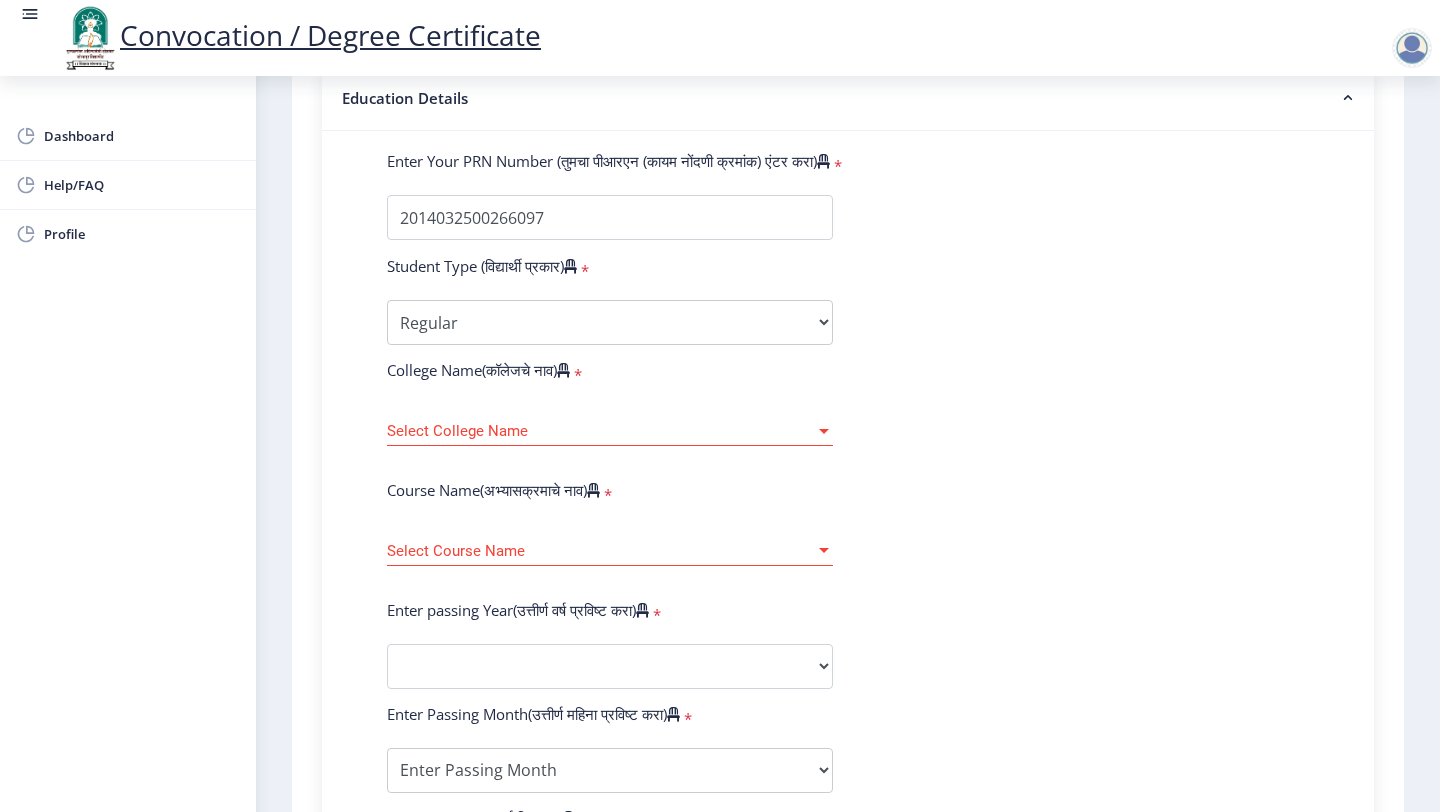 click on "Select College Name" at bounding box center [601, 431] 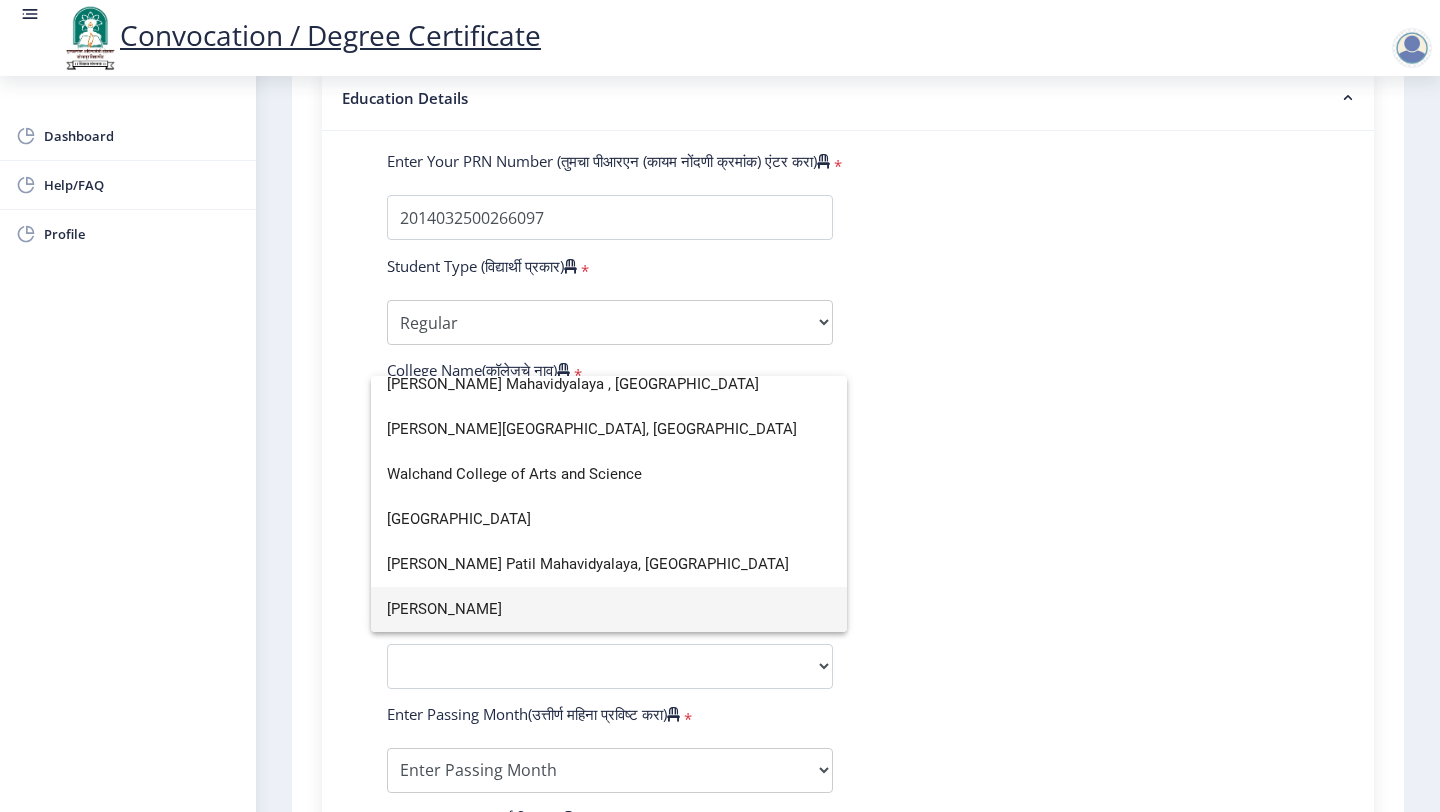 scroll, scrollTop: 9284, scrollLeft: 0, axis: vertical 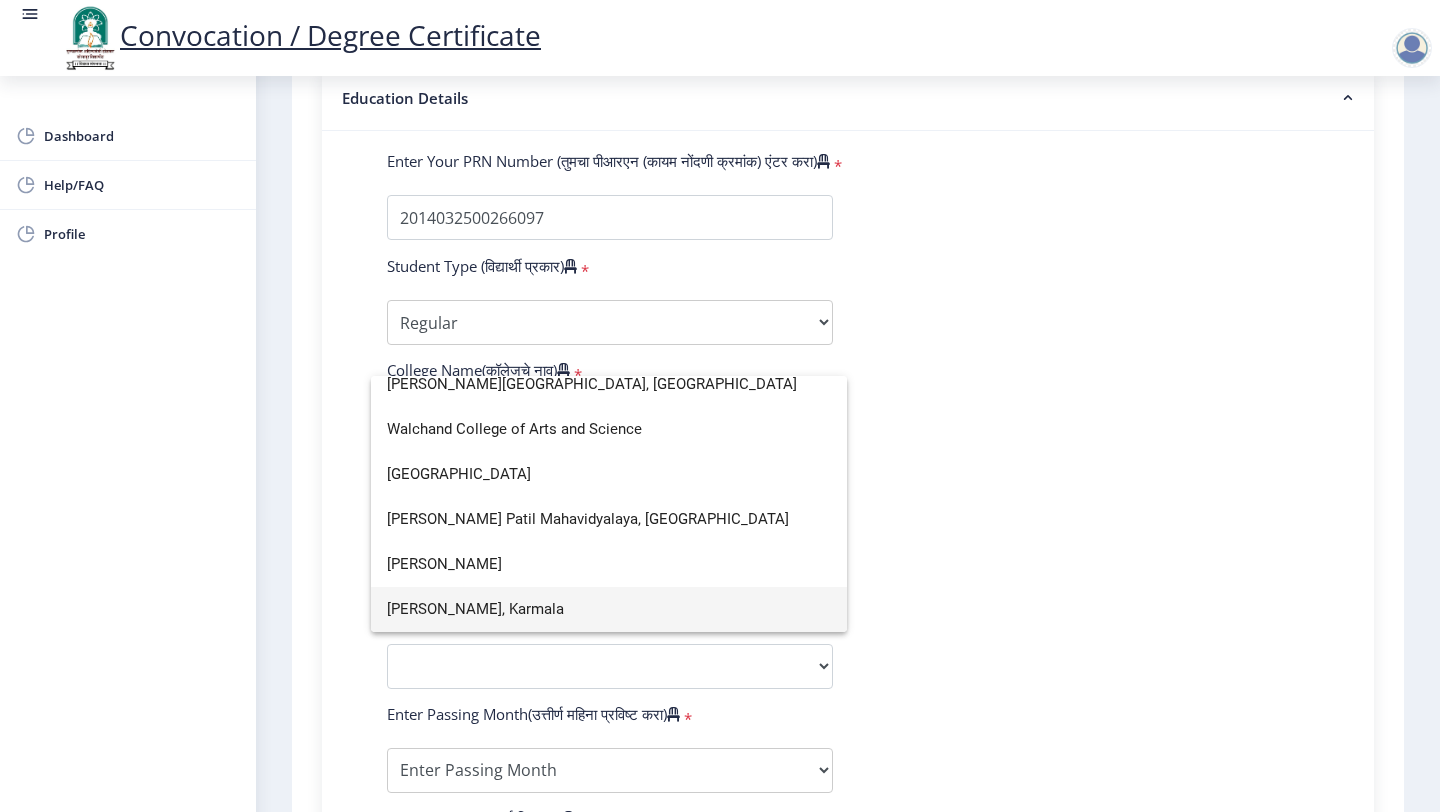 click 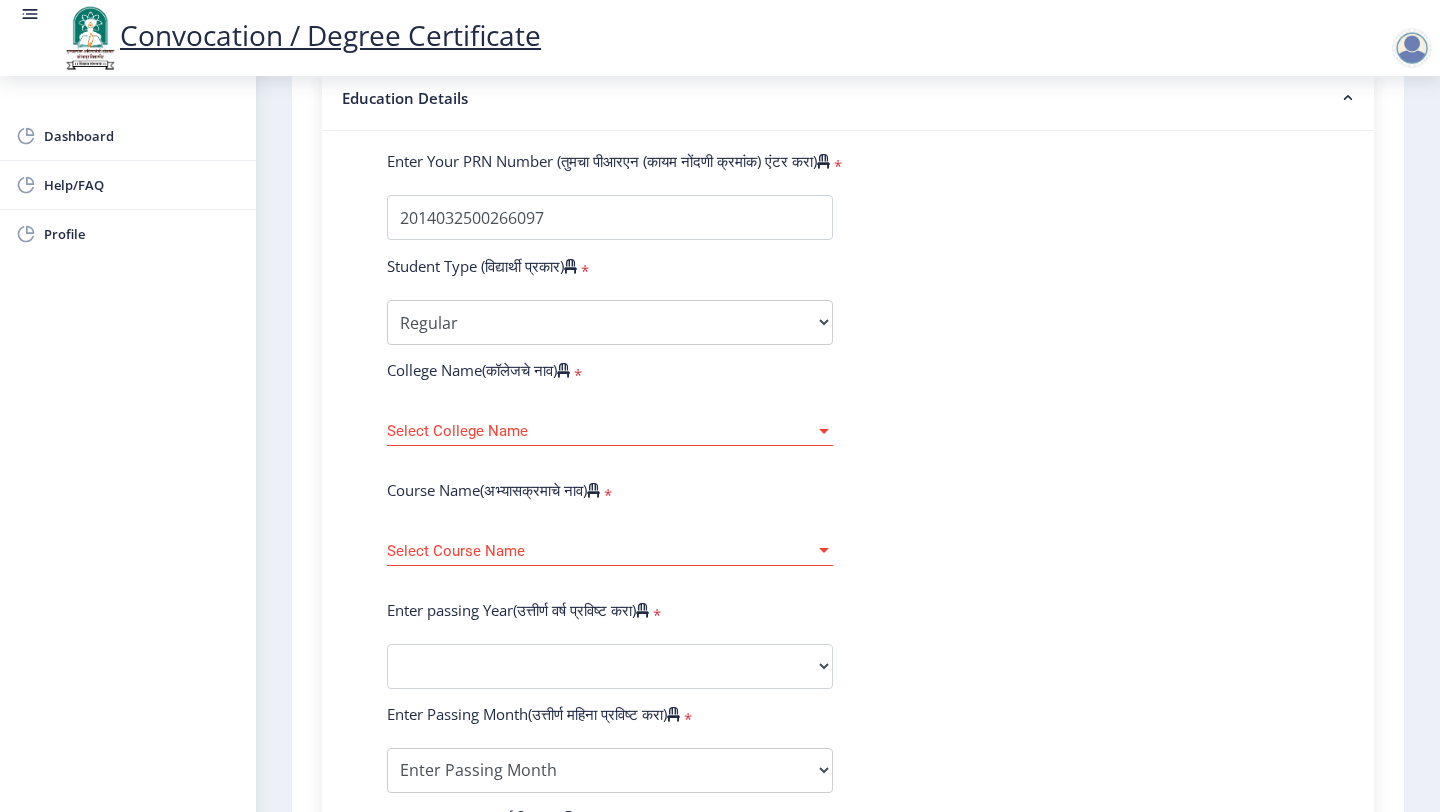 click on "Select Course Name" at bounding box center [601, 551] 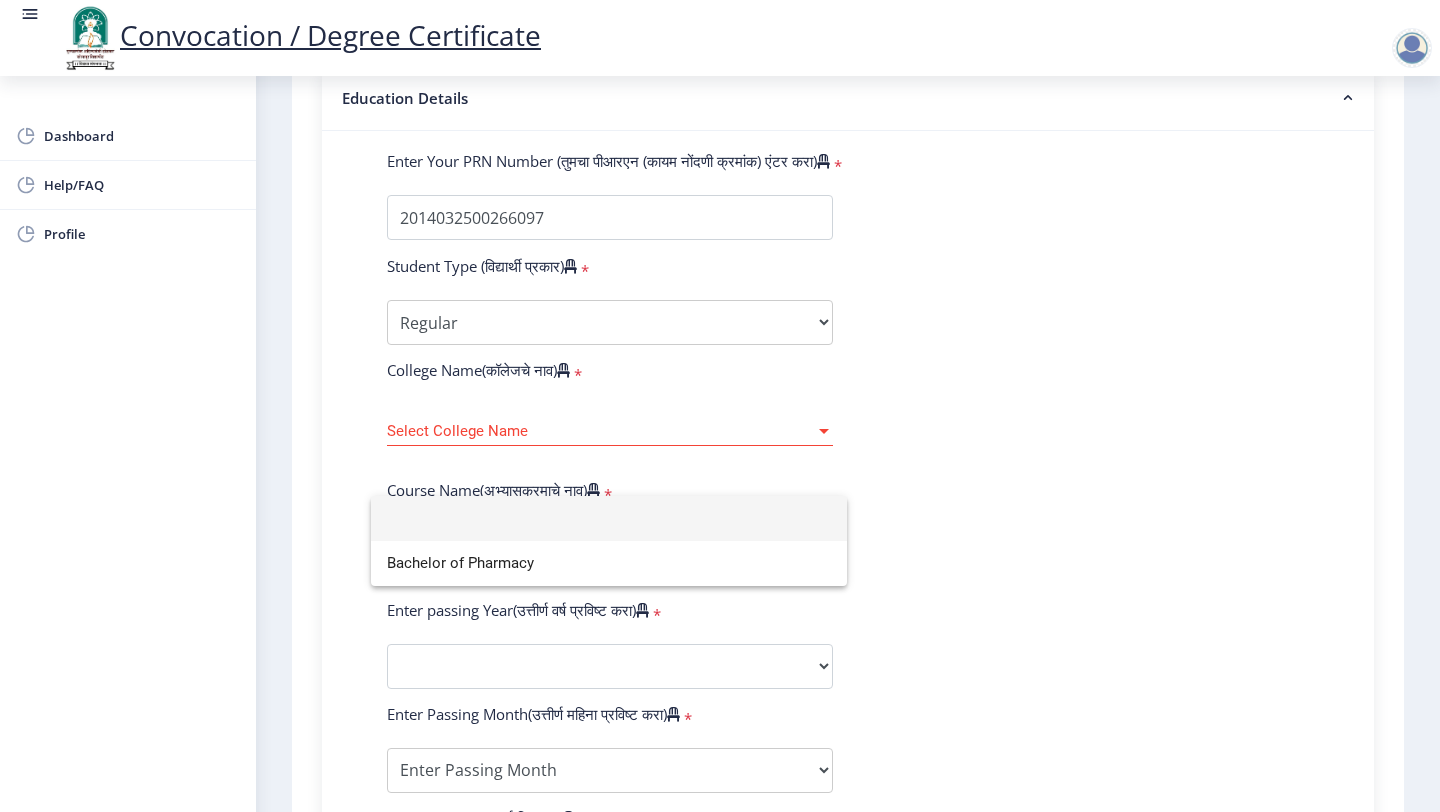 click 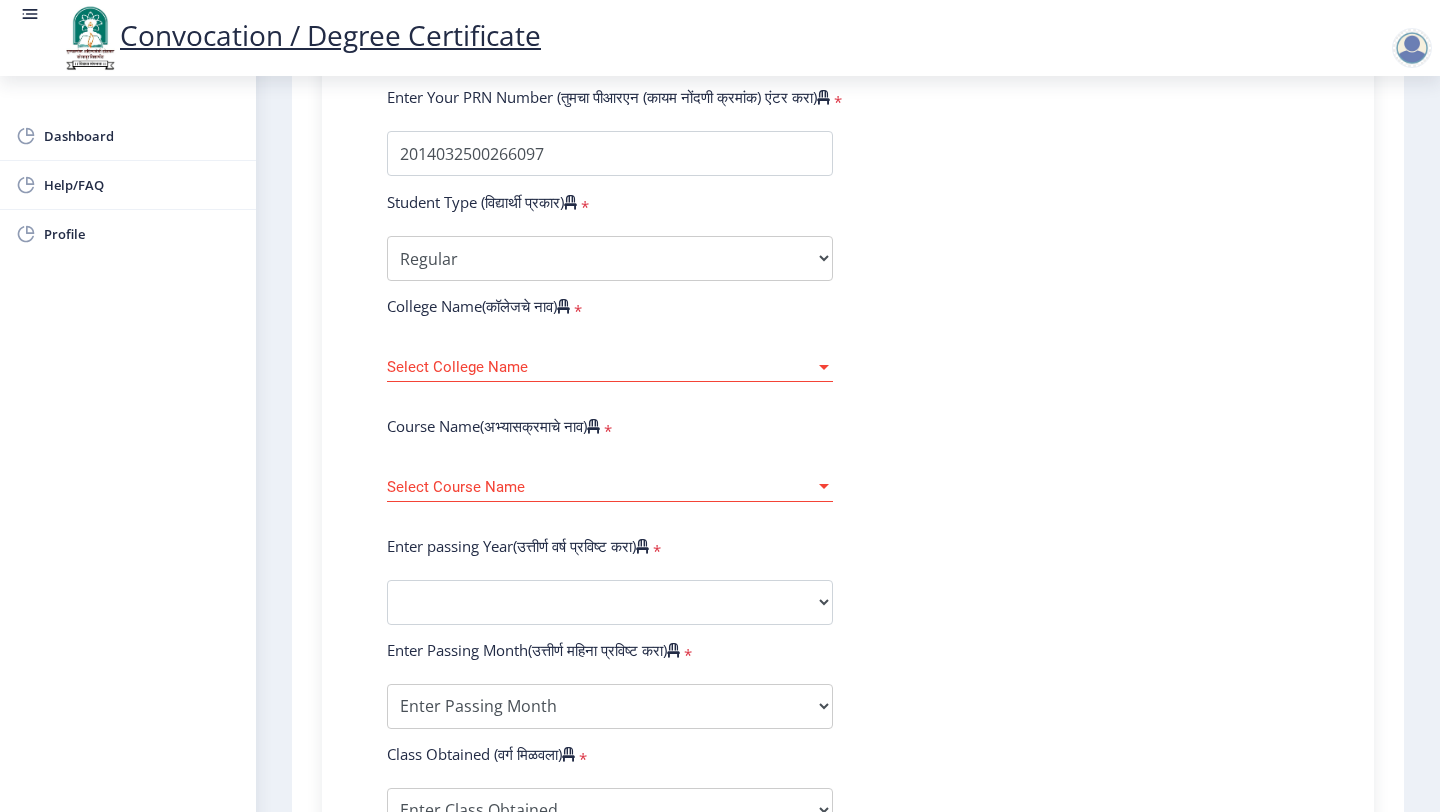 scroll, scrollTop: 559, scrollLeft: 0, axis: vertical 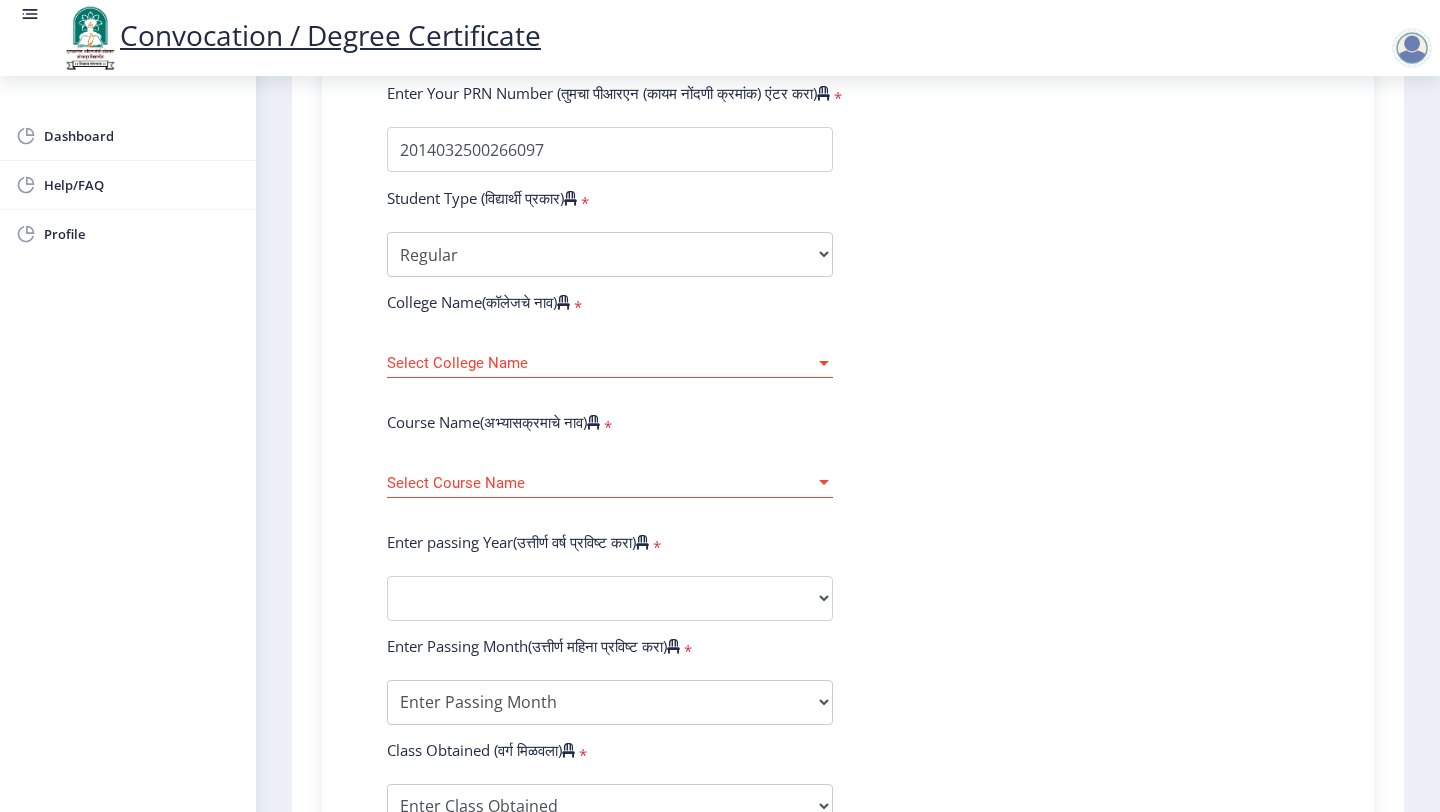 click on "Select College Name" at bounding box center [601, 363] 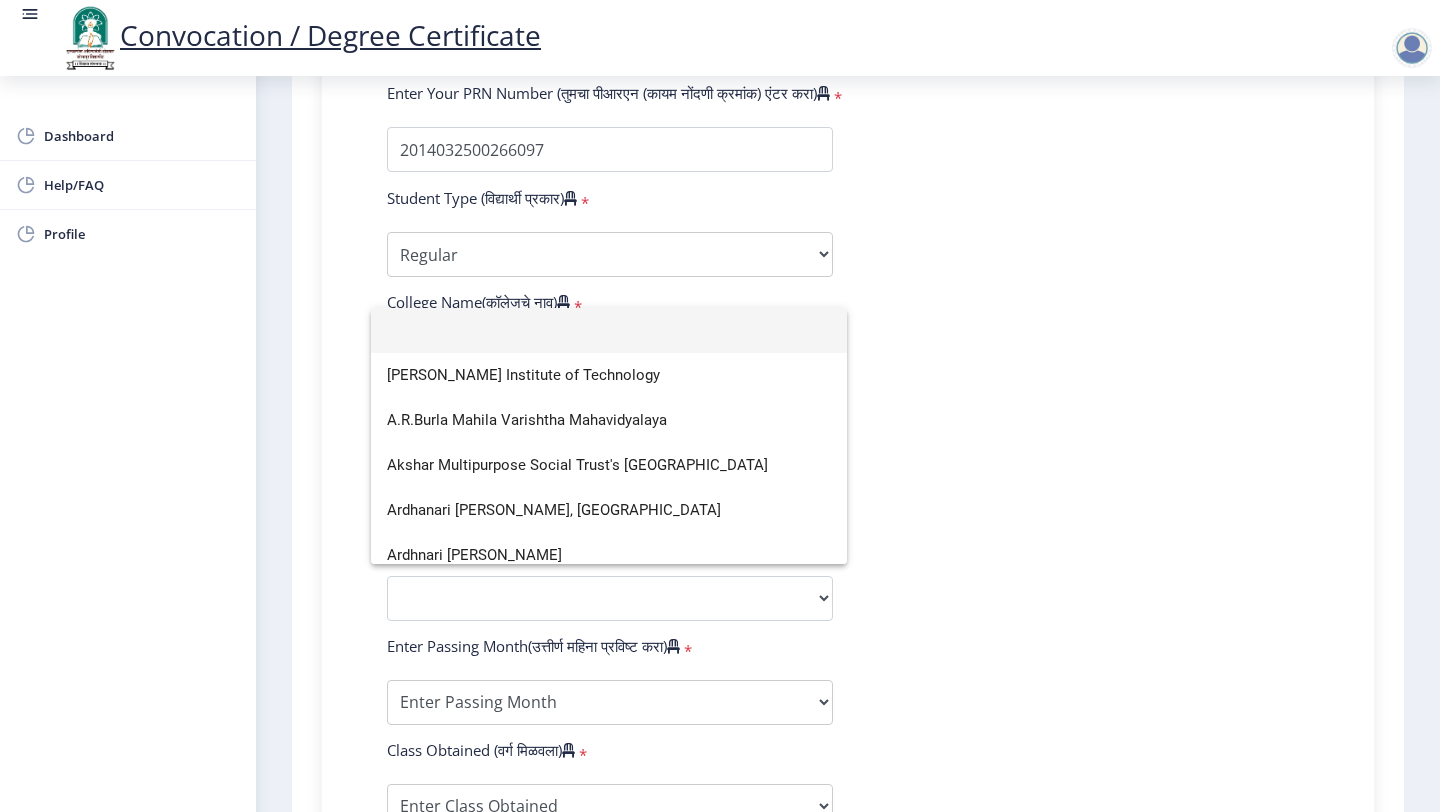 click 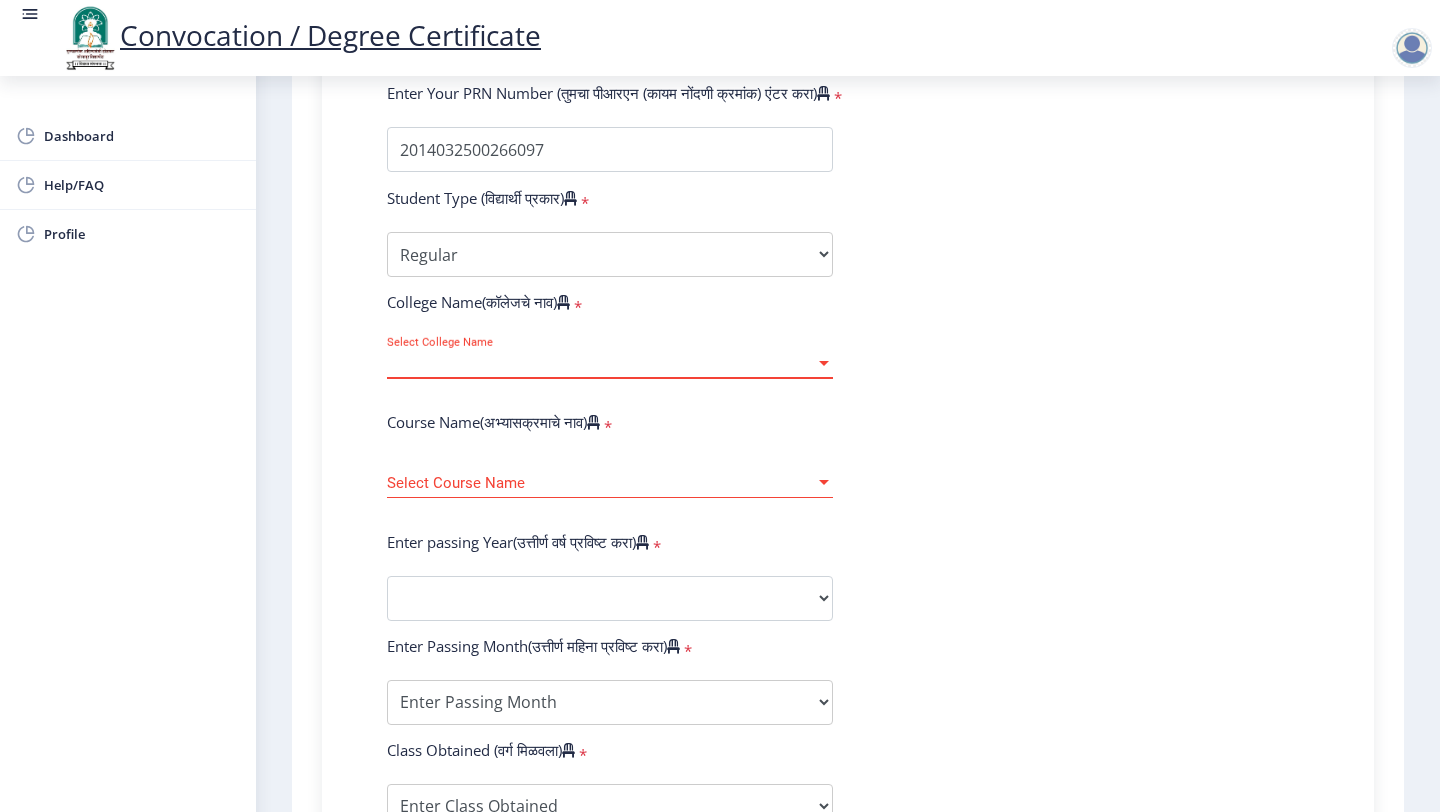 click on "Select College Name" at bounding box center (601, 363) 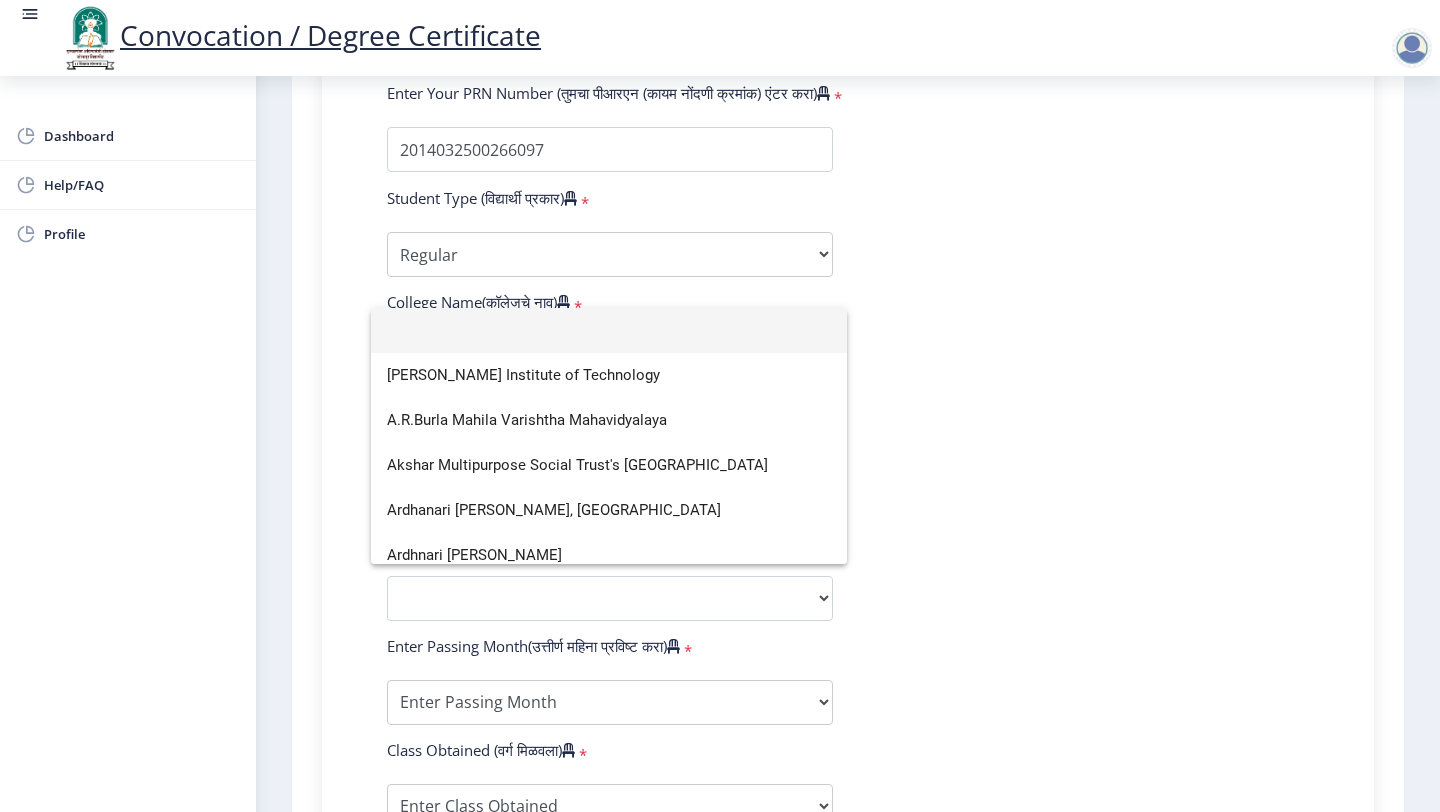 click 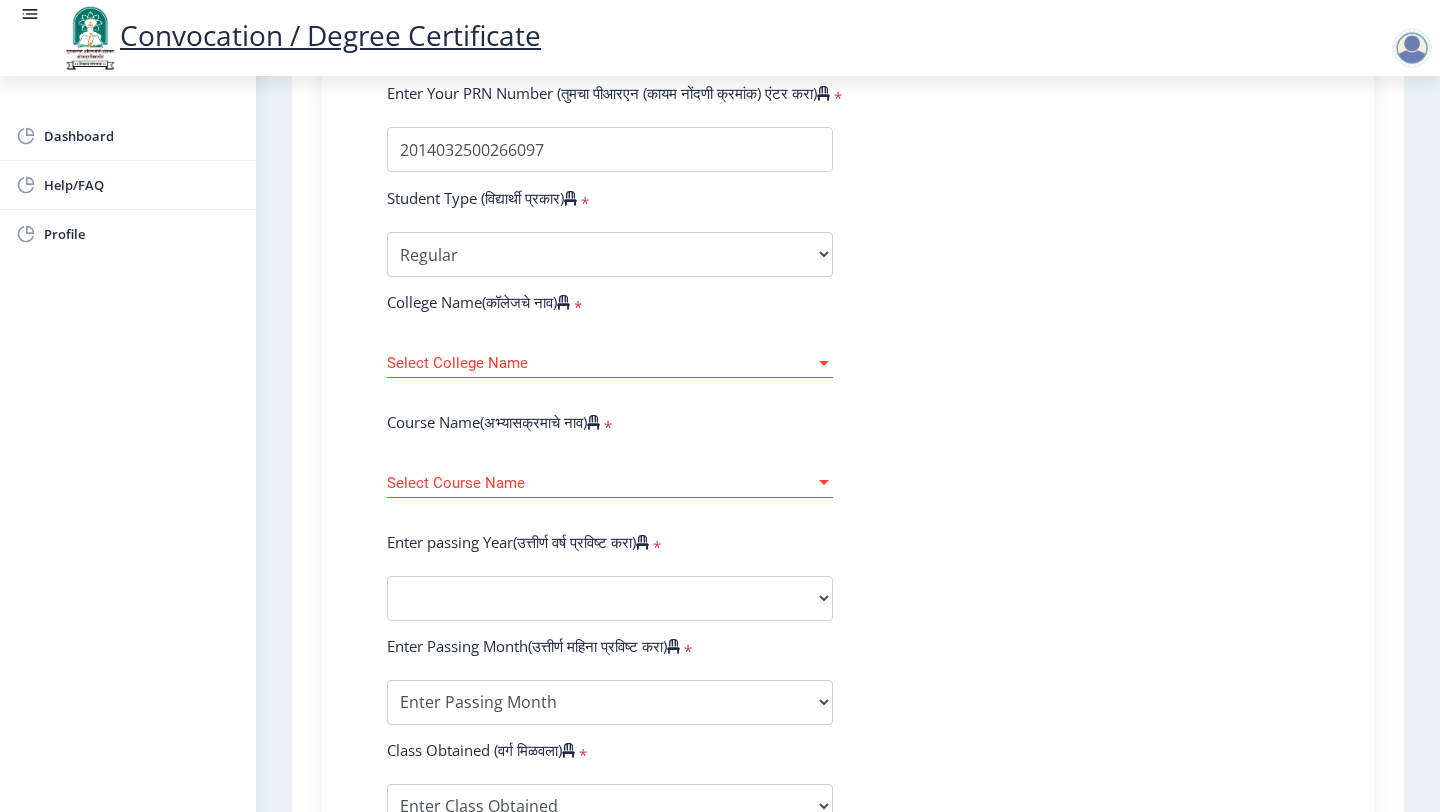 click on "Select Course Name" at bounding box center [601, 483] 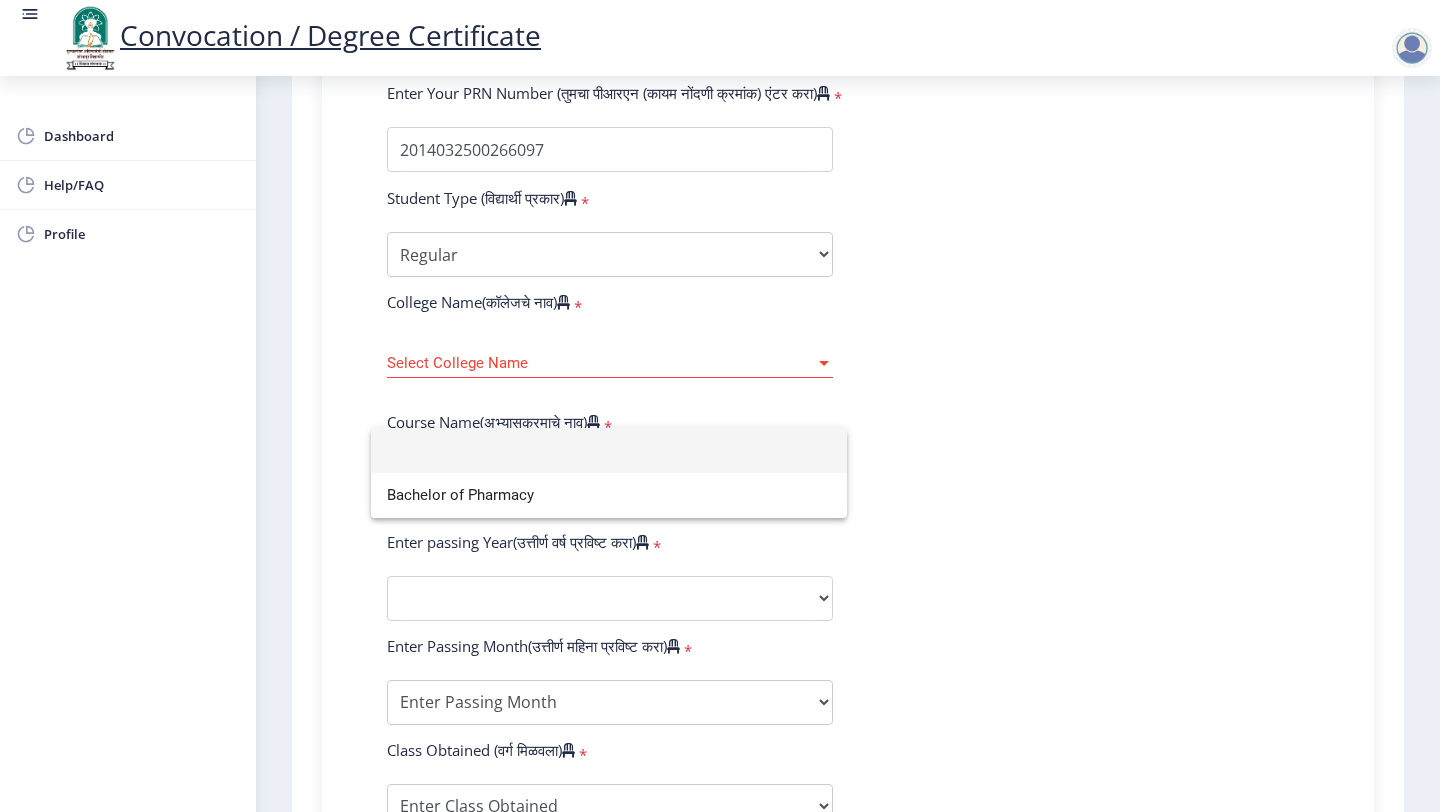 drag, startPoint x: 388, startPoint y: 388, endPoint x: 543, endPoint y: 390, distance: 155.01291 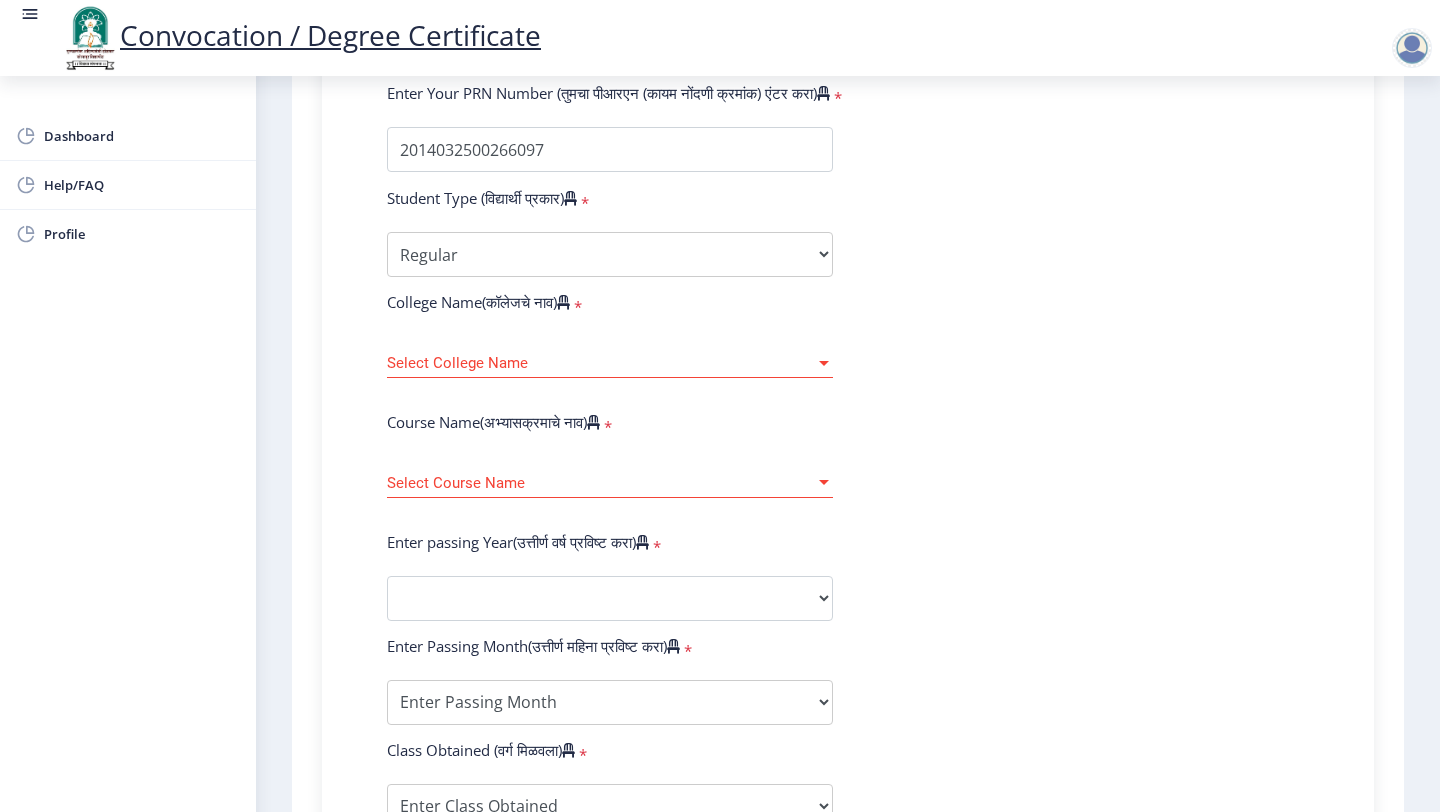 click on "Select Course Name" at bounding box center [601, 483] 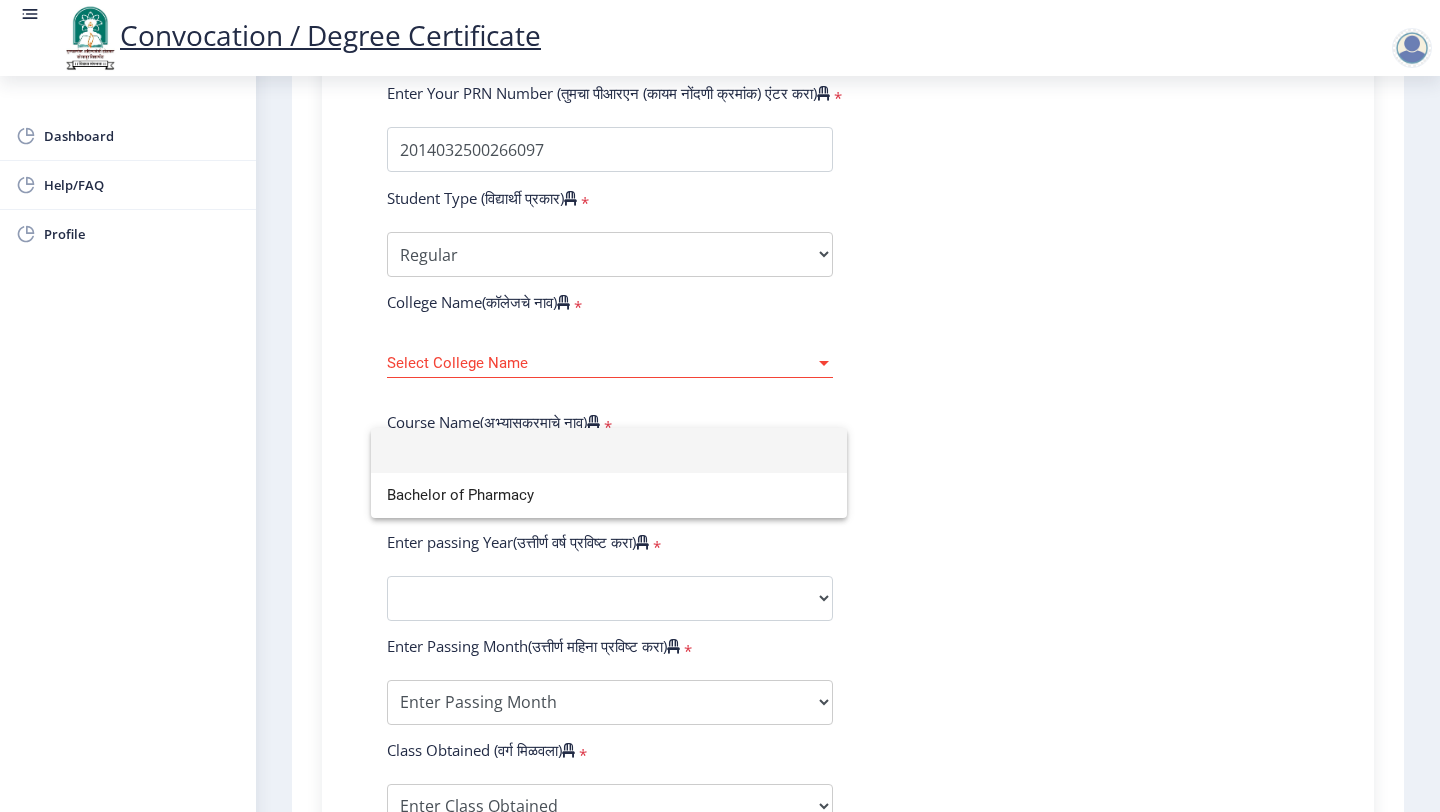 click 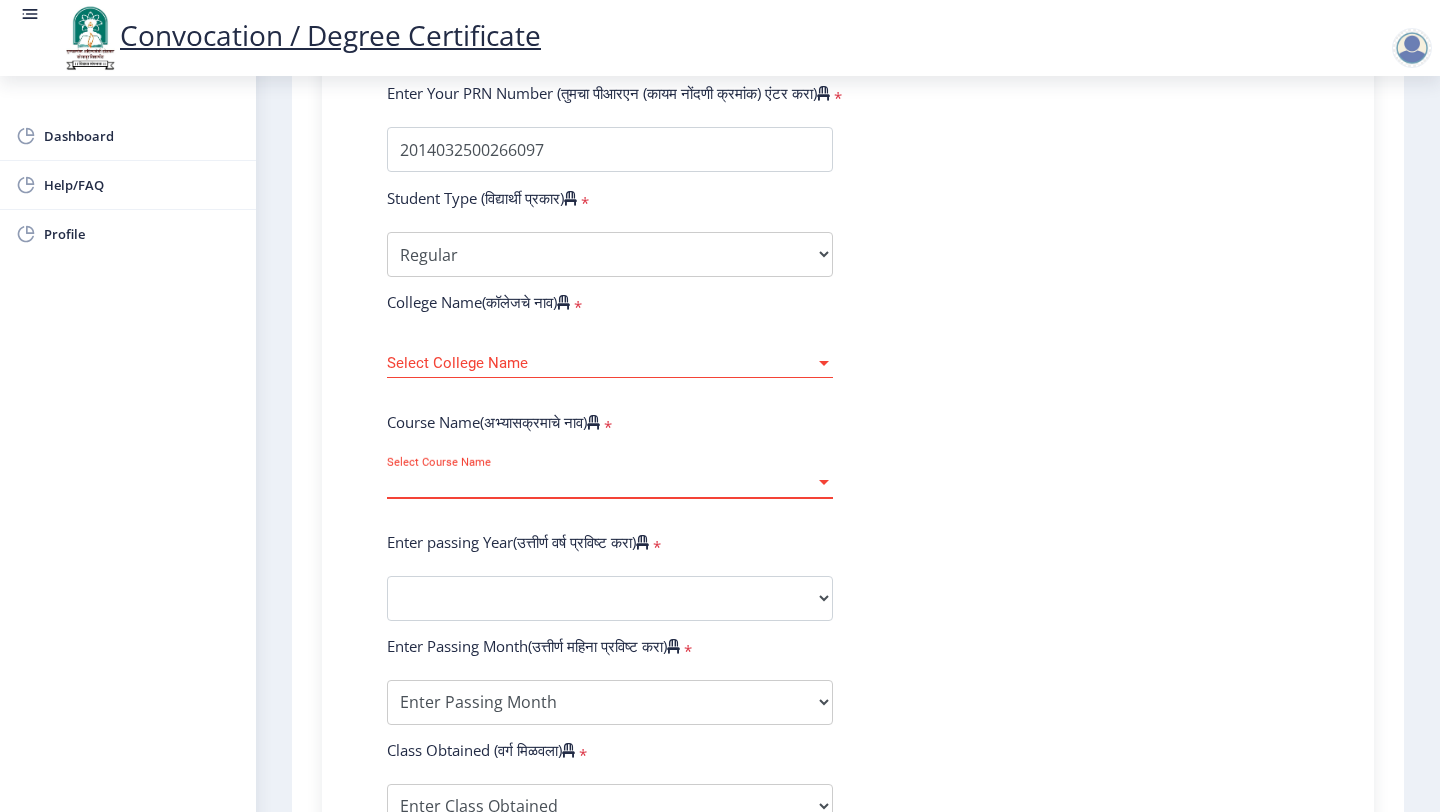 click on "Select Course Name" at bounding box center [601, 483] 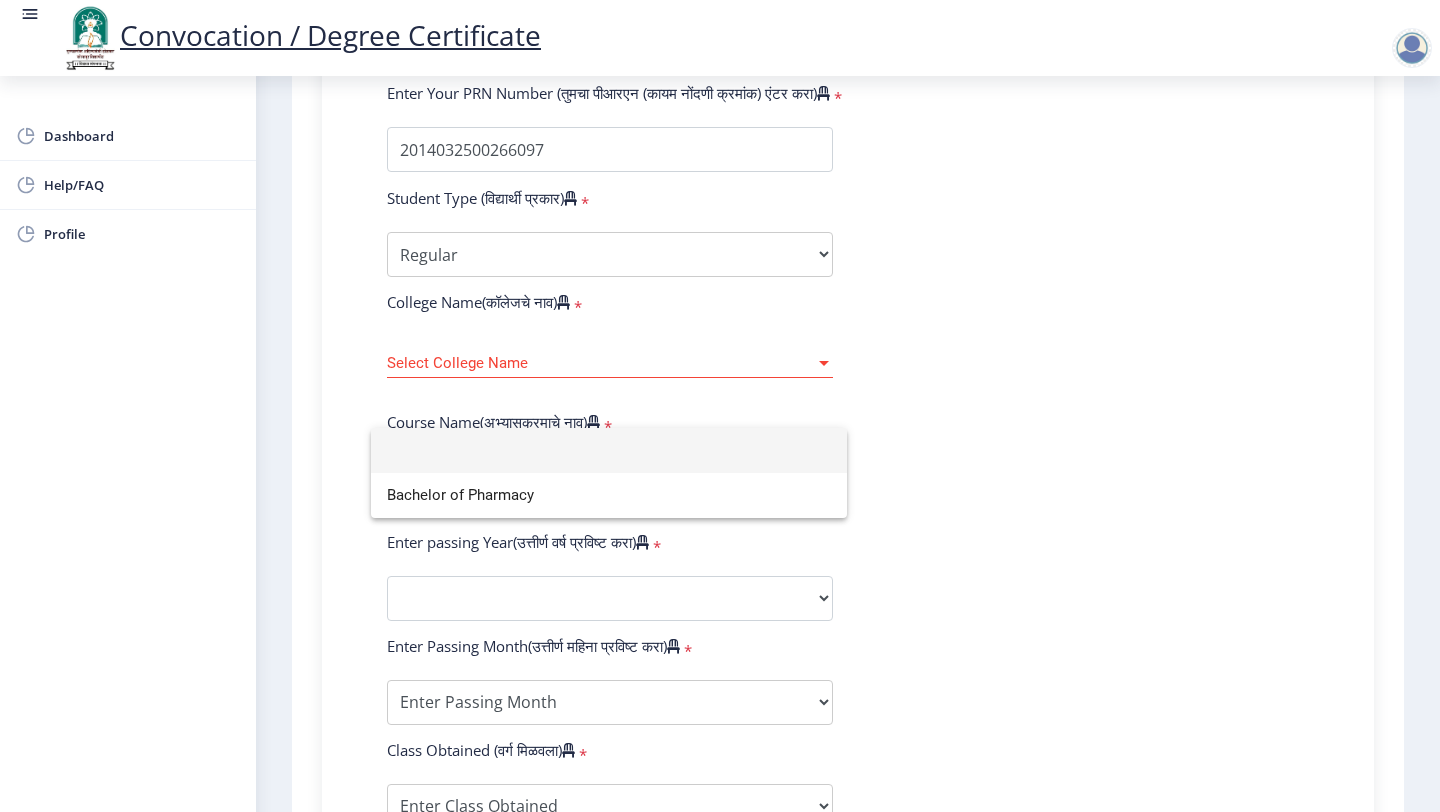 click 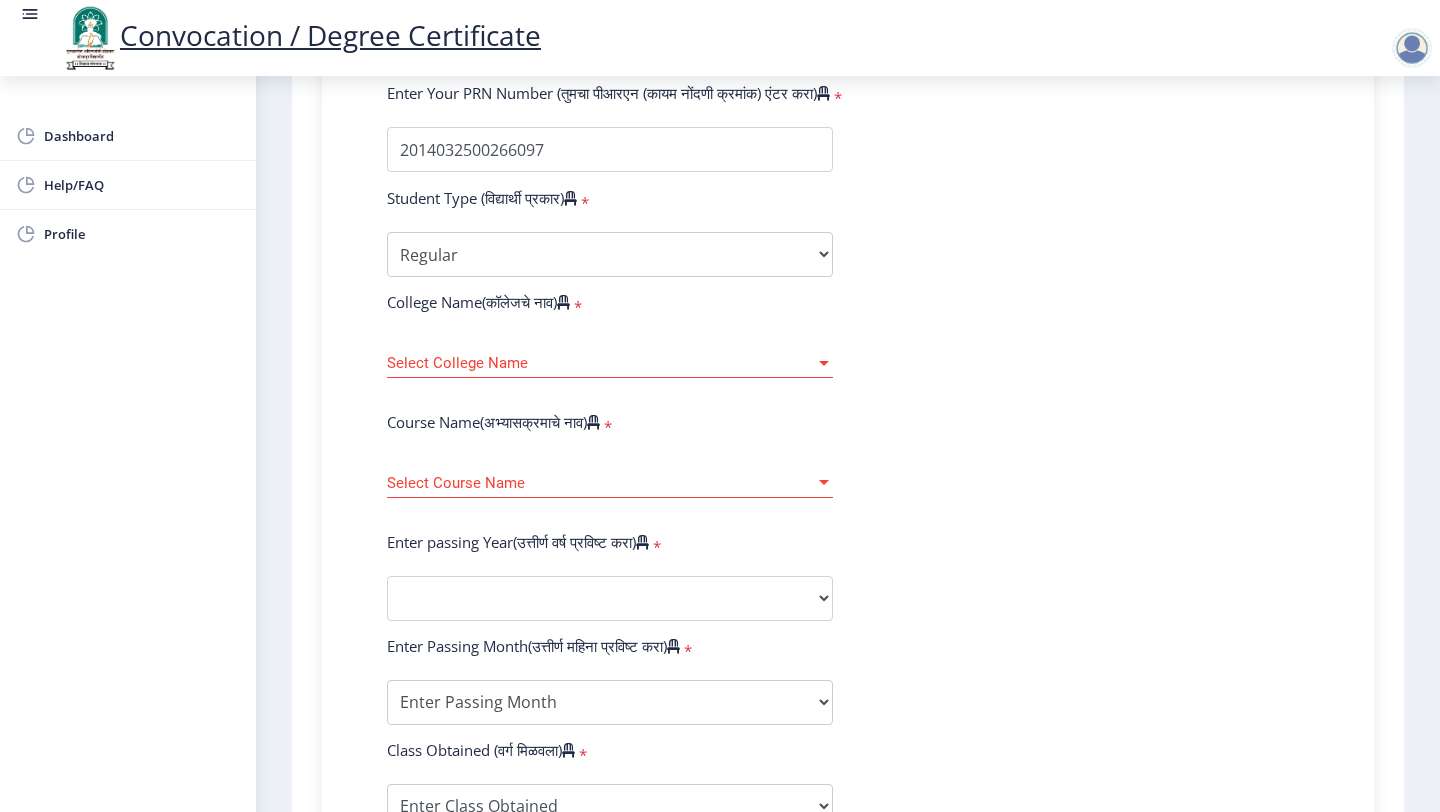 click on "Enter Your PRN Number (तुमचा पीआरएन (कायम नोंदणी क्रमांक) एंटर करा)   * Student Type (विद्यार्थी प्रकार)    * Select Student Type Regular External College Name(कॉलेजचे नाव)   * Select College Name Select College Name Course Name(अभ्यासक्रमाचे नाव)   * Select Course Name Select Course Name Enter passing Year(उत्तीर्ण वर्ष प्रविष्ट करा)   *  2025   2024   2023   2022   2021   2020   2019   2018   2017   2016   2015   2014   2013   2012   2011   2010   2009   2008   2007   2006   2005   2004   2003   2002   2001   2000   1999   1998   1997   1996   1995   1994   1993   1992   1991   1990   1989   1988   1987   1986   1985   1984   1983   1982   1981   1980   1979   1978   1977   1976  Enter Passing Month(उत्तीर्ण महिना प्रविष्ट करा)   * Enter Passing Month" 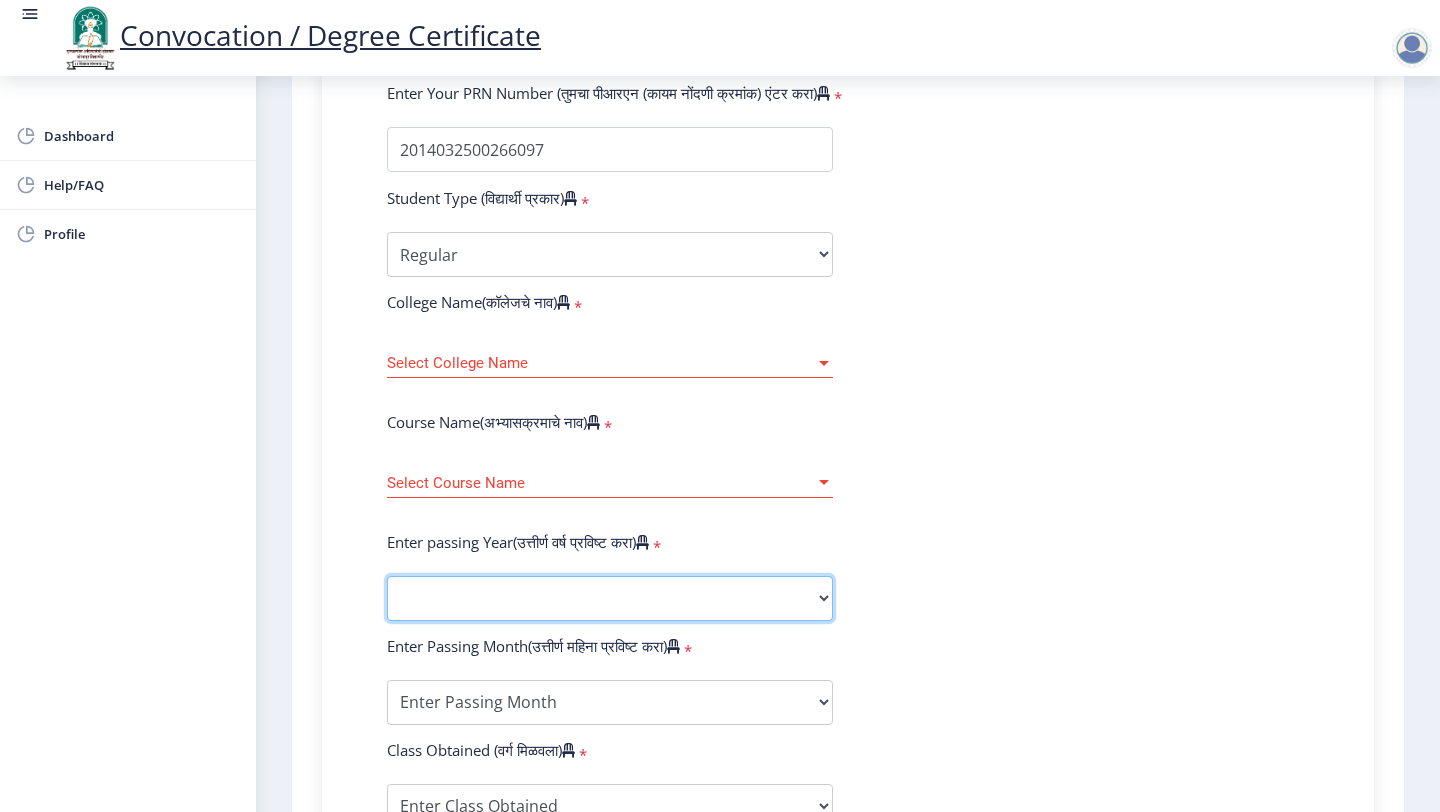 click on "2025   2024   2023   2022   2021   2020   2019   2018   2017   2016   2015   2014   2013   2012   2011   2010   2009   2008   2007   2006   2005   2004   2003   2002   2001   2000   1999   1998   1997   1996   1995   1994   1993   1992   1991   1990   1989   1988   1987   1986   1985   1984   1983   1982   1981   1980   1979   1978   1977   1976" 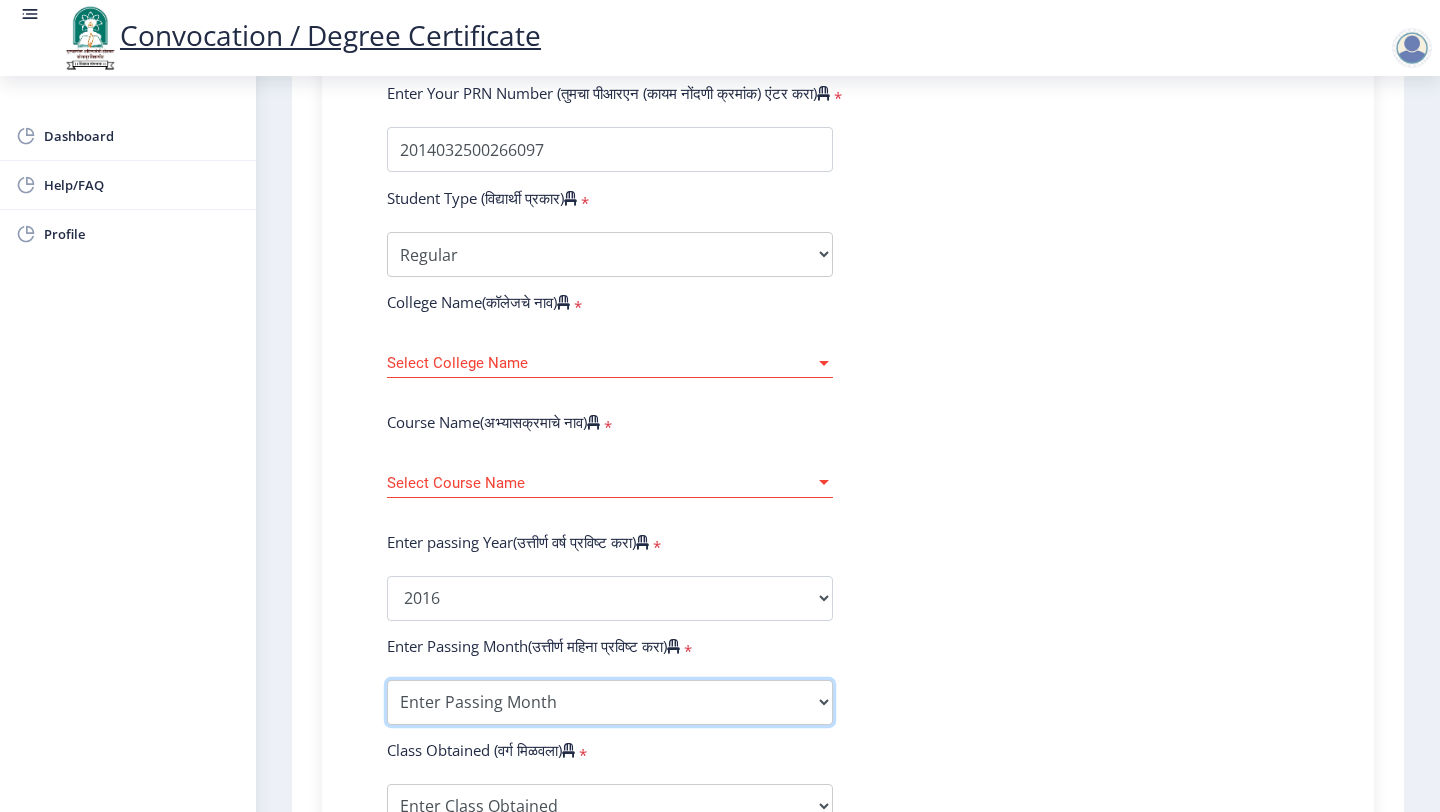 click on "Enter Passing Month (01) January (02) February (03) March (04) April (05) May (06) June (07) July (08) August (09) September (10) October (11) November (12) December" at bounding box center (610, 702) 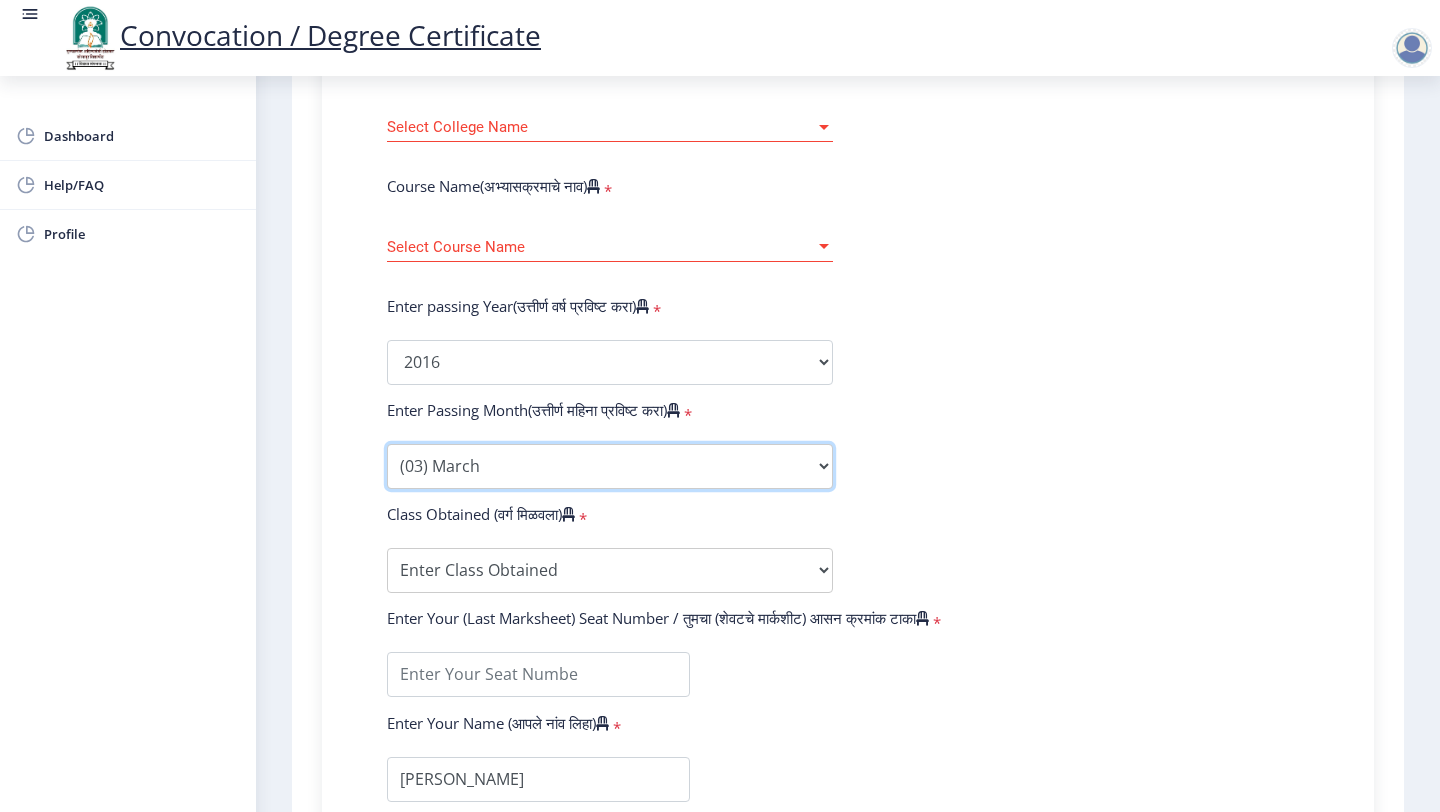 scroll, scrollTop: 797, scrollLeft: 0, axis: vertical 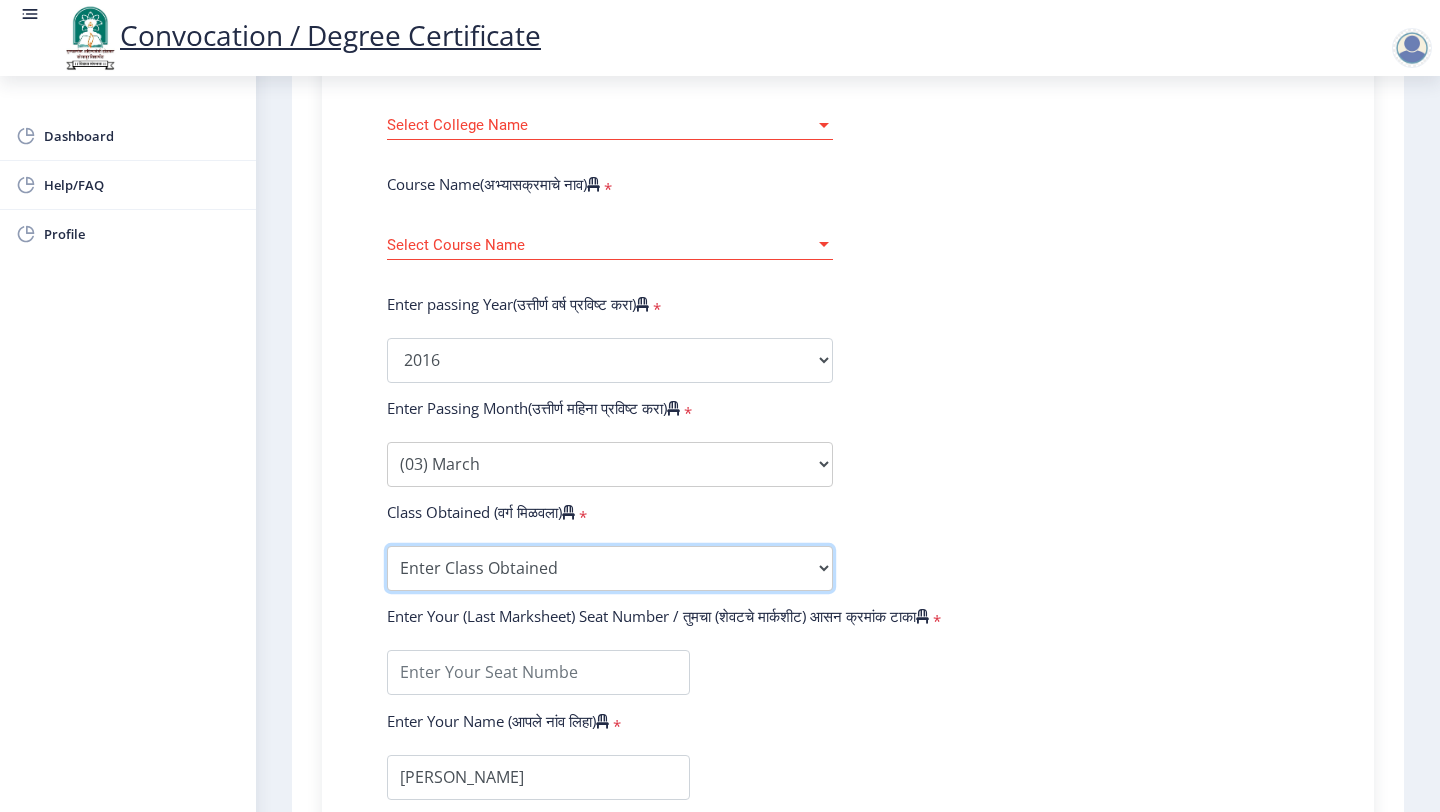 click on "Enter Class Obtained DISTINCTION FIRST CLASS HIGHER SECOND CLASS SECOND CLASS PASS CLASS OUTSTANDING - EXEMPLARY FIRST CLASS WITH DISTINCTION Grade O Grade A+ Grade A Grade B+ Grade B Grade C+ Grade C Grade F/FC Grade F Grade D Grade E" at bounding box center [610, 568] 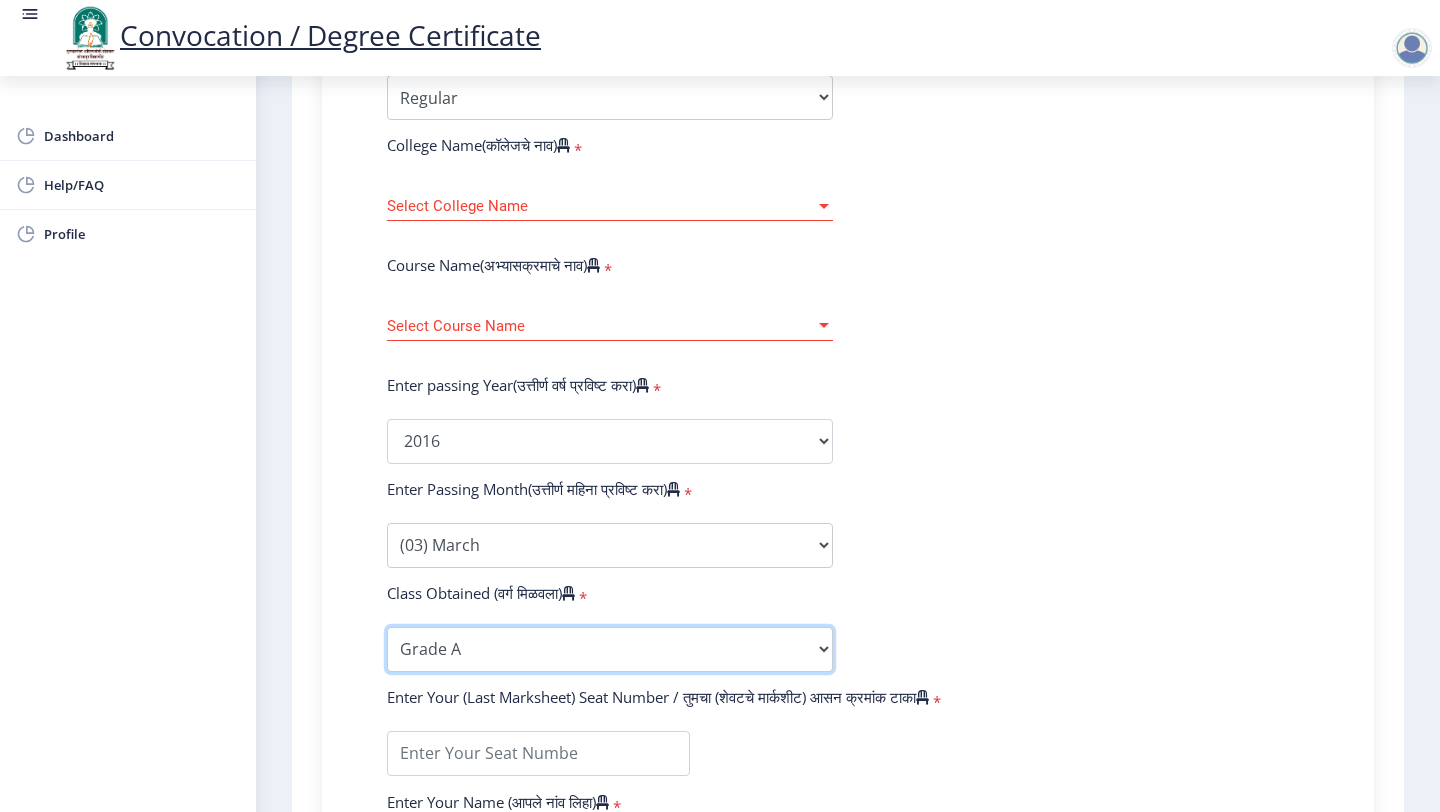 scroll, scrollTop: 672, scrollLeft: 0, axis: vertical 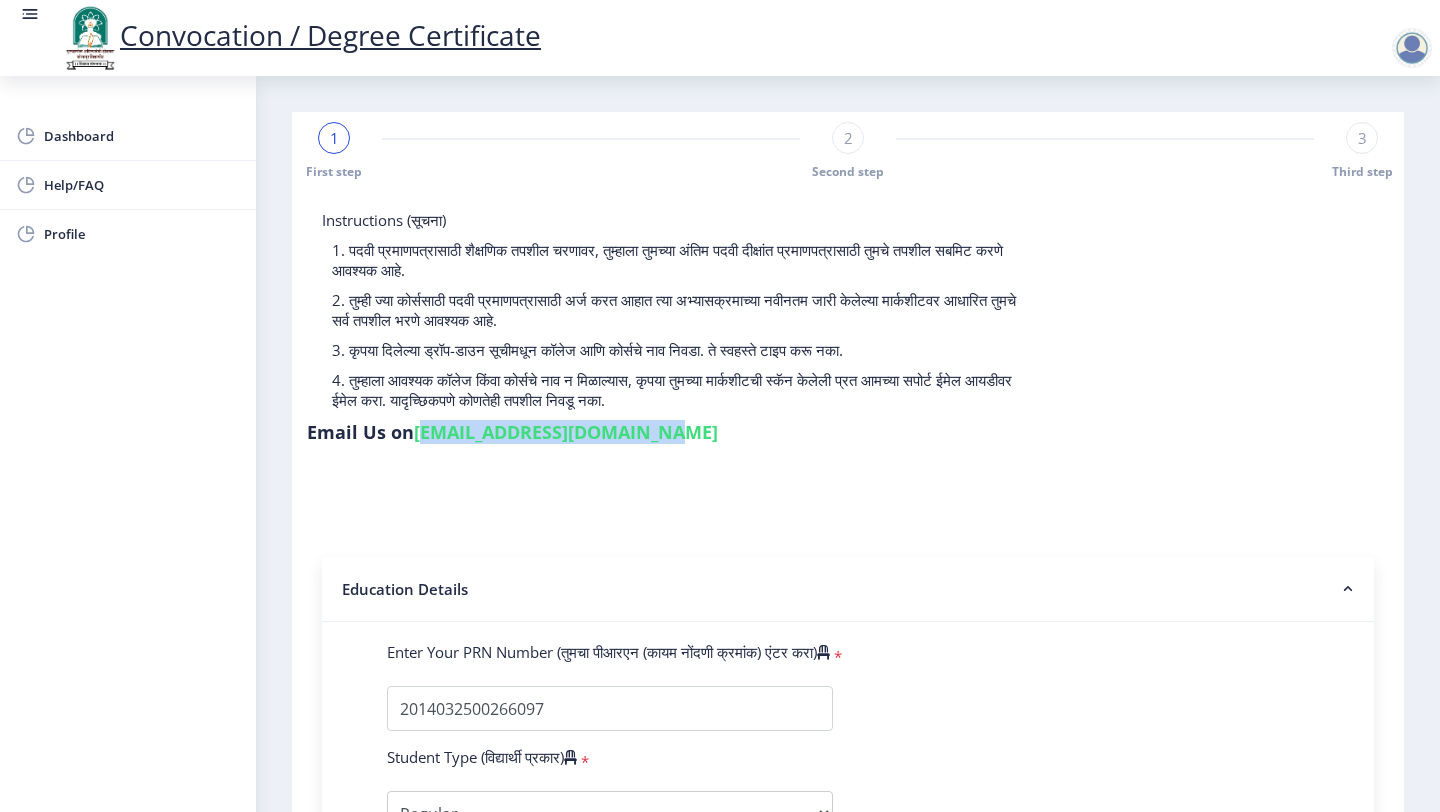 drag, startPoint x: 1138, startPoint y: 223, endPoint x: 1368, endPoint y: 224, distance: 230.00217 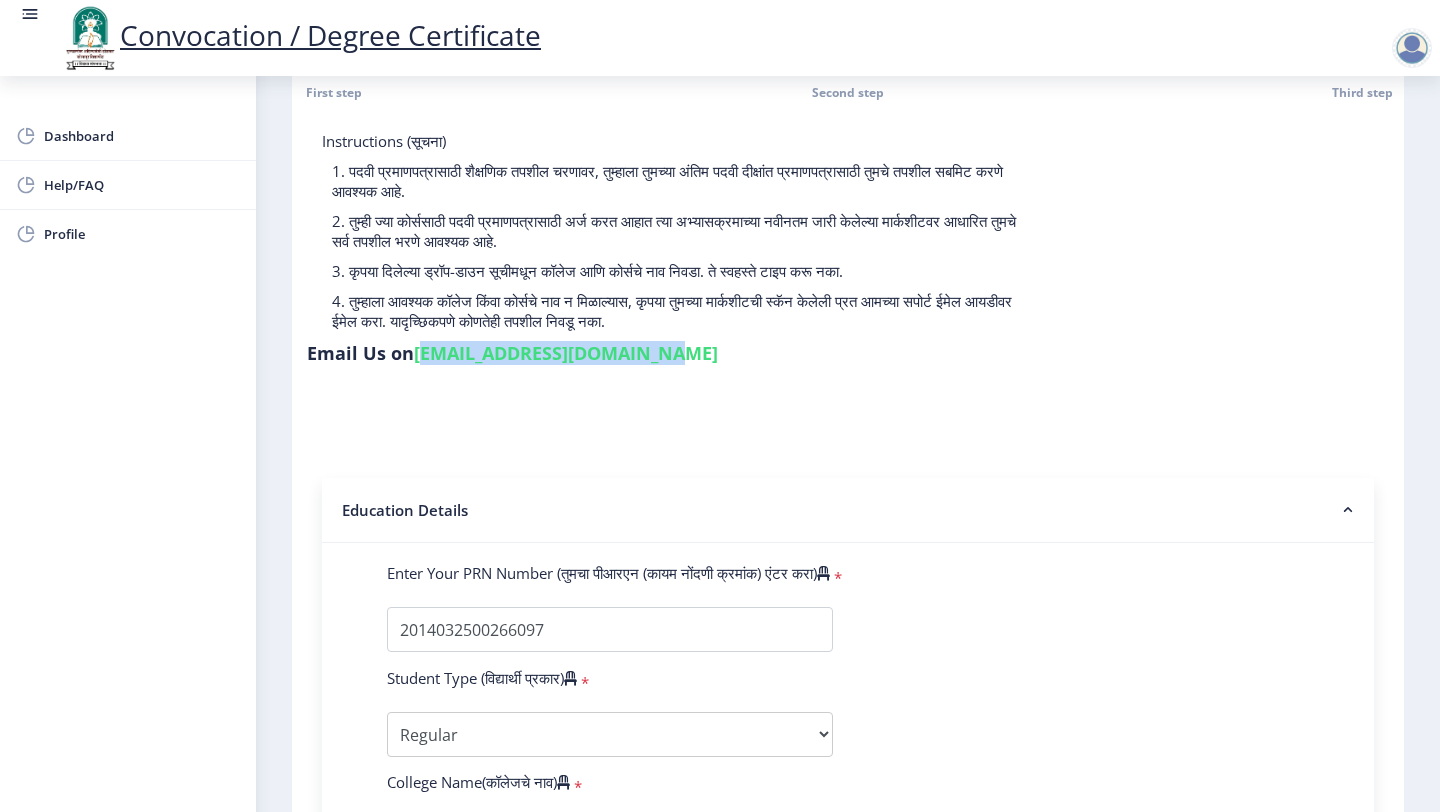 scroll, scrollTop: 281, scrollLeft: 0, axis: vertical 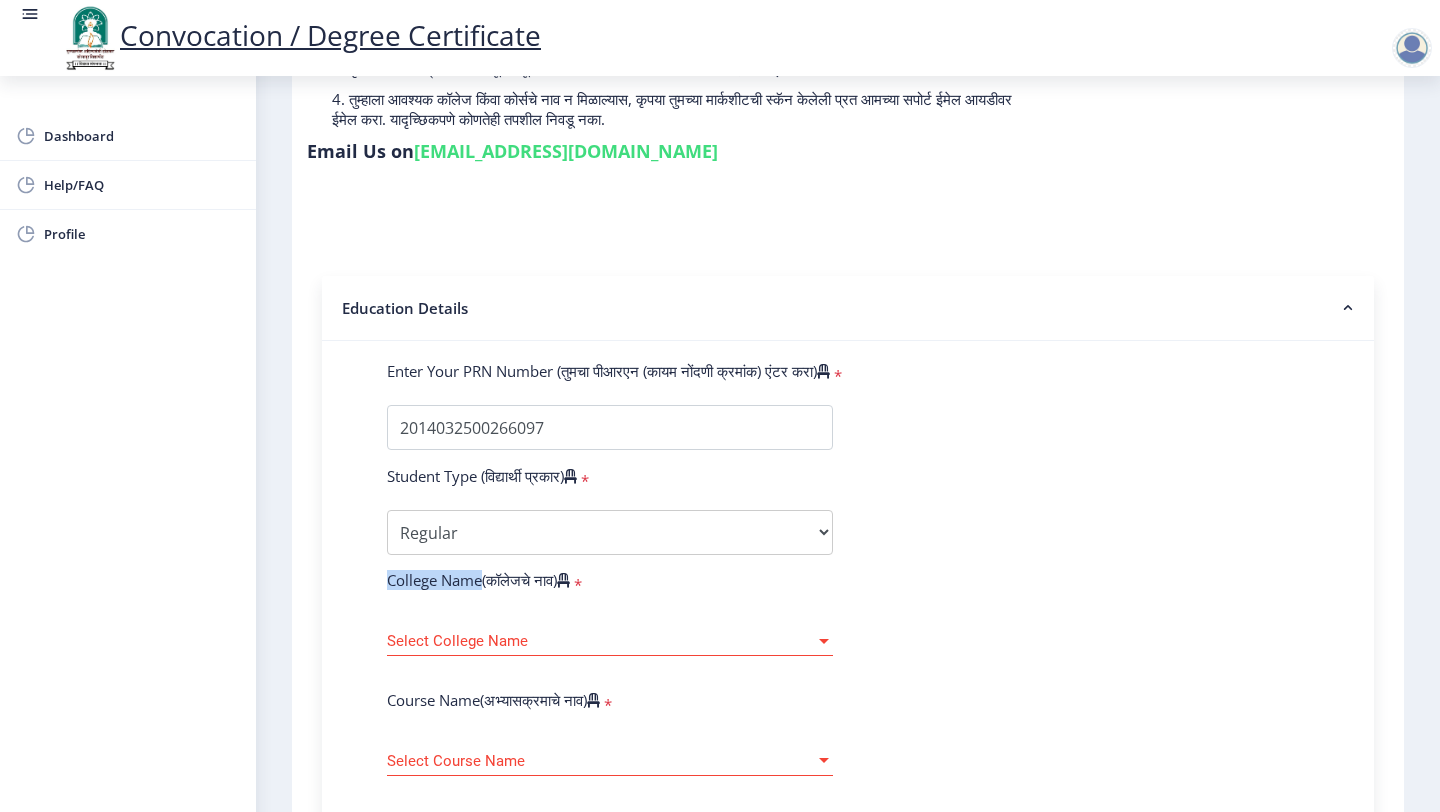 drag, startPoint x: 383, startPoint y: 547, endPoint x: 481, endPoint y: 548, distance: 98.005104 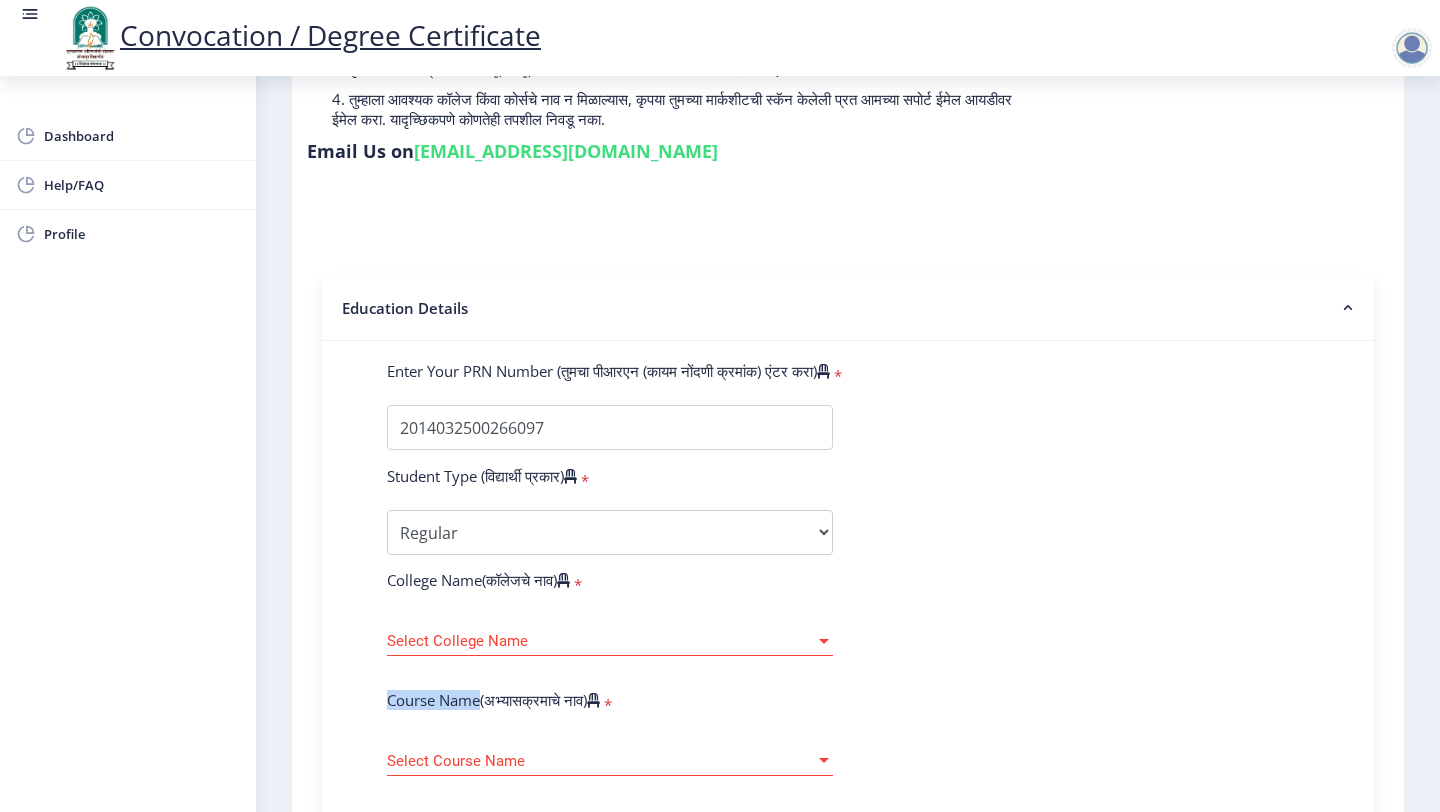 drag, startPoint x: 386, startPoint y: 667, endPoint x: 480, endPoint y: 671, distance: 94.08507 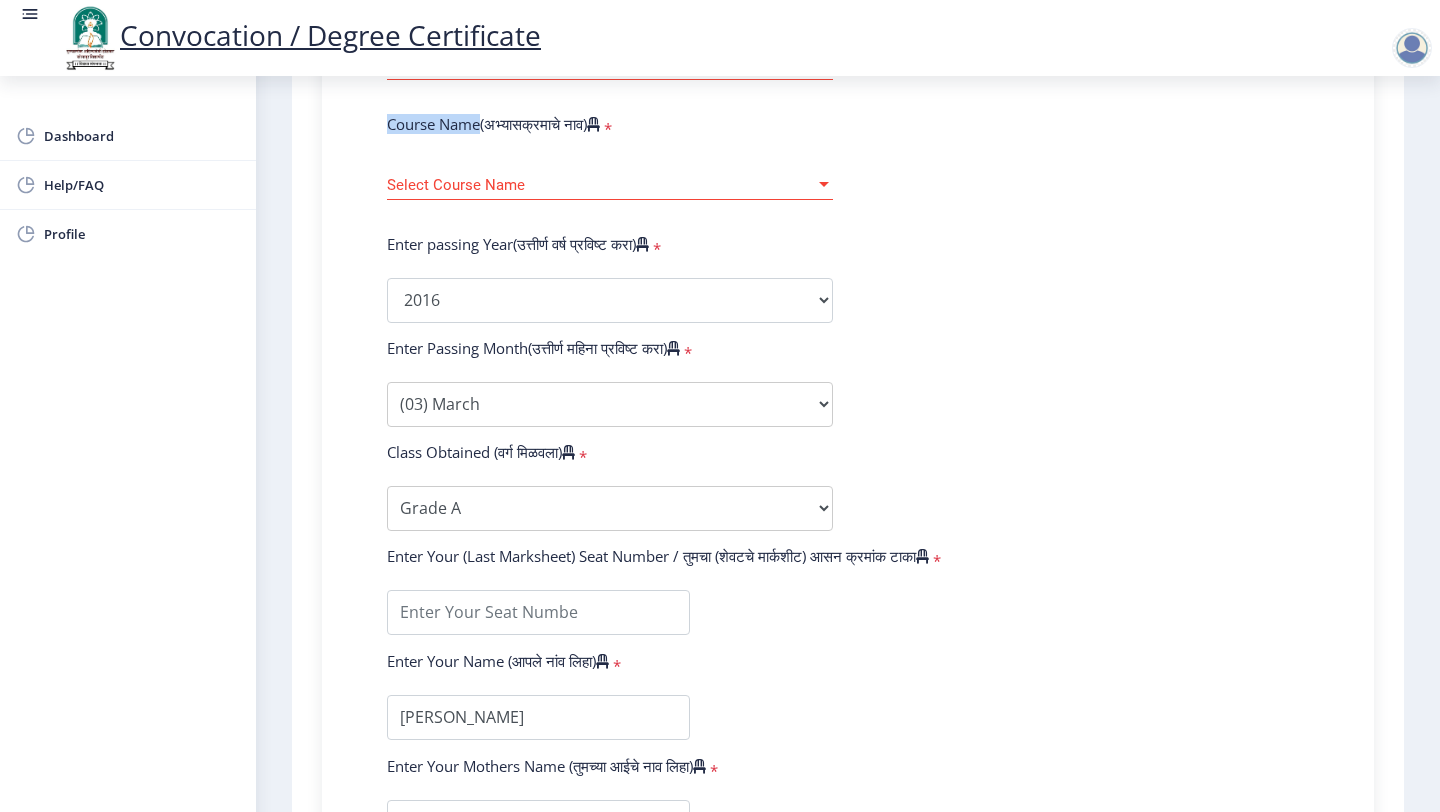 scroll, scrollTop: 882, scrollLeft: 0, axis: vertical 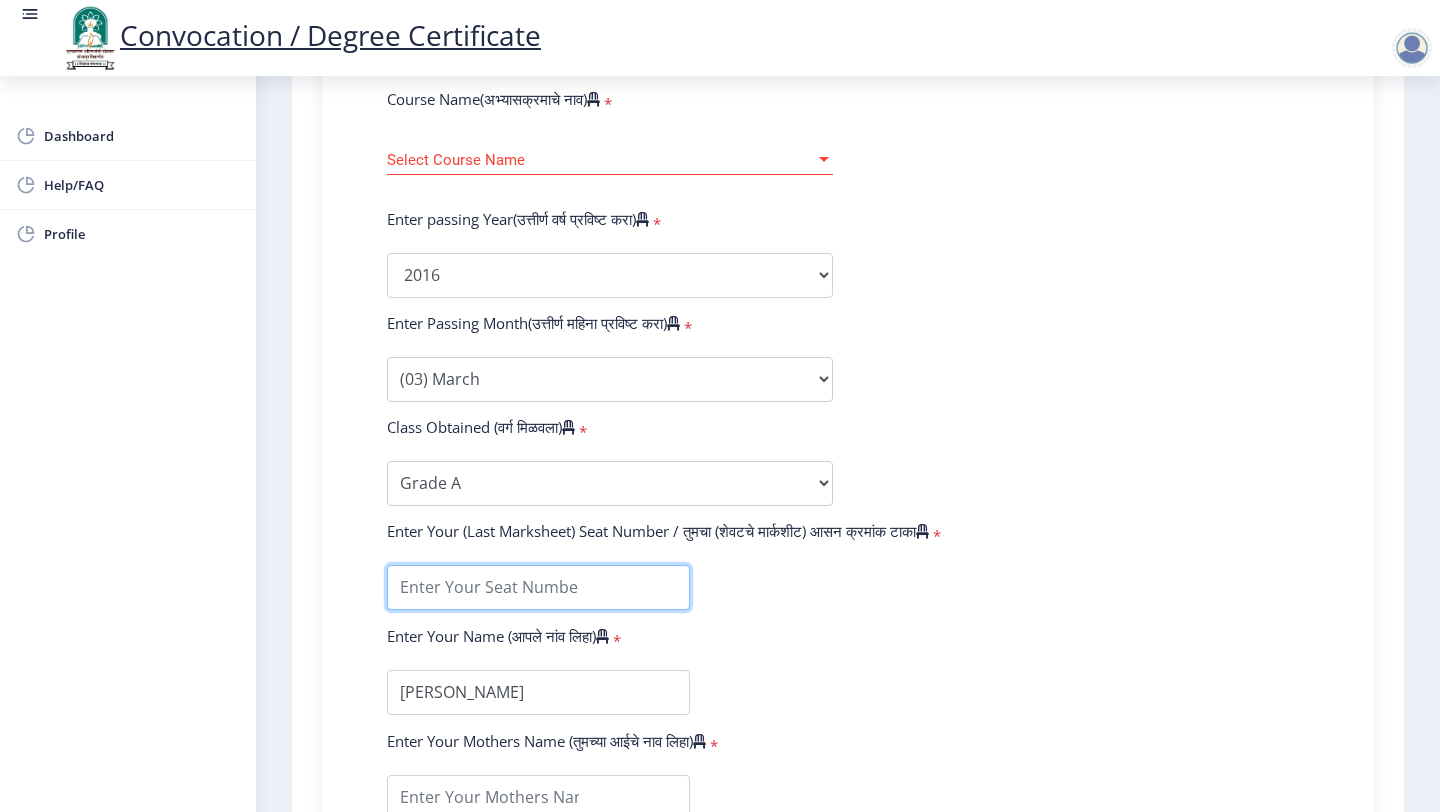 click at bounding box center [538, 587] 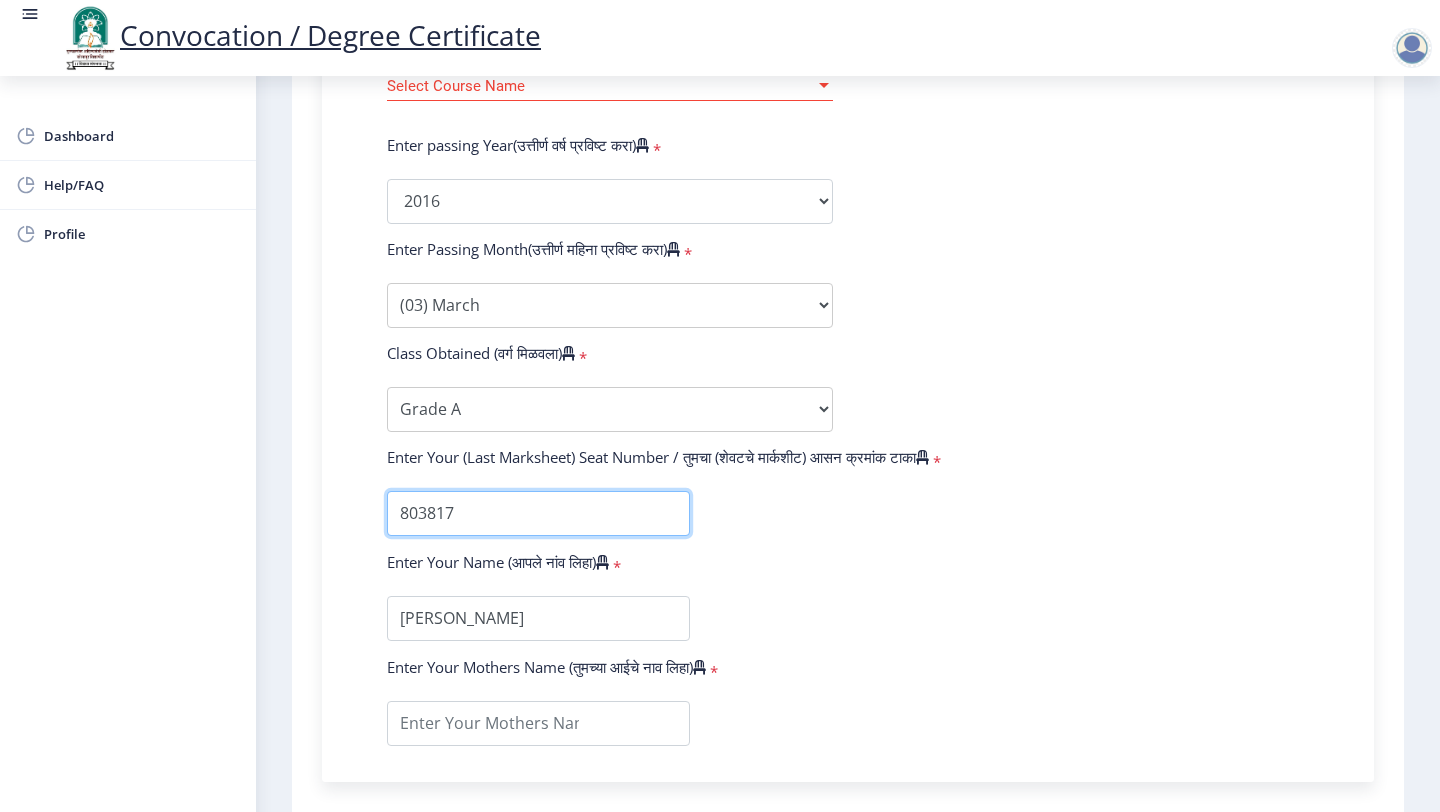 scroll, scrollTop: 972, scrollLeft: 0, axis: vertical 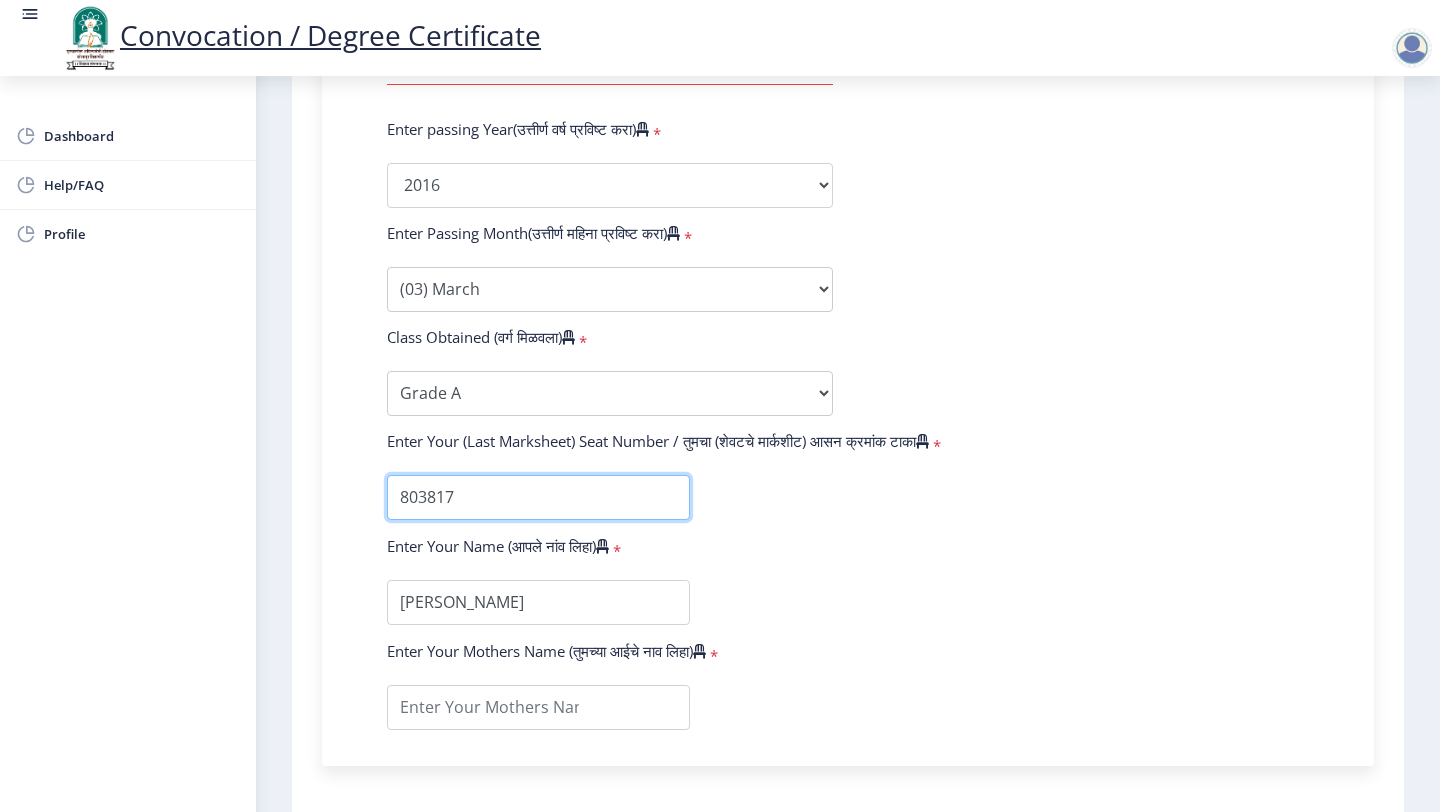 type on "803817" 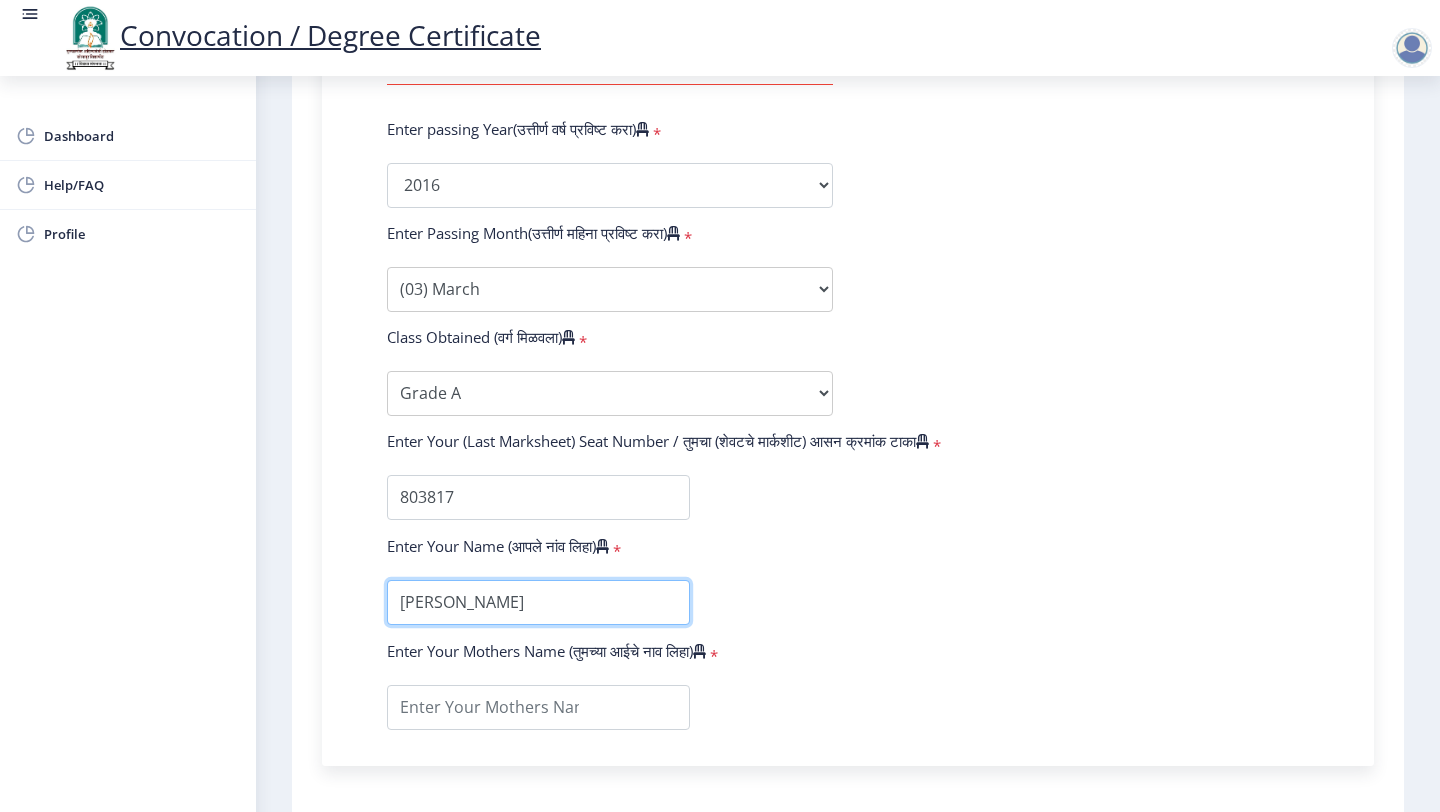 click at bounding box center [538, 602] 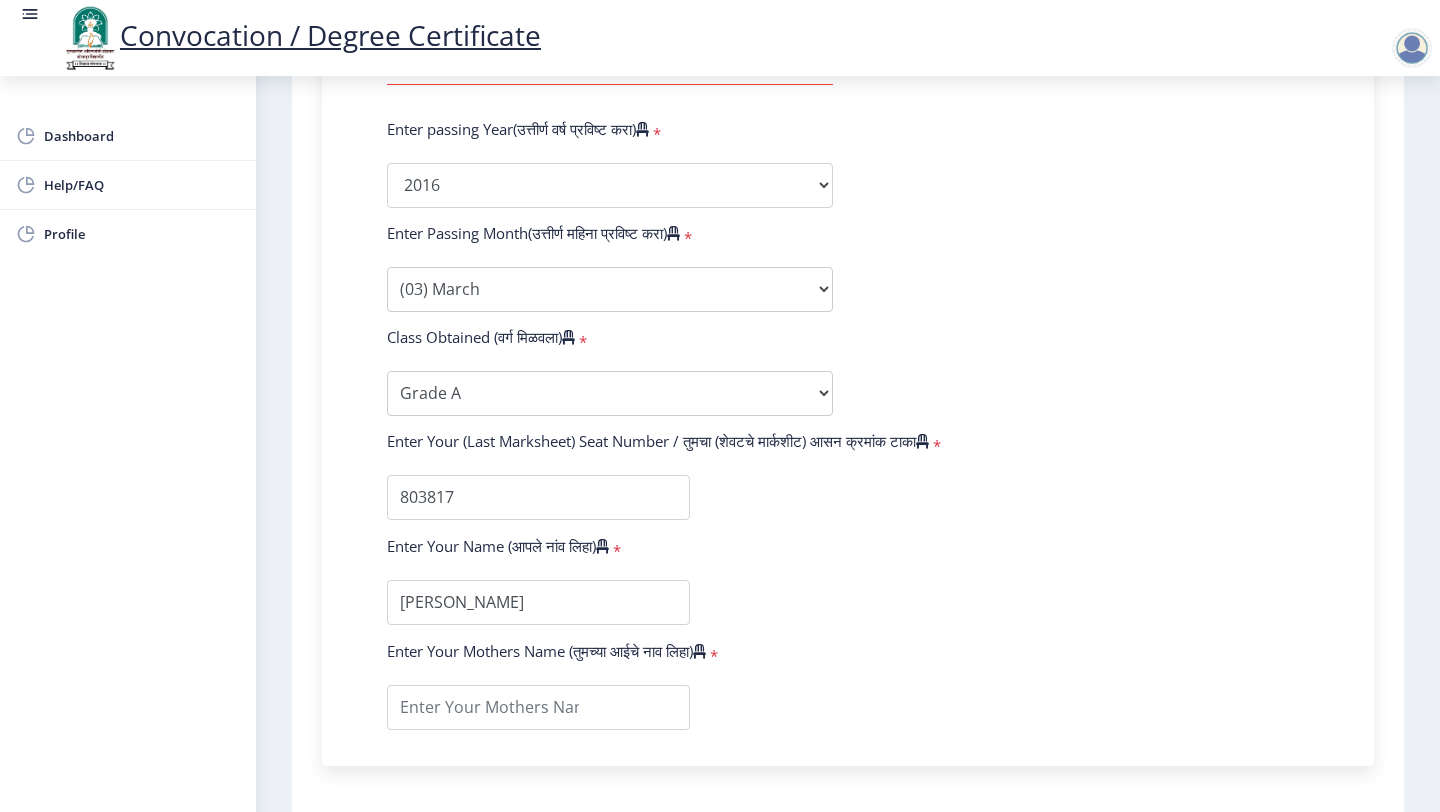 click on "Enter Your PRN Number (तुमचा पीआरएन (कायम नोंदणी क्रमांक) एंटर करा)   * Student Type (विद्यार्थी प्रकार)    * Select Student Type Regular External College Name(कॉलेजचे नाव)   * Select College Name Select College Name Course Name(अभ्यासक्रमाचे नाव)   * Select Course Name Select Course Name Enter passing Year(उत्तीर्ण वर्ष प्रविष्ट करा)   *  2025   2024   2023   2022   2021   2020   2019   2018   2017   2016   2015   2014   2013   2012   2011   2010   2009   2008   2007   2006   2005   2004   2003   2002   2001   2000   1999   1998   1997   1996   1995   1994   1993   1992   1991   1990   1989   1988   1987   1986   1985   1984   1983   1982   1981   1980   1979   1978   1977   1976  Enter Passing Month(उत्तीर्ण महिना प्रविष्ट करा)   * Enter Passing Month" 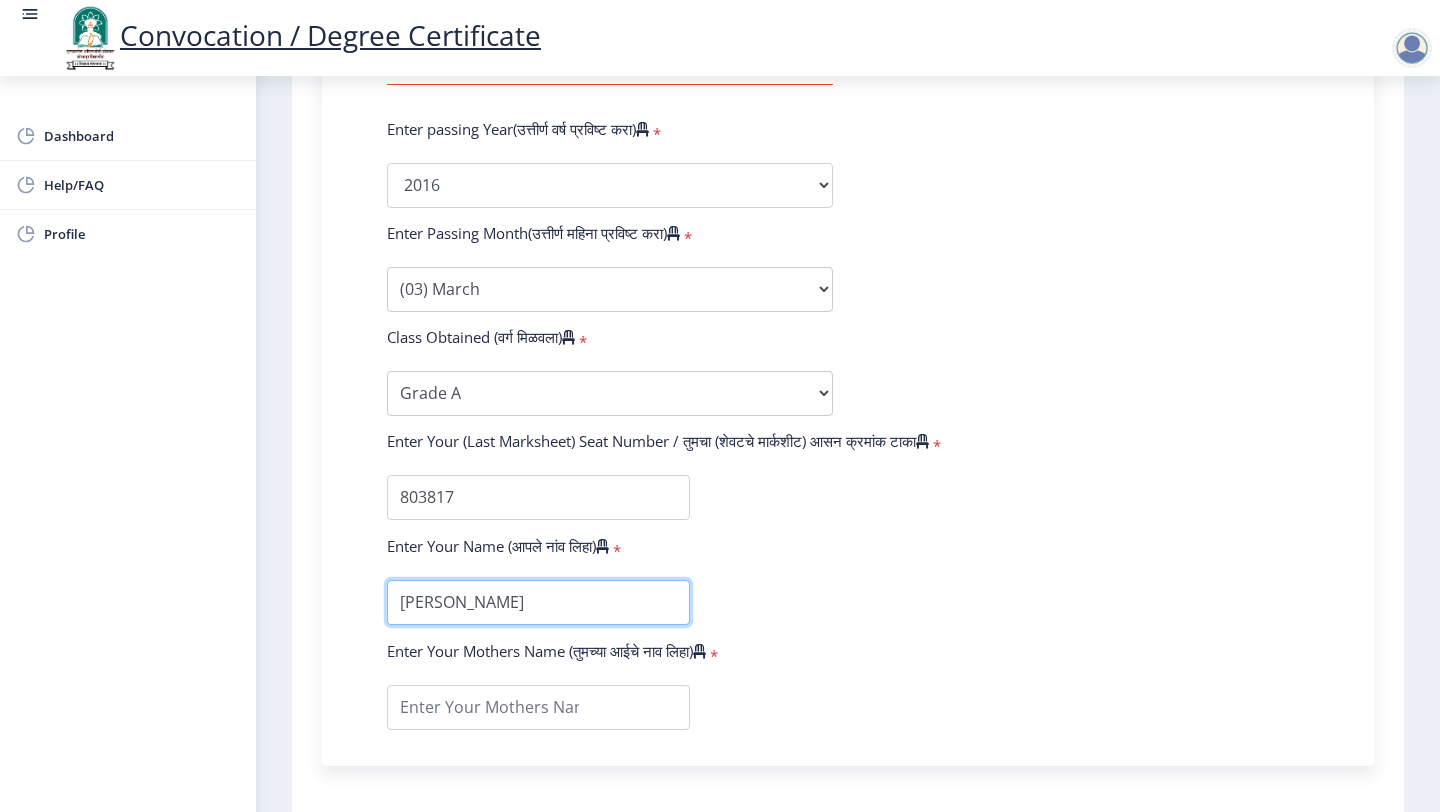 click at bounding box center [538, 602] 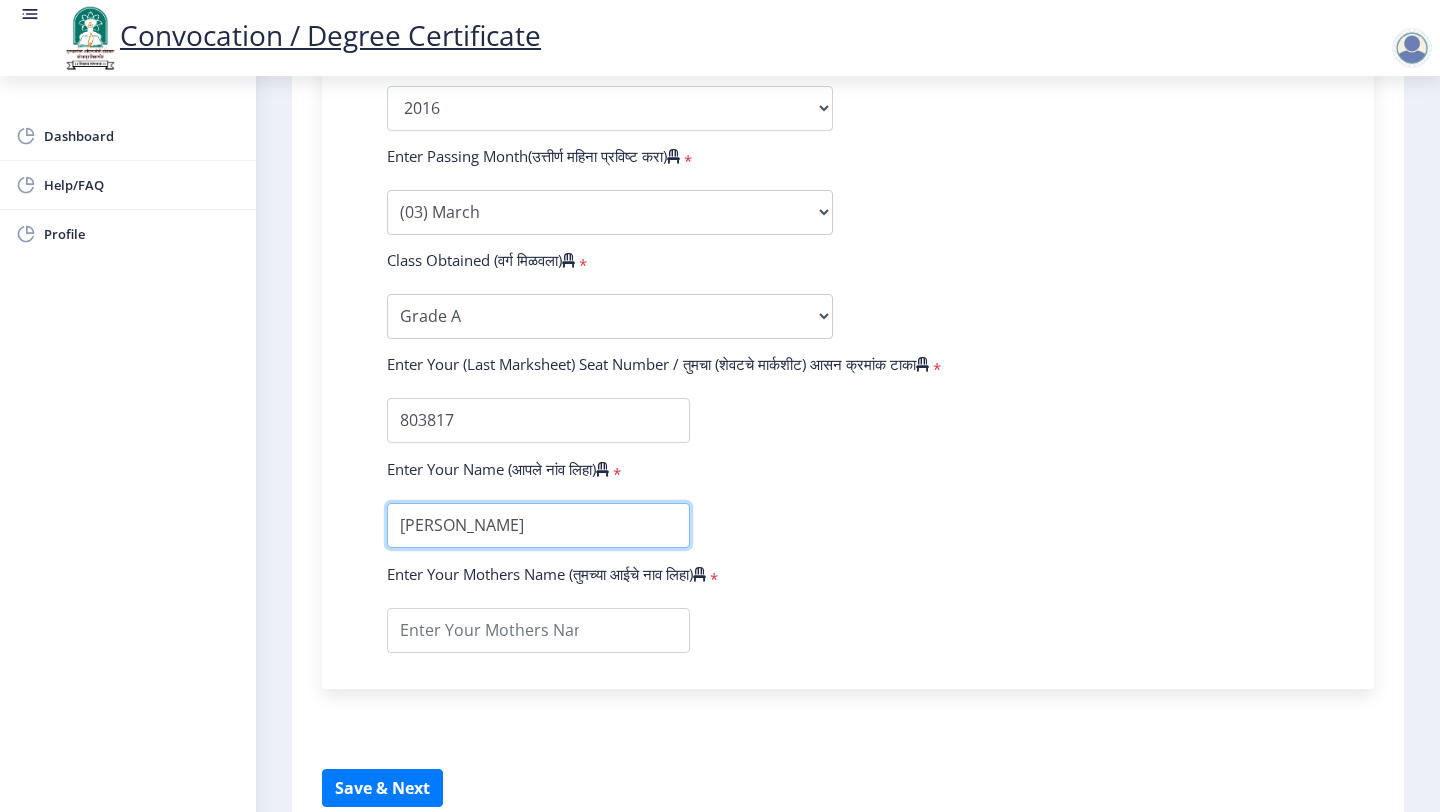 scroll, scrollTop: 1056, scrollLeft: 0, axis: vertical 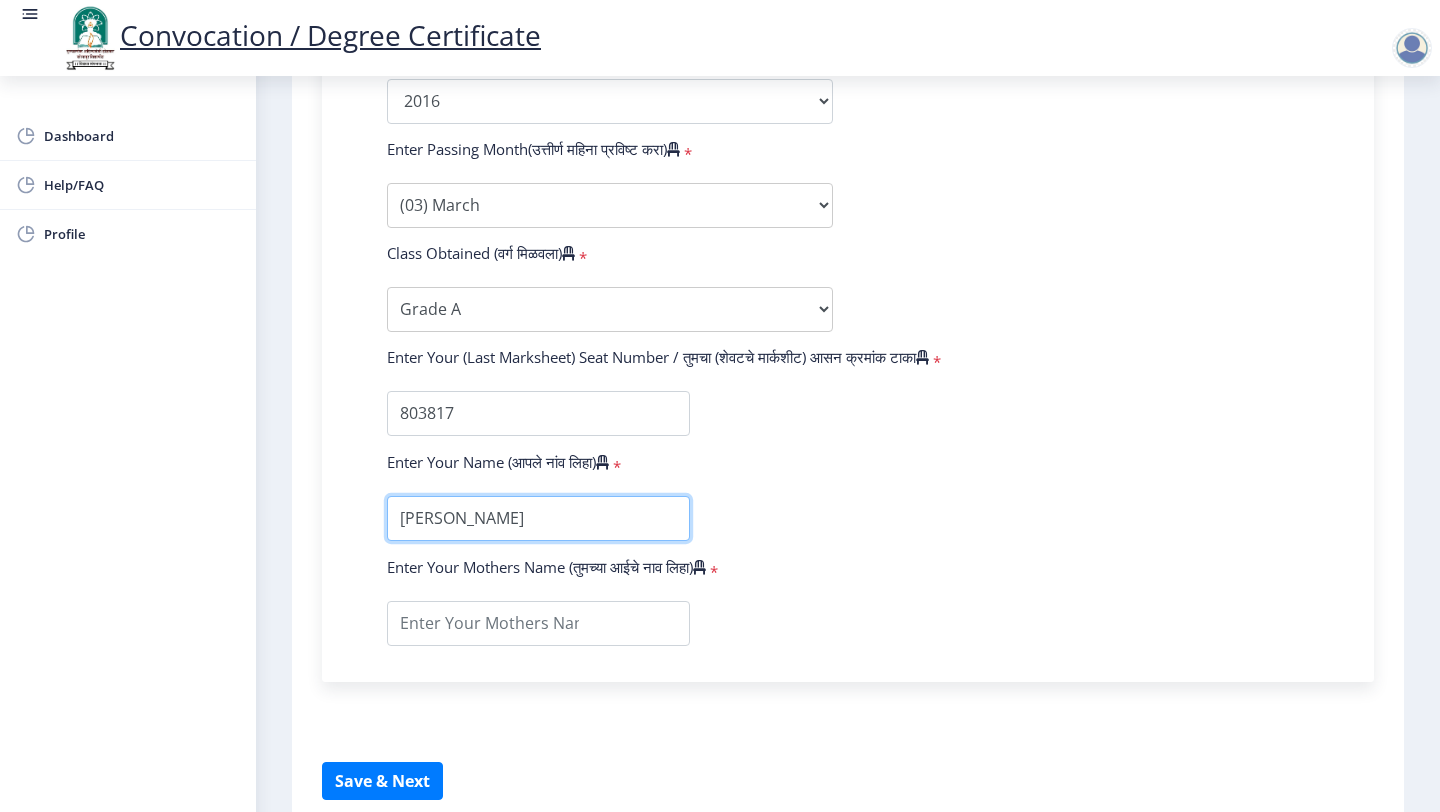 type on "[PERSON_NAME]" 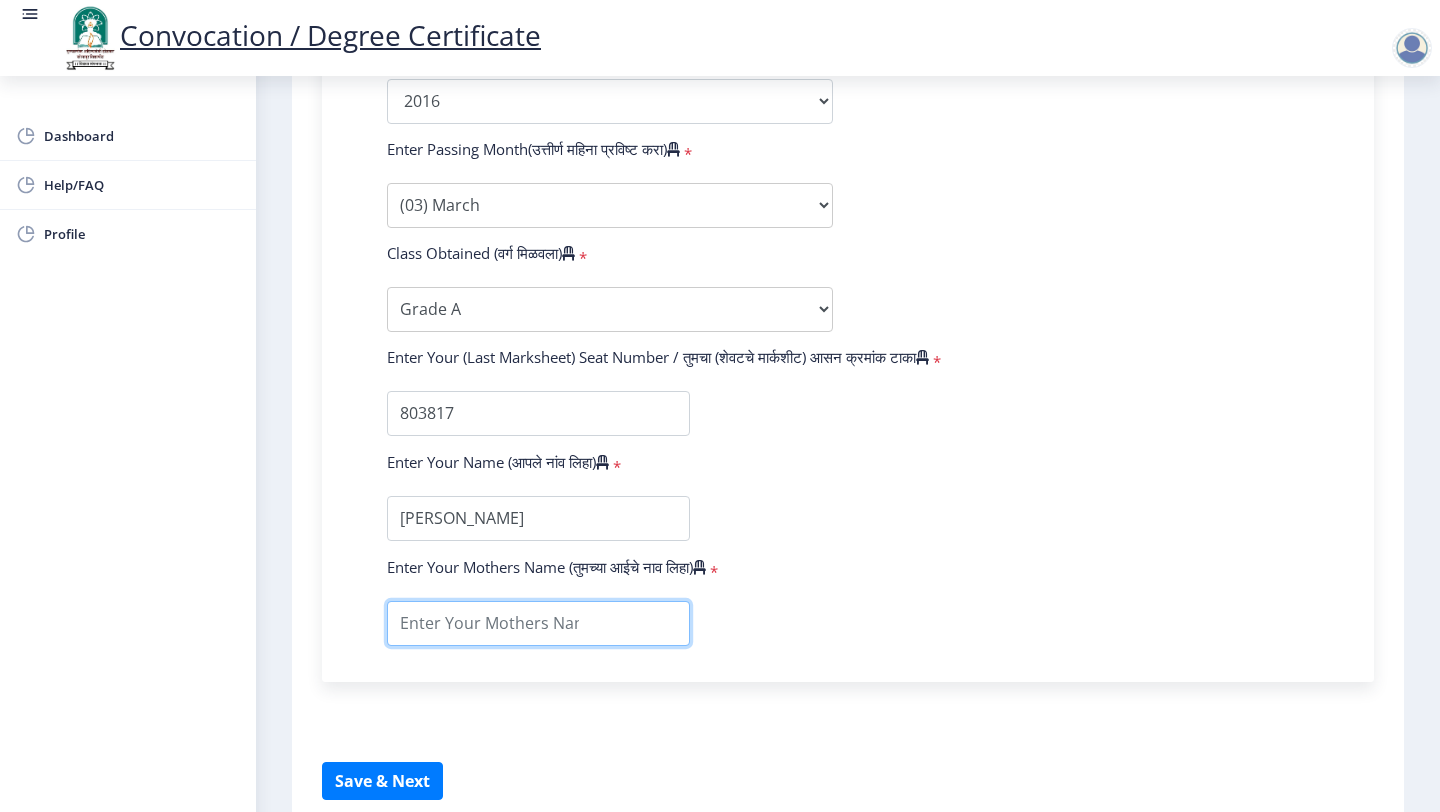click at bounding box center (538, 623) 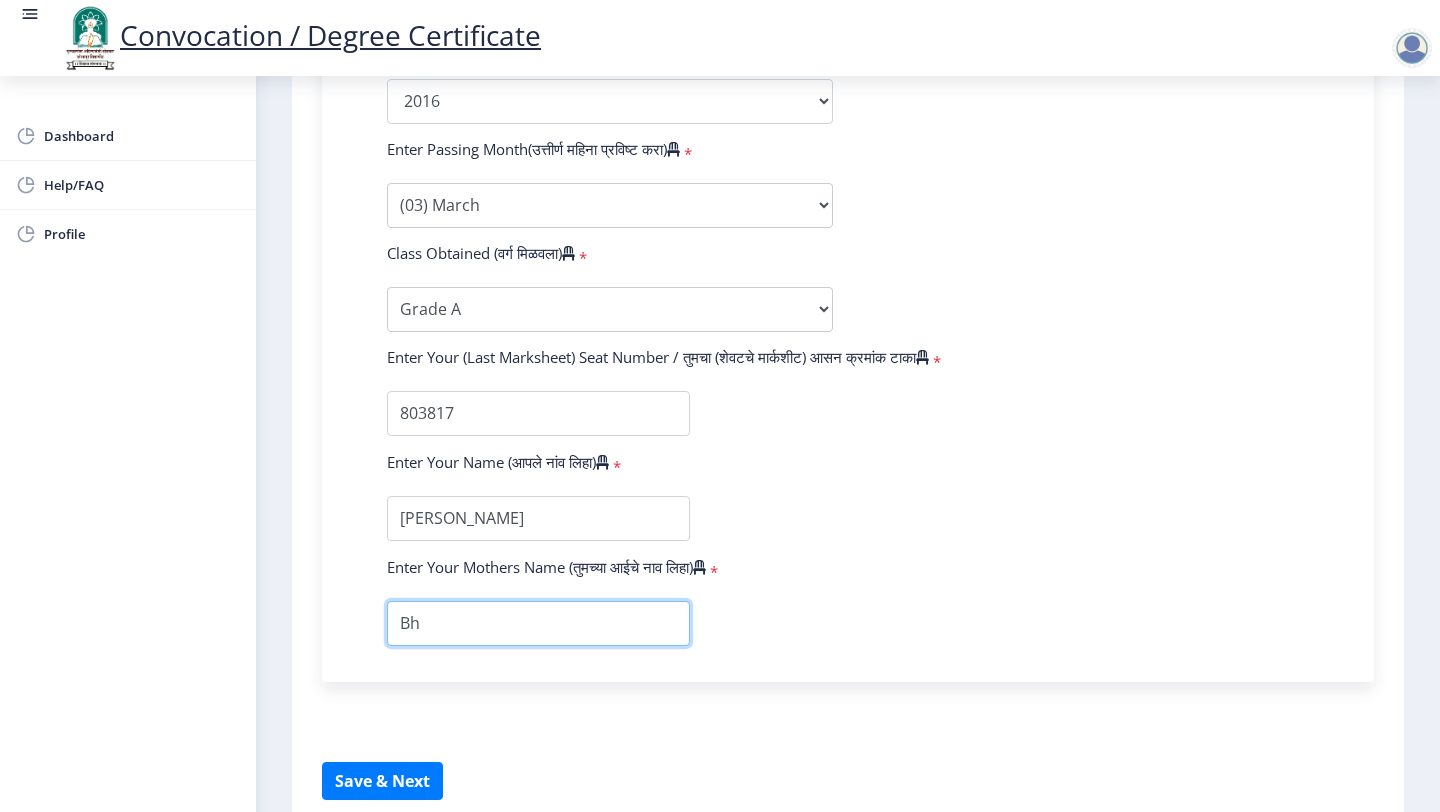 type on "B" 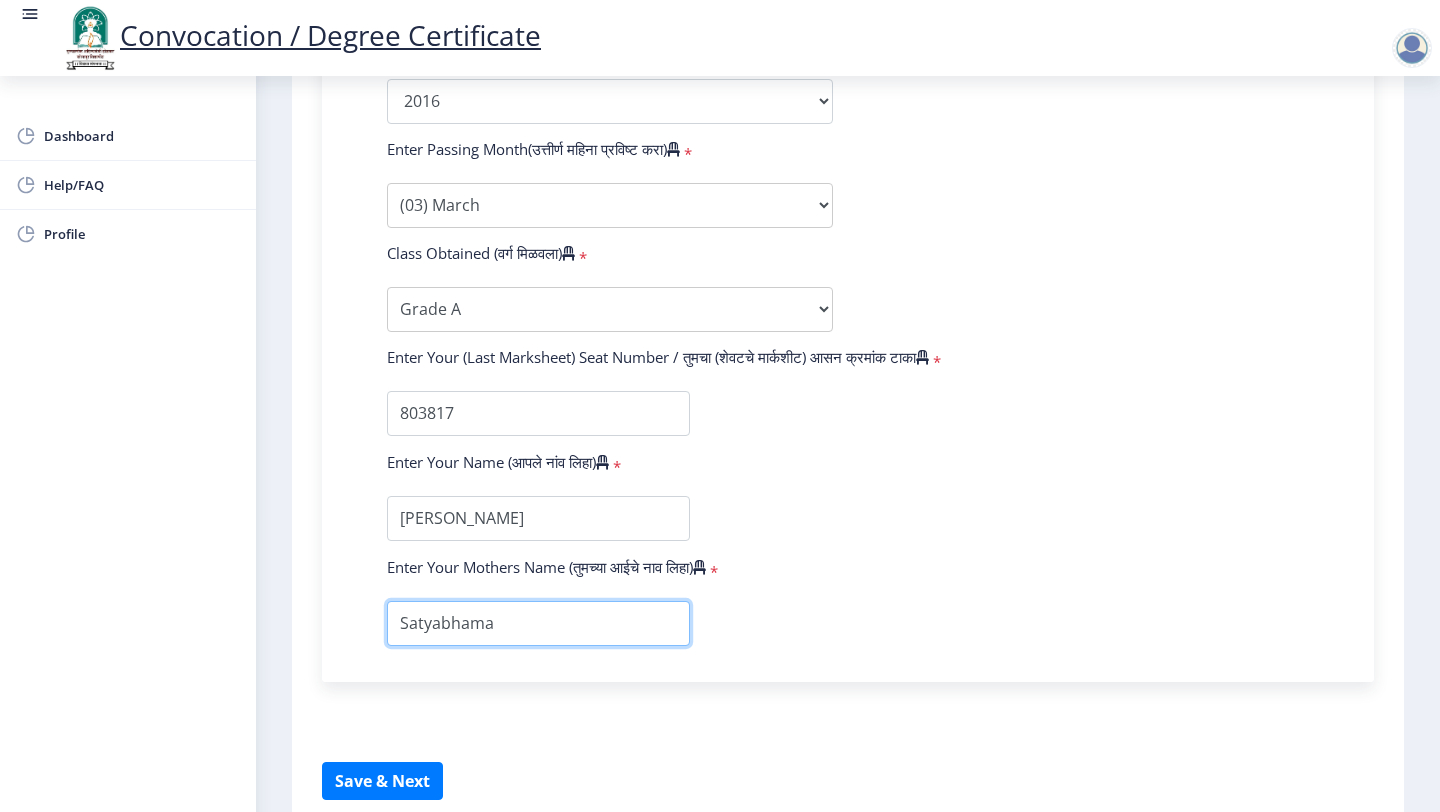 type on "Satyabhama" 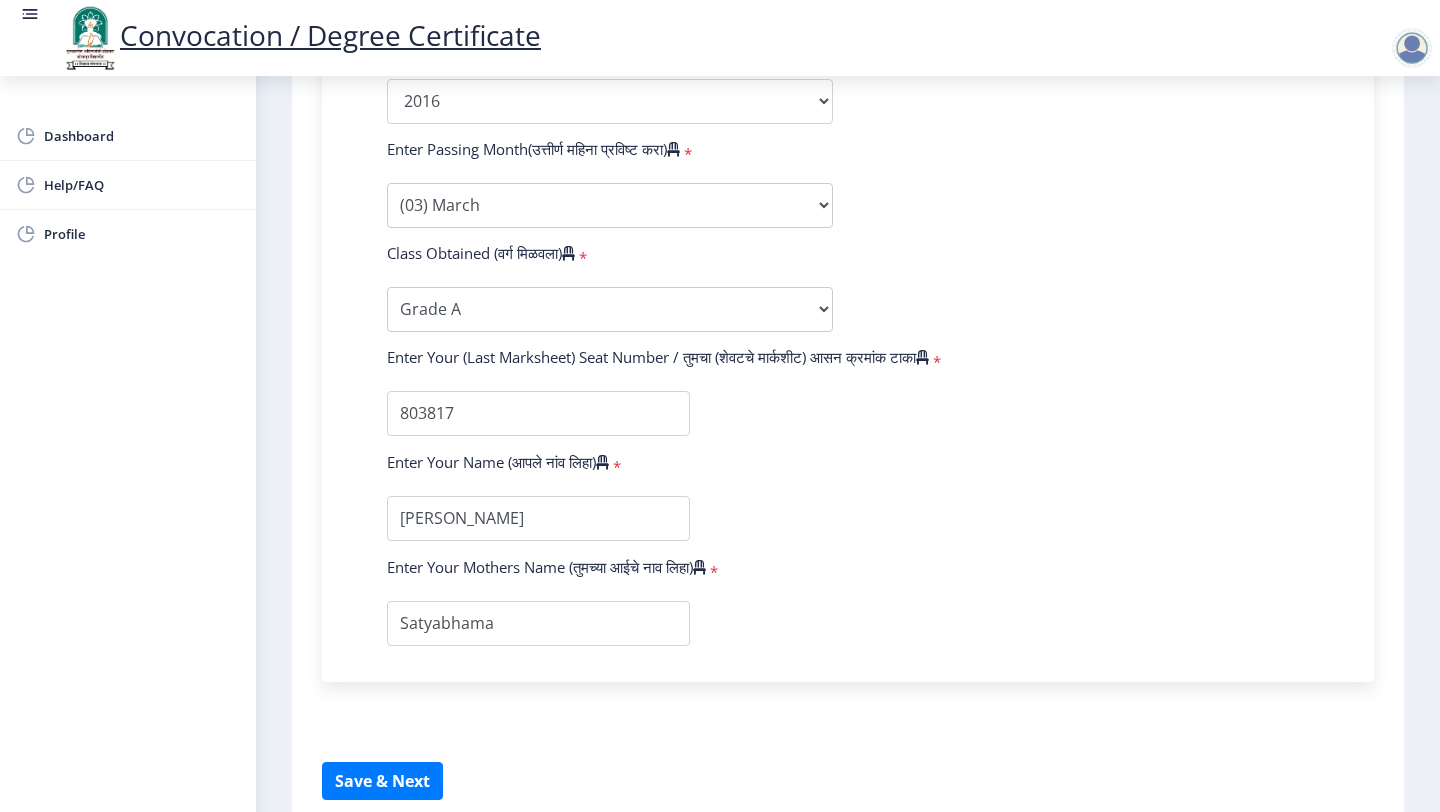 click on "Enter Your PRN Number (तुमचा पीआरएन (कायम नोंदणी क्रमांक) एंटर करा)   * Student Type (विद्यार्थी प्रकार)    * Select Student Type Regular External College Name(कॉलेजचे नाव)   * Select College Name Select College Name Course Name(अभ्यासक्रमाचे नाव)   * Select Course Name Select Course Name Enter passing Year(उत्तीर्ण वर्ष प्रविष्ट करा)   *  2025   2024   2023   2022   2021   2020   2019   2018   2017   2016   2015   2014   2013   2012   2011   2010   2009   2008   2007   2006   2005   2004   2003   2002   2001   2000   1999   1998   1997   1996   1995   1994   1993   1992   1991   1990   1989   1988   1987   1986   1985   1984   1983   1982   1981   1980   1979   1978   1977   1976  Enter Passing Month(उत्तीर्ण महिना प्रविष्ट करा)   * Enter Passing Month" 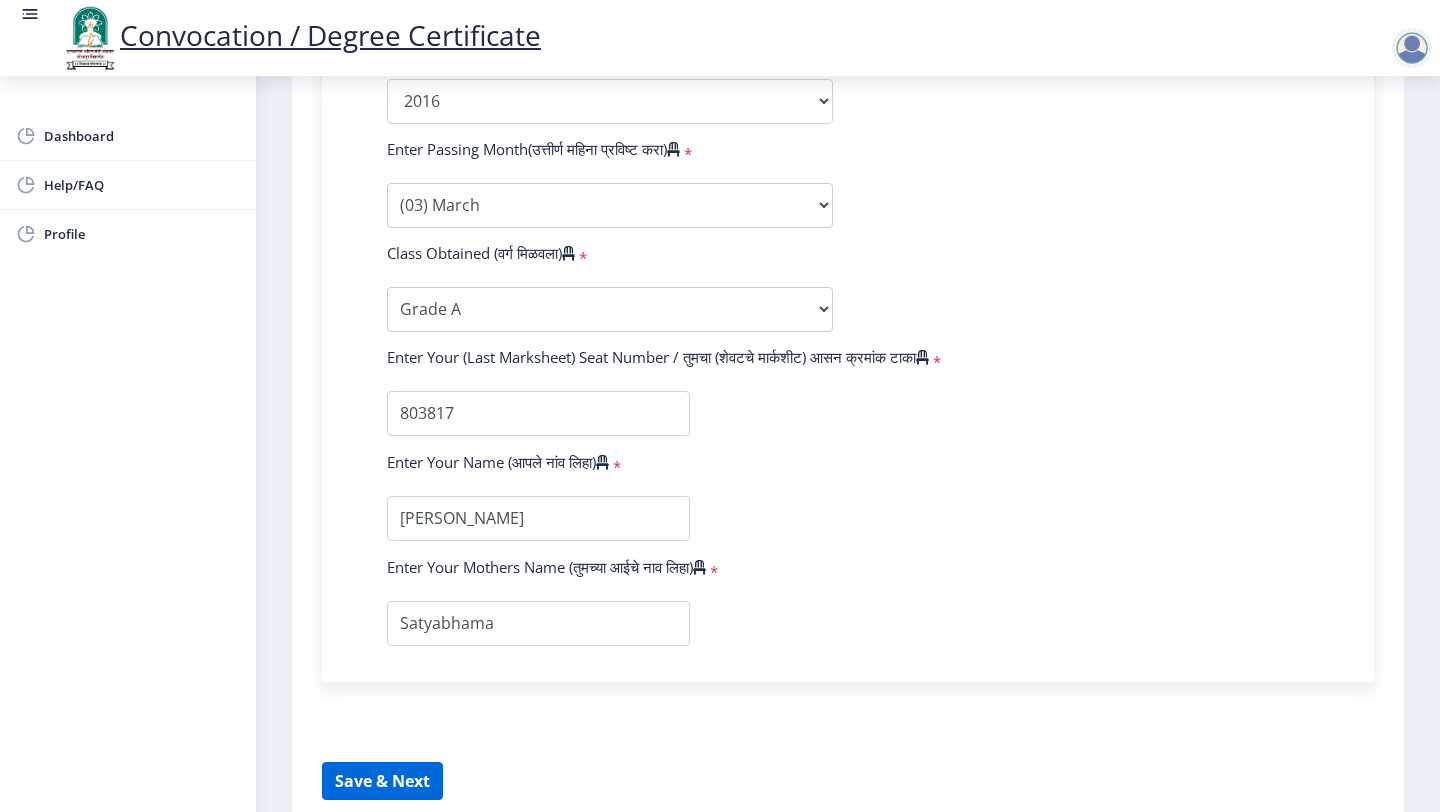 scroll, scrollTop: 1052, scrollLeft: 0, axis: vertical 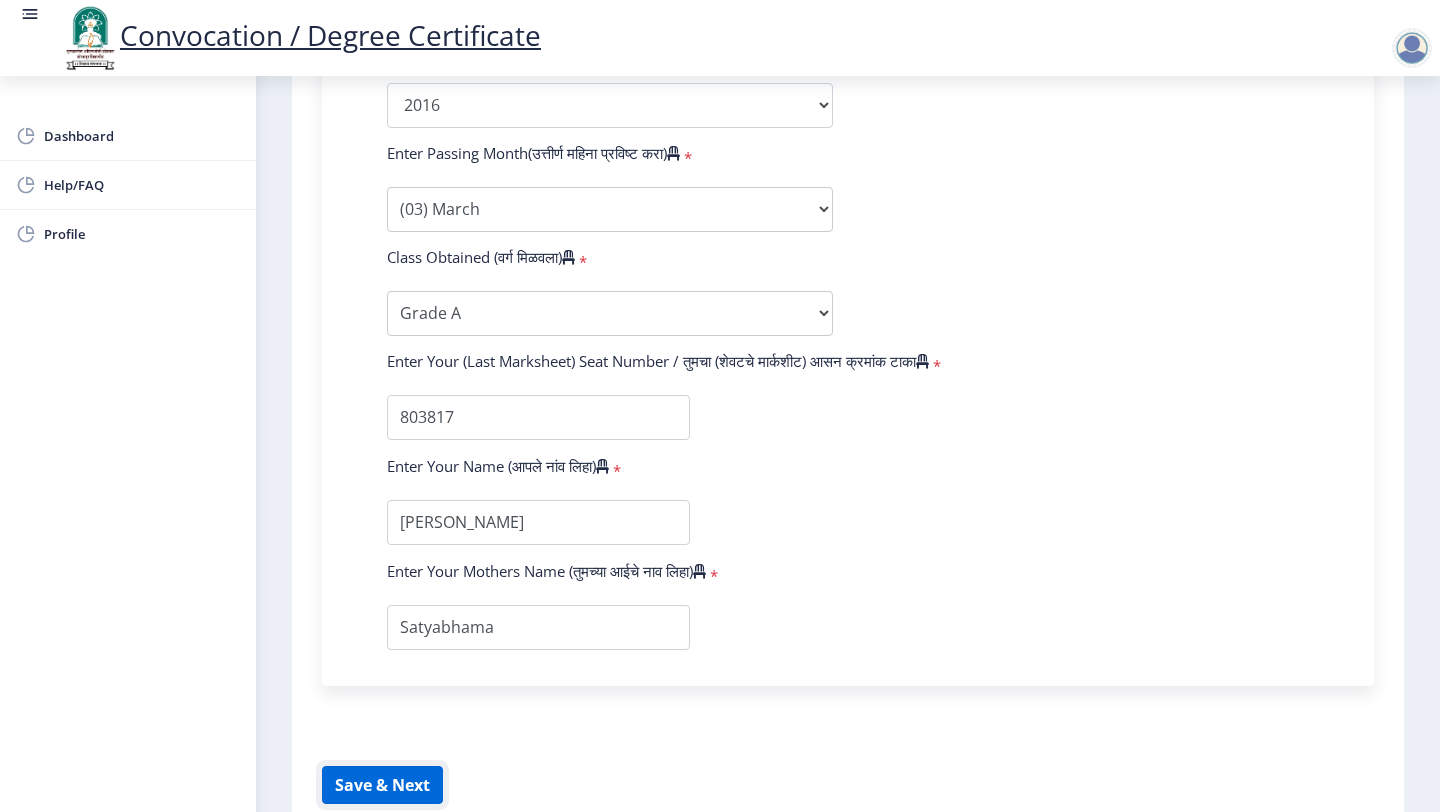 click on "Save & Next" 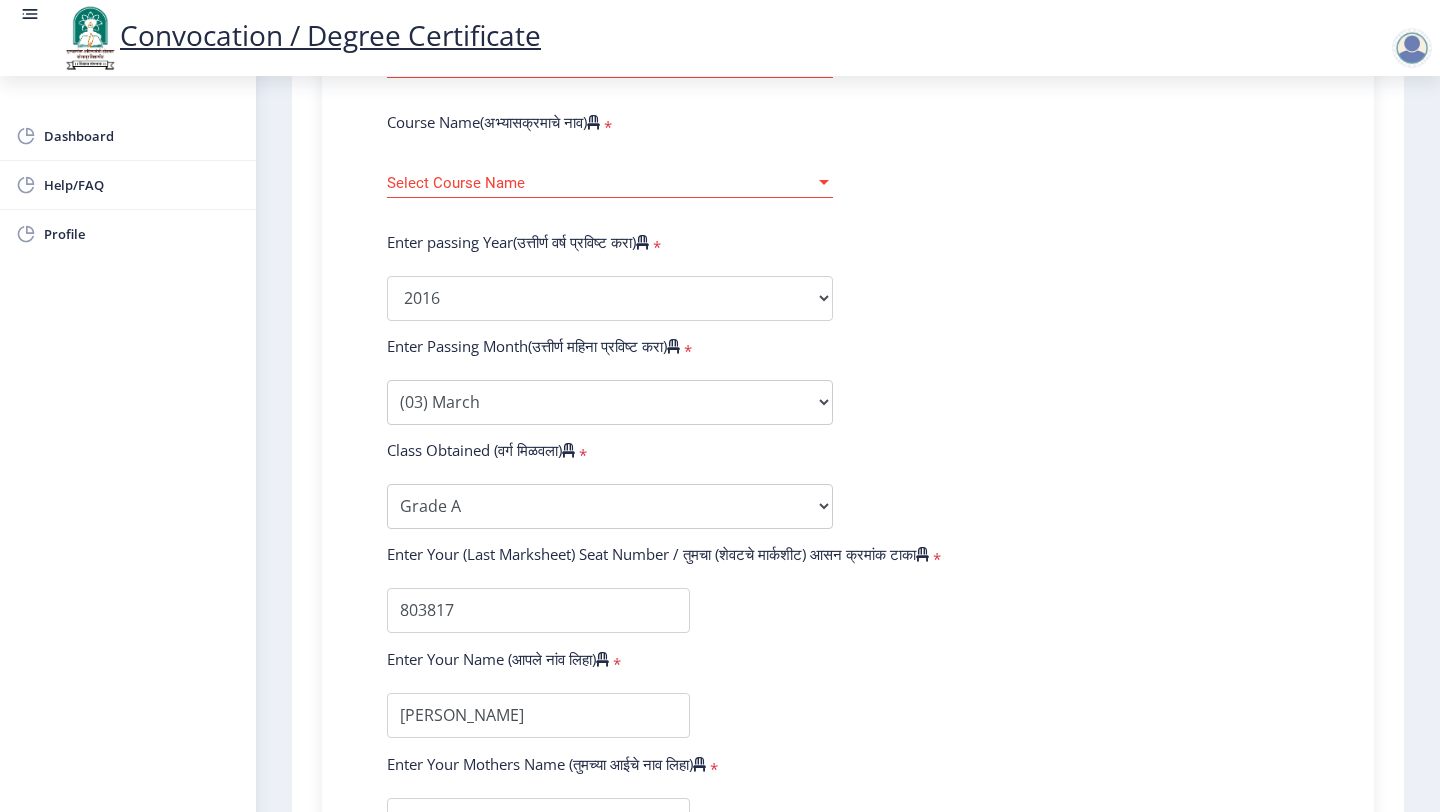 scroll, scrollTop: 445, scrollLeft: 0, axis: vertical 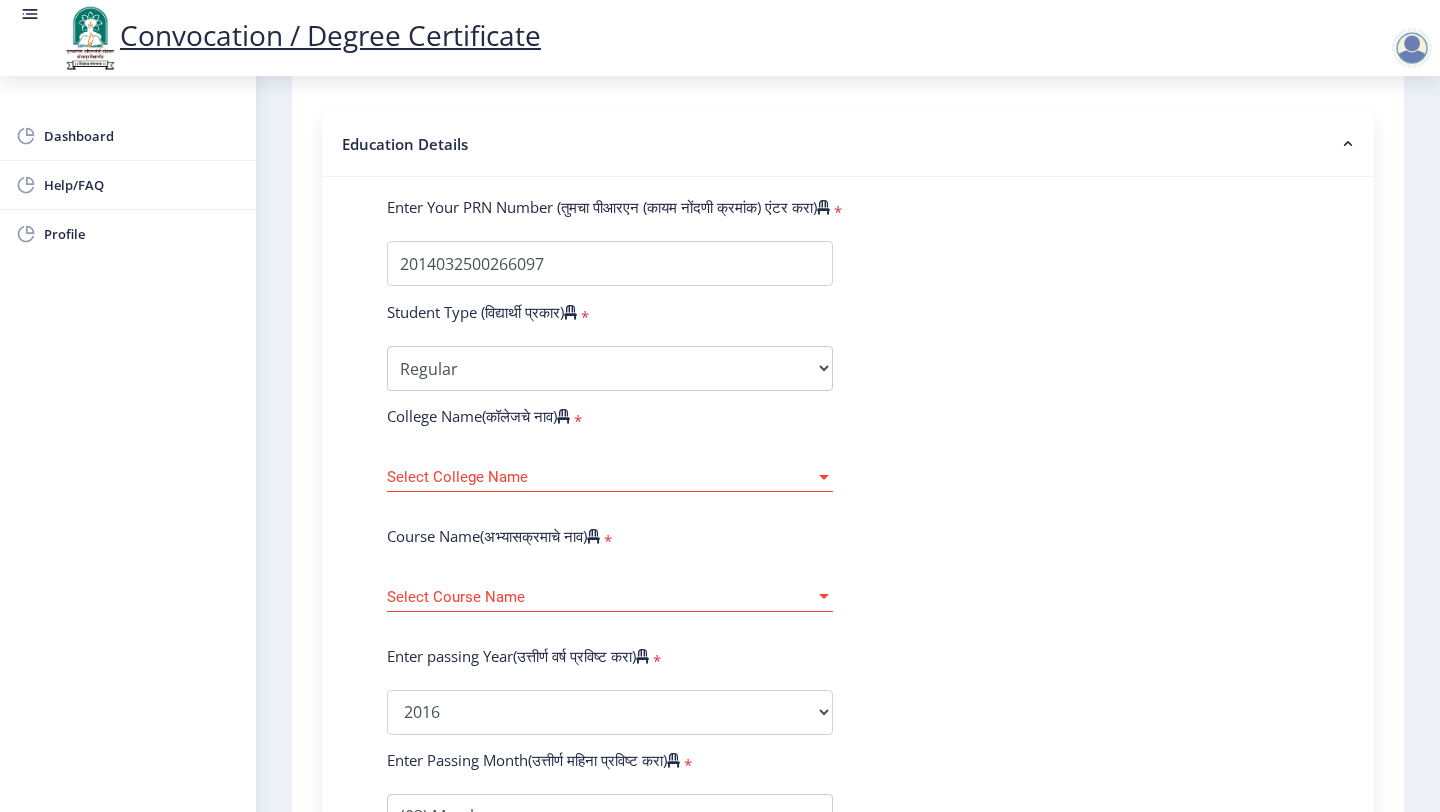 click on "Select College Name" at bounding box center [601, 477] 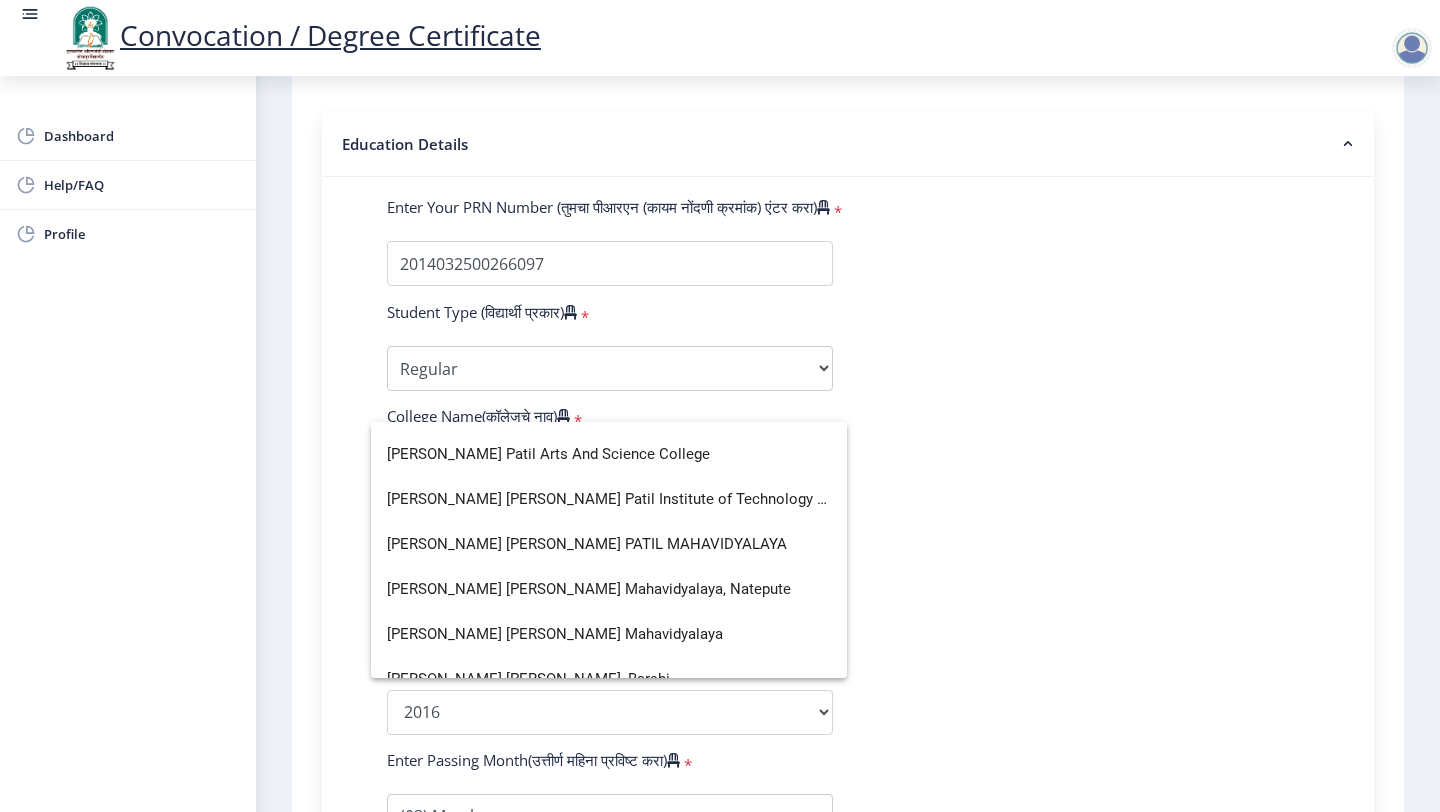 scroll, scrollTop: 0, scrollLeft: 0, axis: both 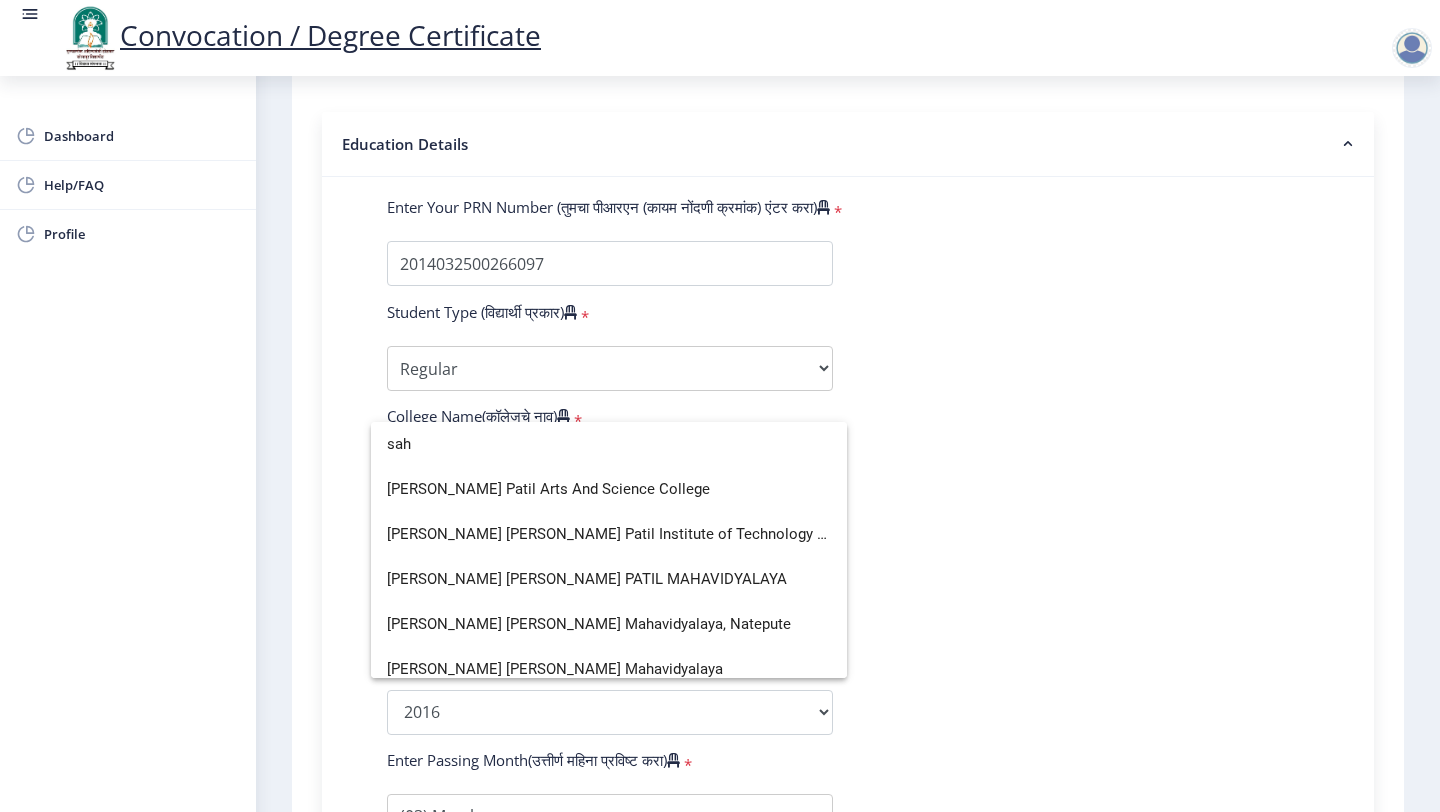 type on "sah" 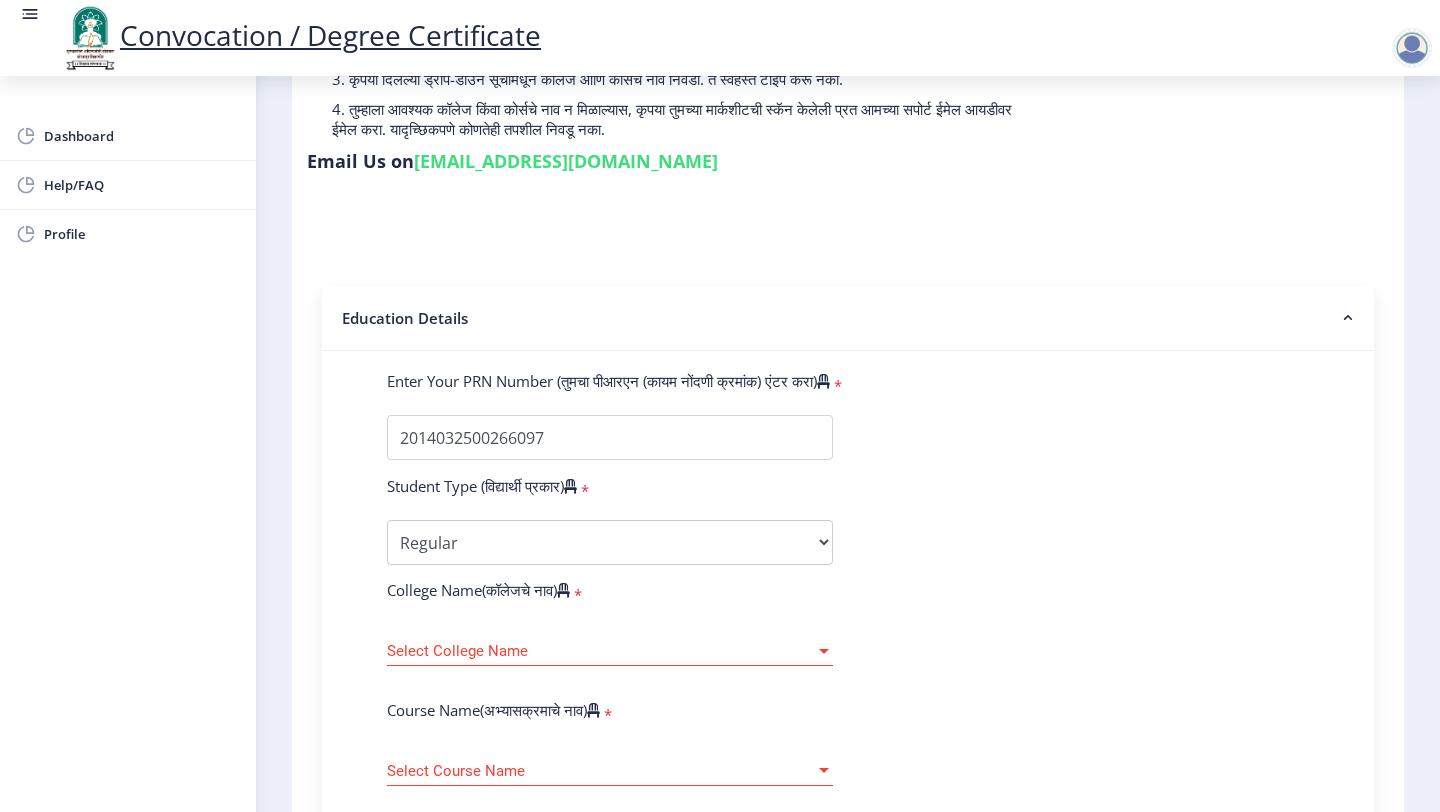 scroll, scrollTop: 0, scrollLeft: 0, axis: both 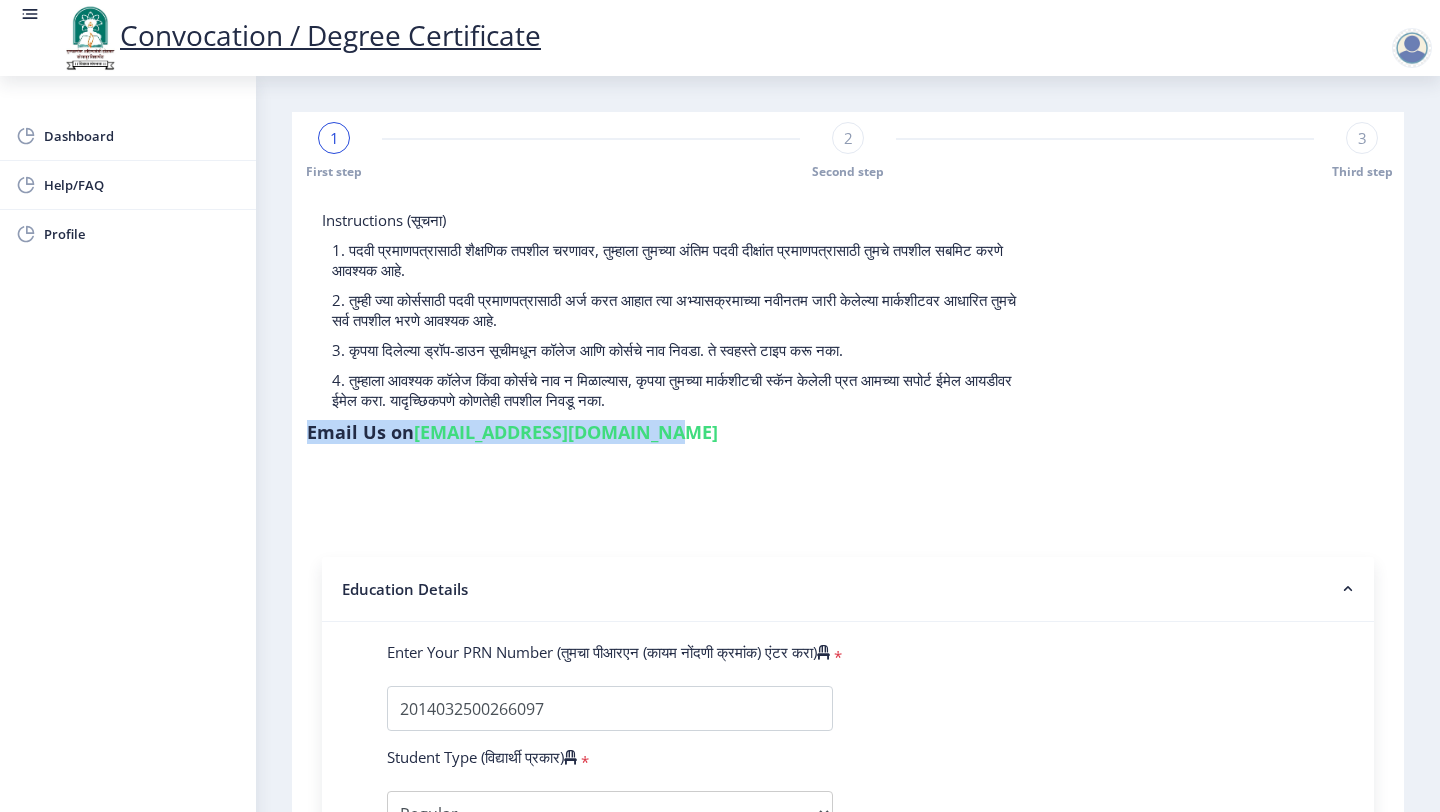 drag, startPoint x: 1028, startPoint y: 222, endPoint x: 1374, endPoint y: 212, distance: 346.14447 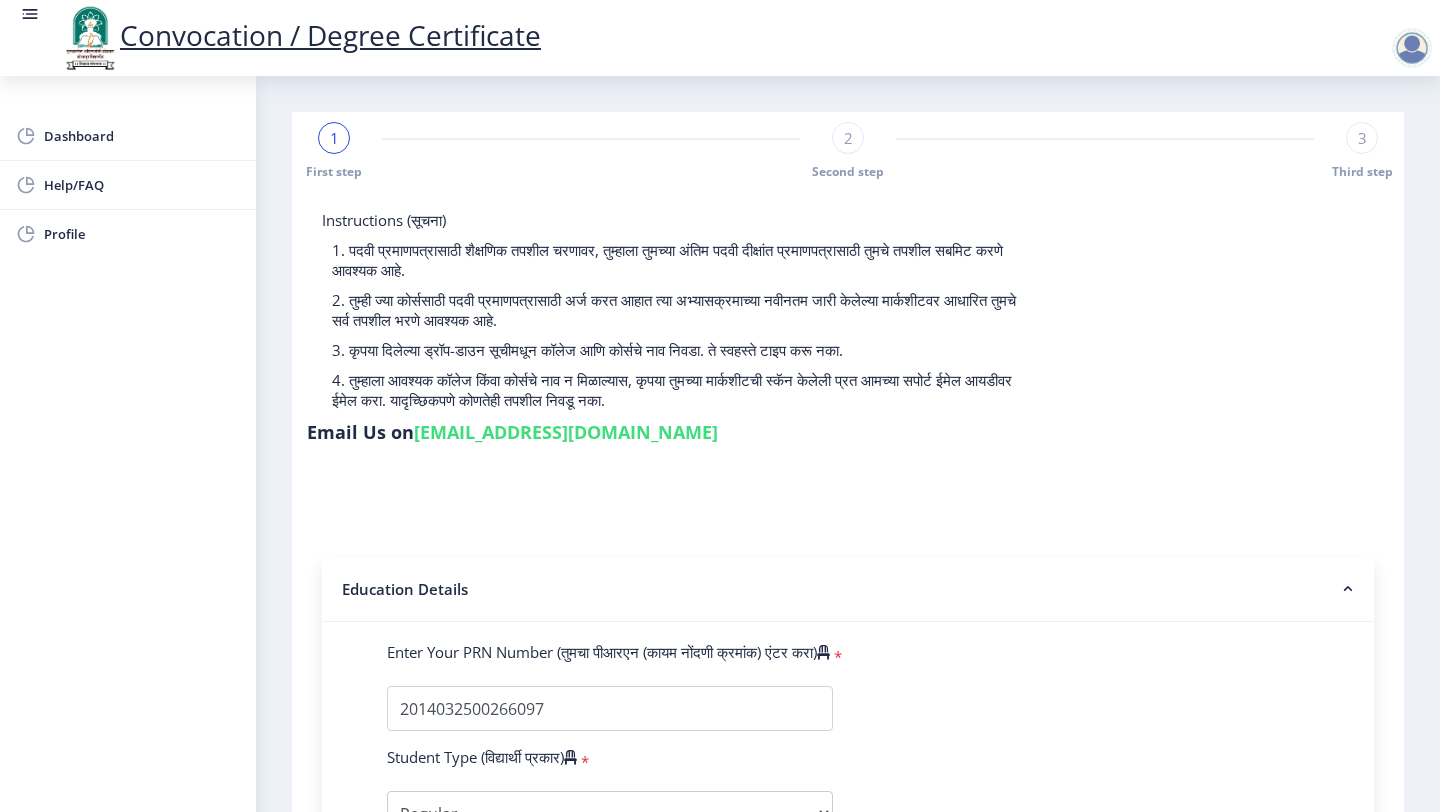 click on "Instructions (सूचना) 1. पदवी प्रमाणपत्रासाठी शैक्षणिक तपशील चरणावर, तुम्हाला तुमच्या अंतिम पदवी दीक्षांत प्रमाणपत्रासाठी तुमचे तपशील सबमिट करणे आवश्यक आहे.   2. तुम्ही ज्या कोर्ससाठी पदवी प्रमाणपत्रासाठी अर्ज करत आहात त्या अभ्यासक्रमाच्या नवीनतम जारी केलेल्या मार्कशीटवर आधारित तुमचे सर्व तपशील भरणे आवश्यक आहे." 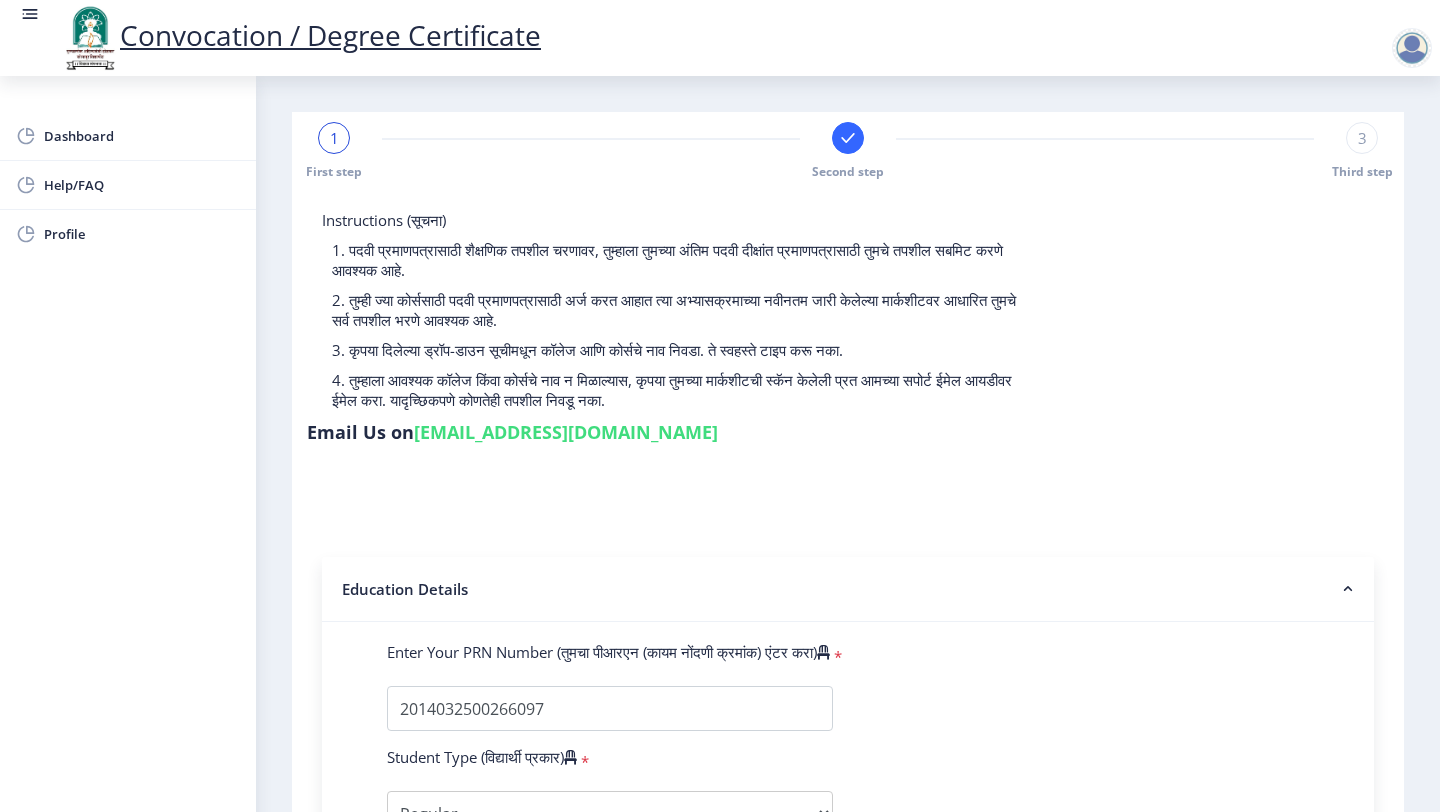 click 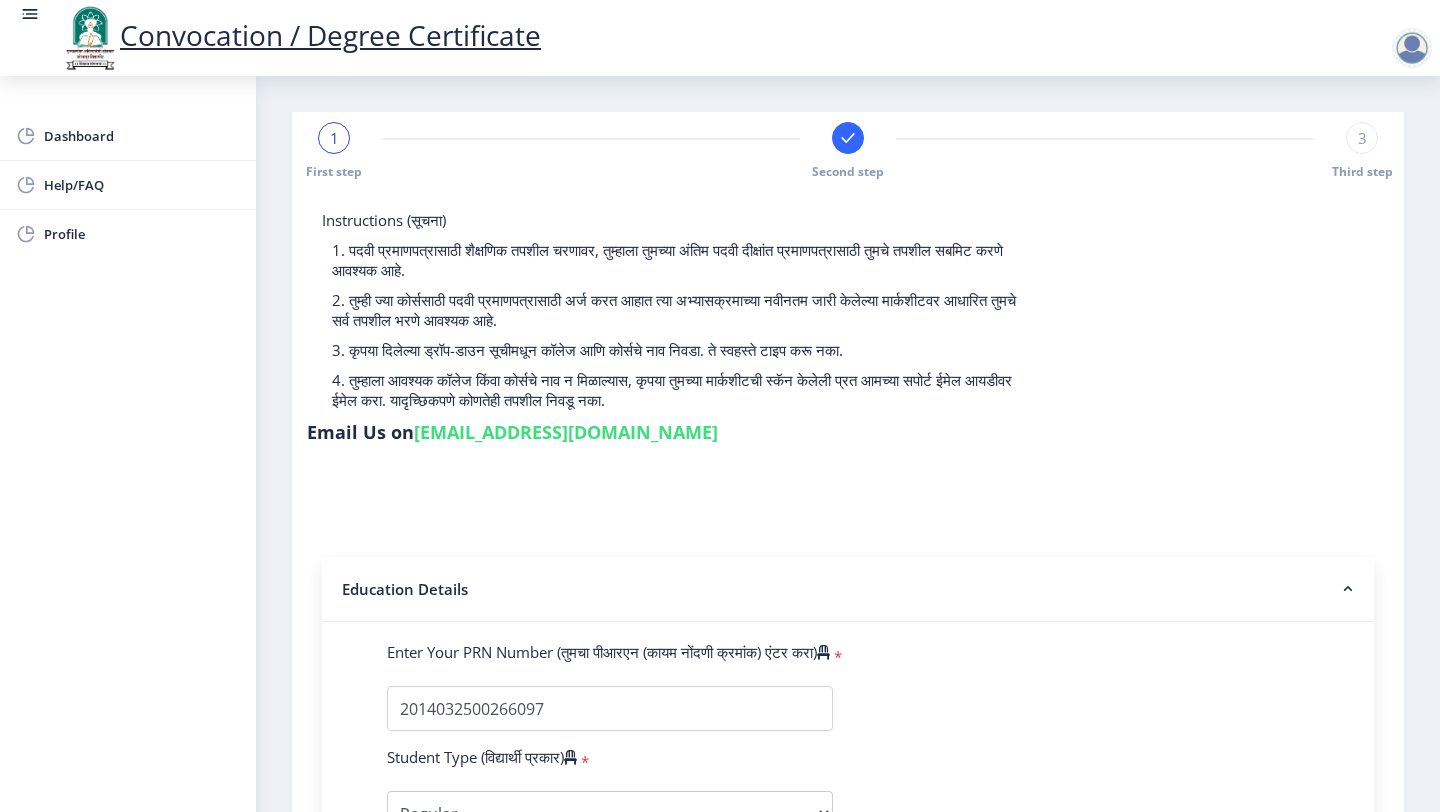 click on "1 First step Second step 3 Third step" 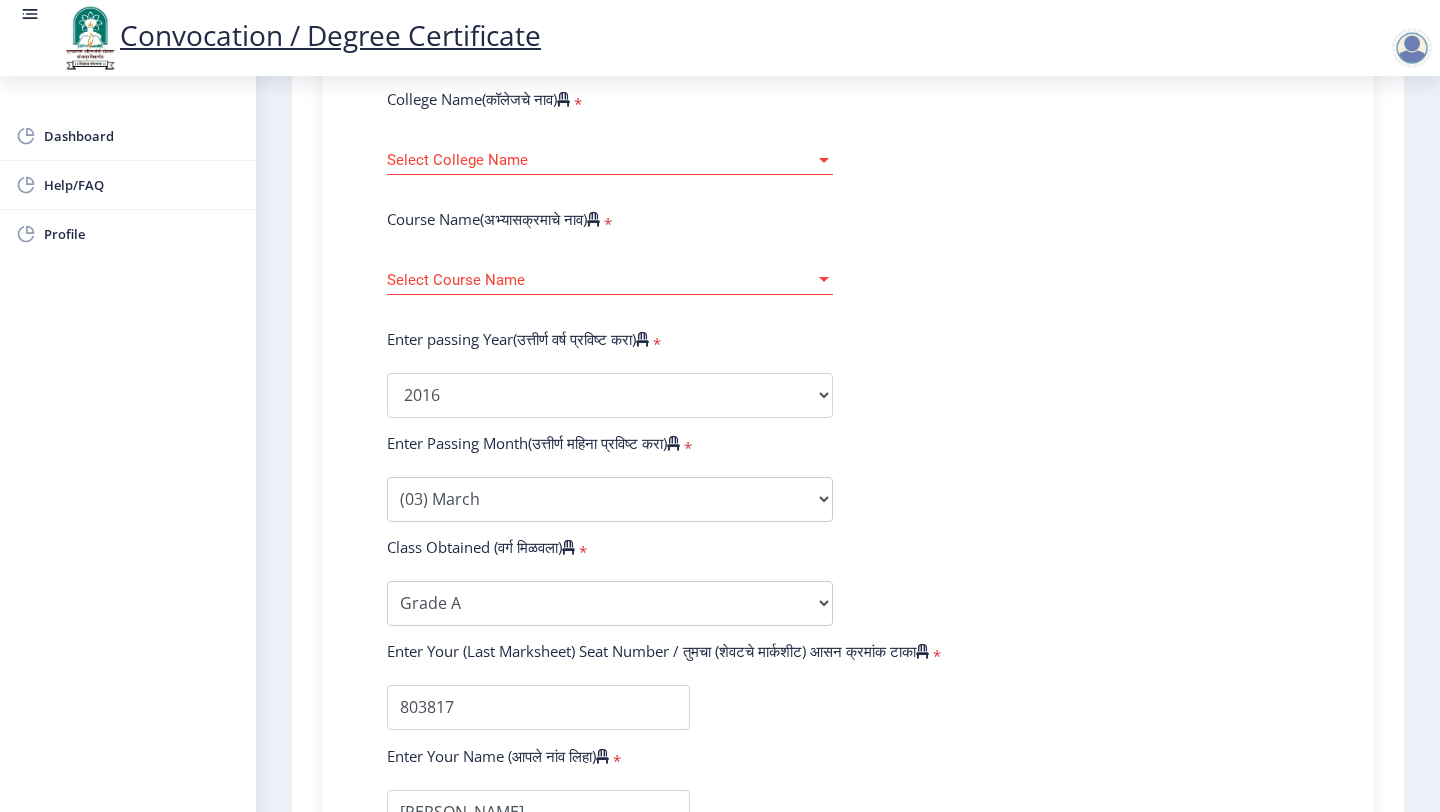 scroll, scrollTop: 1114, scrollLeft: 0, axis: vertical 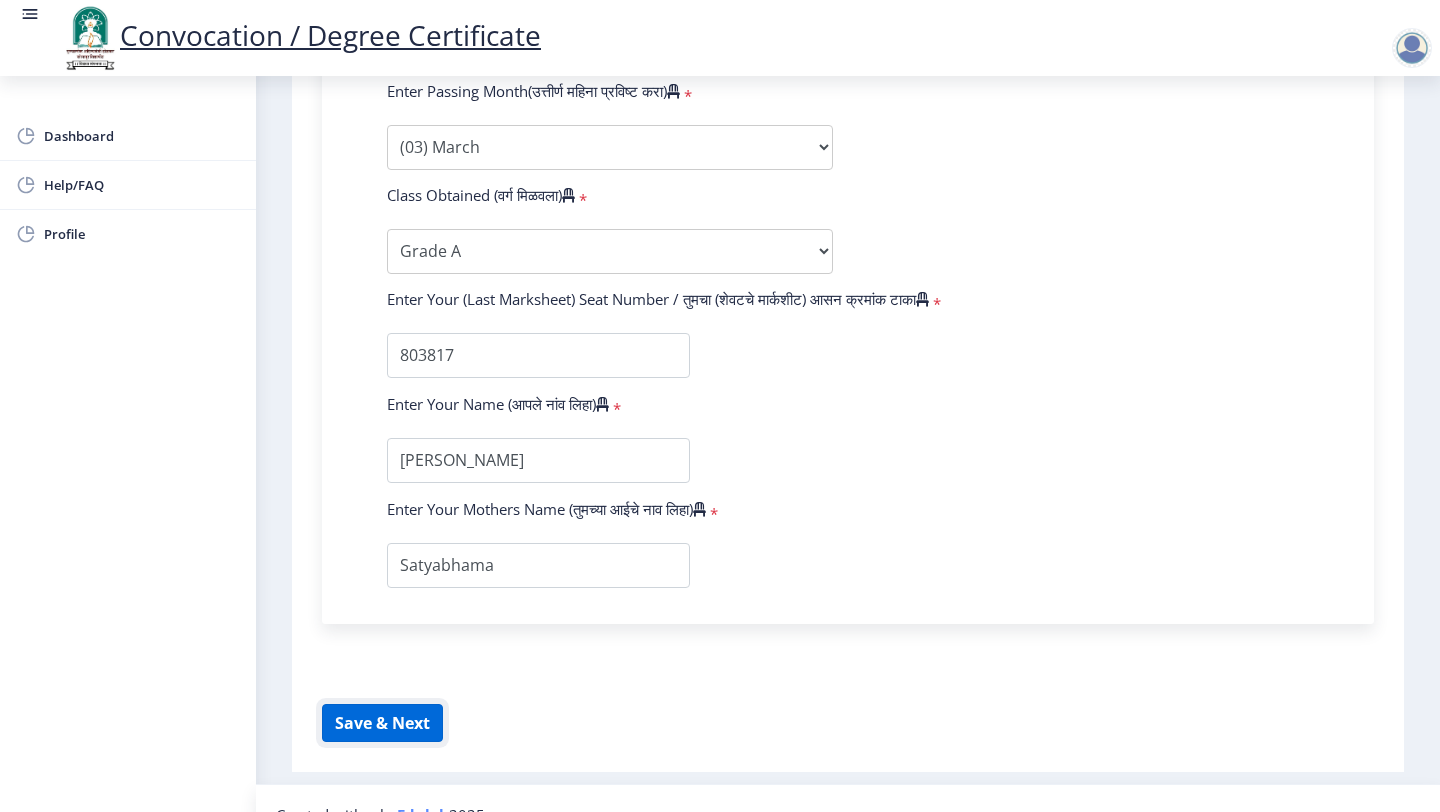 click on "Save & Next" 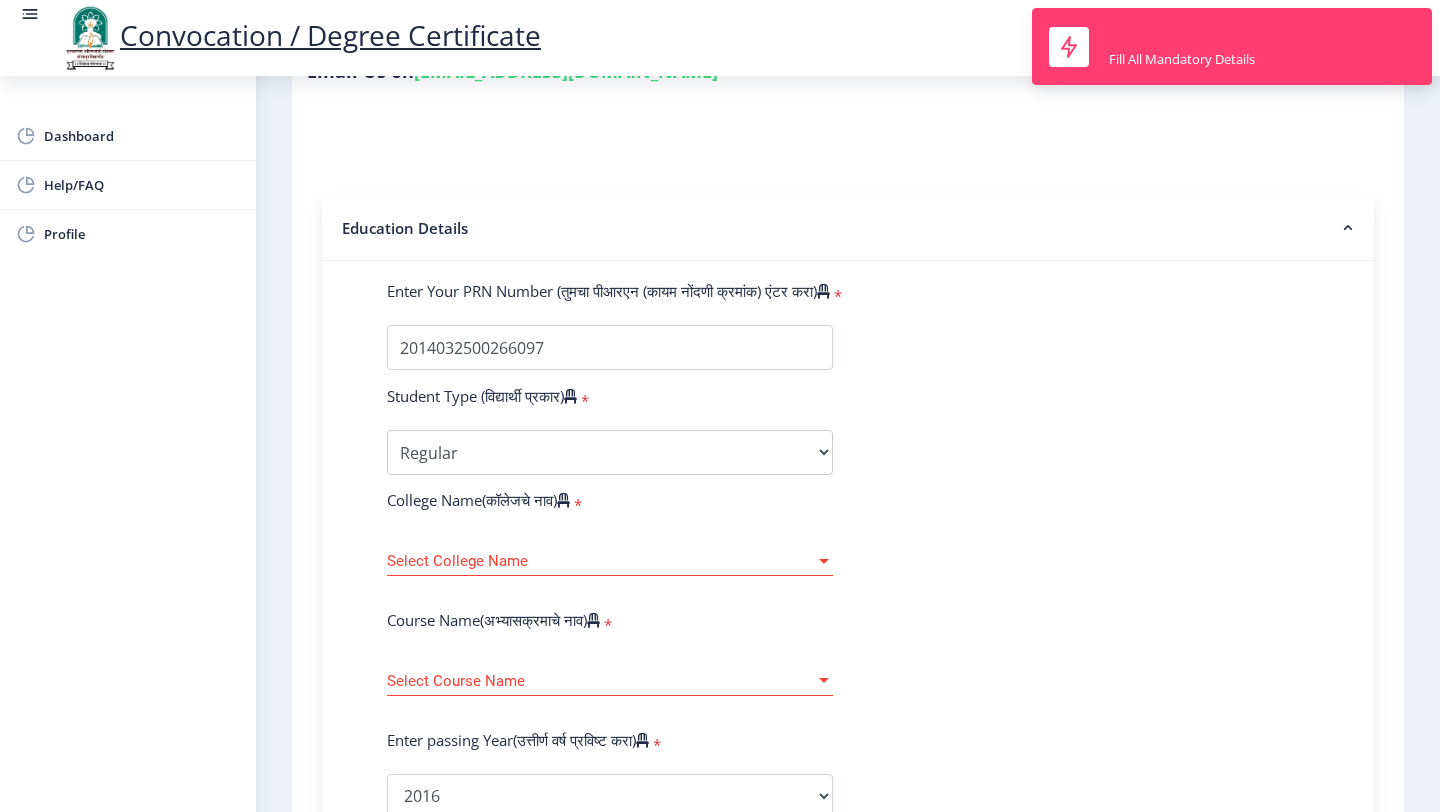 scroll, scrollTop: 505, scrollLeft: 0, axis: vertical 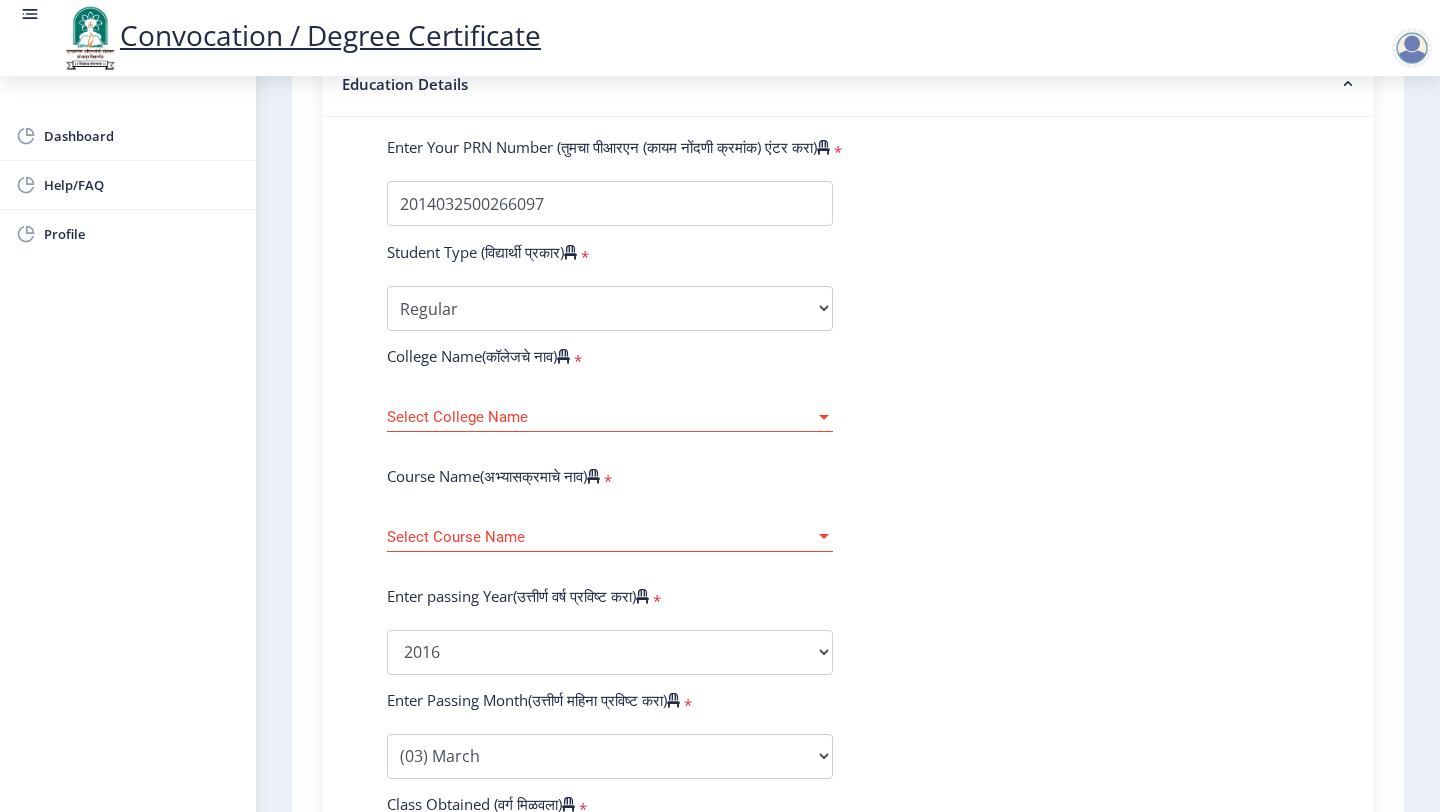 click on "Select College Name" at bounding box center [601, 417] 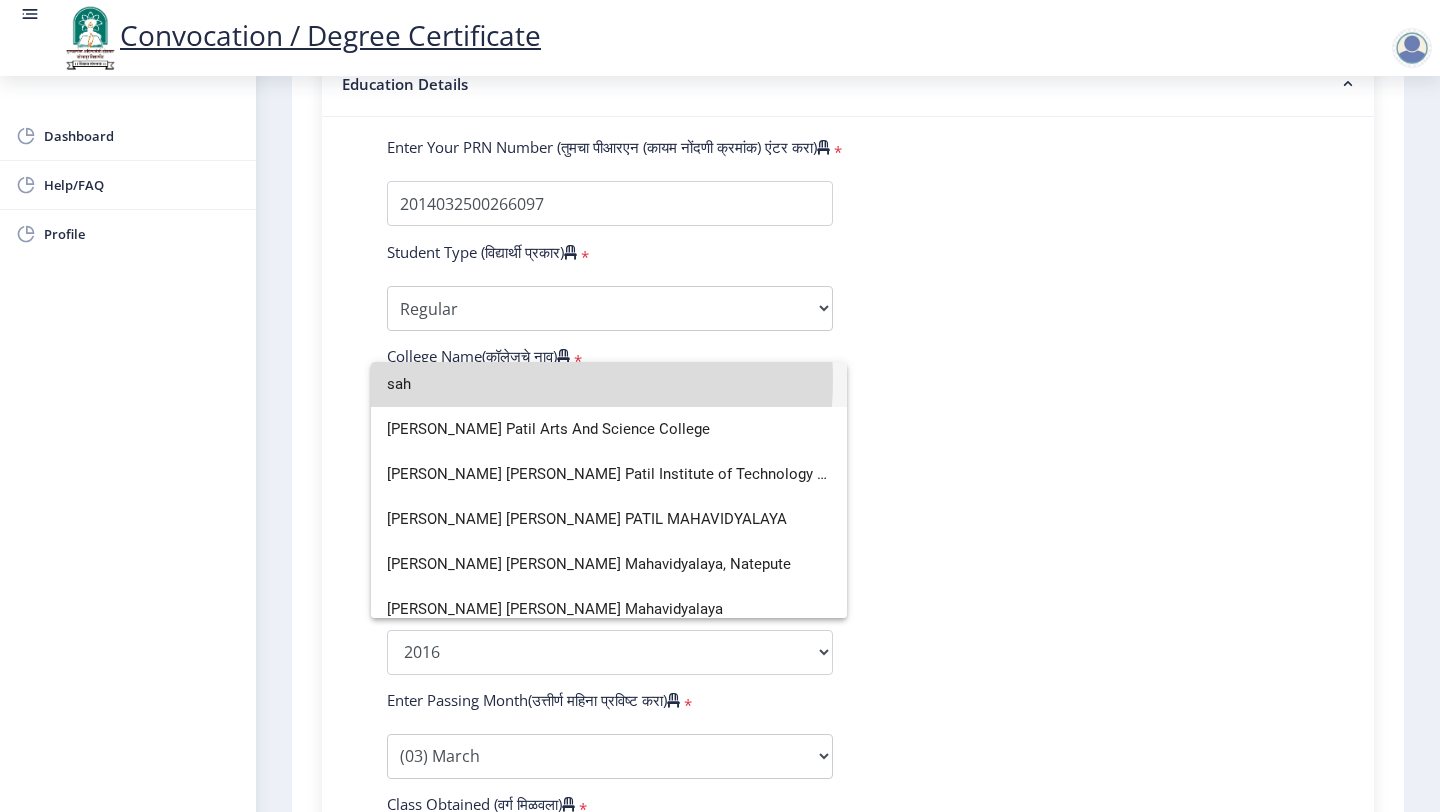 click on "sah" at bounding box center [609, 384] 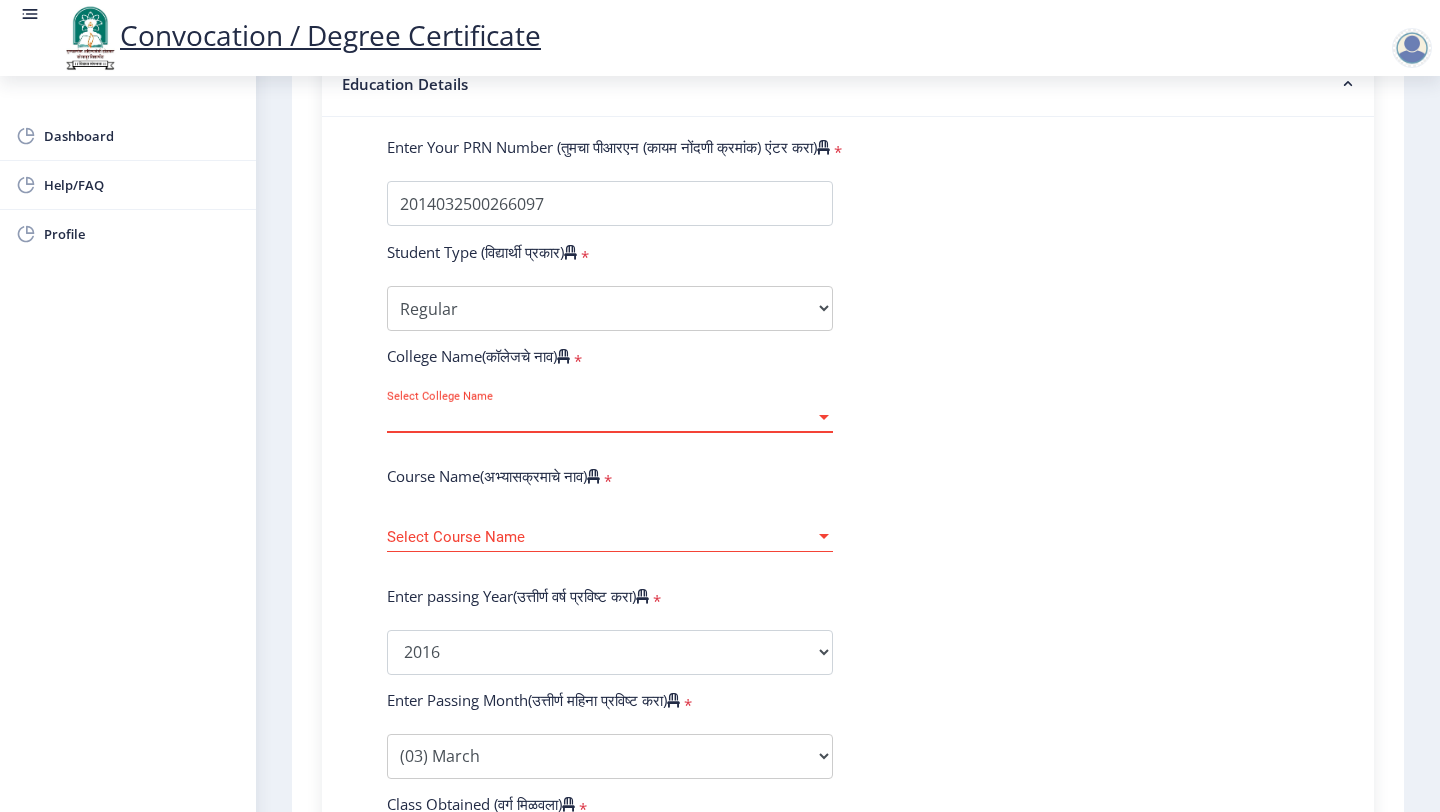 click on "Enter Your PRN Number (तुमचा पीआरएन (कायम नोंदणी क्रमांक) एंटर करा)   * Student Type (विद्यार्थी प्रकार)    * Select Student Type Regular External College Name(कॉलेजचे नाव)   * Select College Name Select College Name Course Name(अभ्यासक्रमाचे नाव)   * Select Course Name Select Course Name Enter passing Year(उत्तीर्ण वर्ष प्रविष्ट करा)   *  2025   2024   2023   2022   2021   2020   2019   2018   2017   2016   2015   2014   2013   2012   2011   2010   2009   2008   2007   2006   2005   2004   2003   2002   2001   2000   1999   1998   1997   1996   1995   1994   1993   1992   1991   1990   1989   1988   1987   1986   1985   1984   1983   1982   1981   1980   1979   1978   1977   1976  Enter Passing Month(उत्तीर्ण महिना प्रविष्ट करा)   * Enter Passing Month" 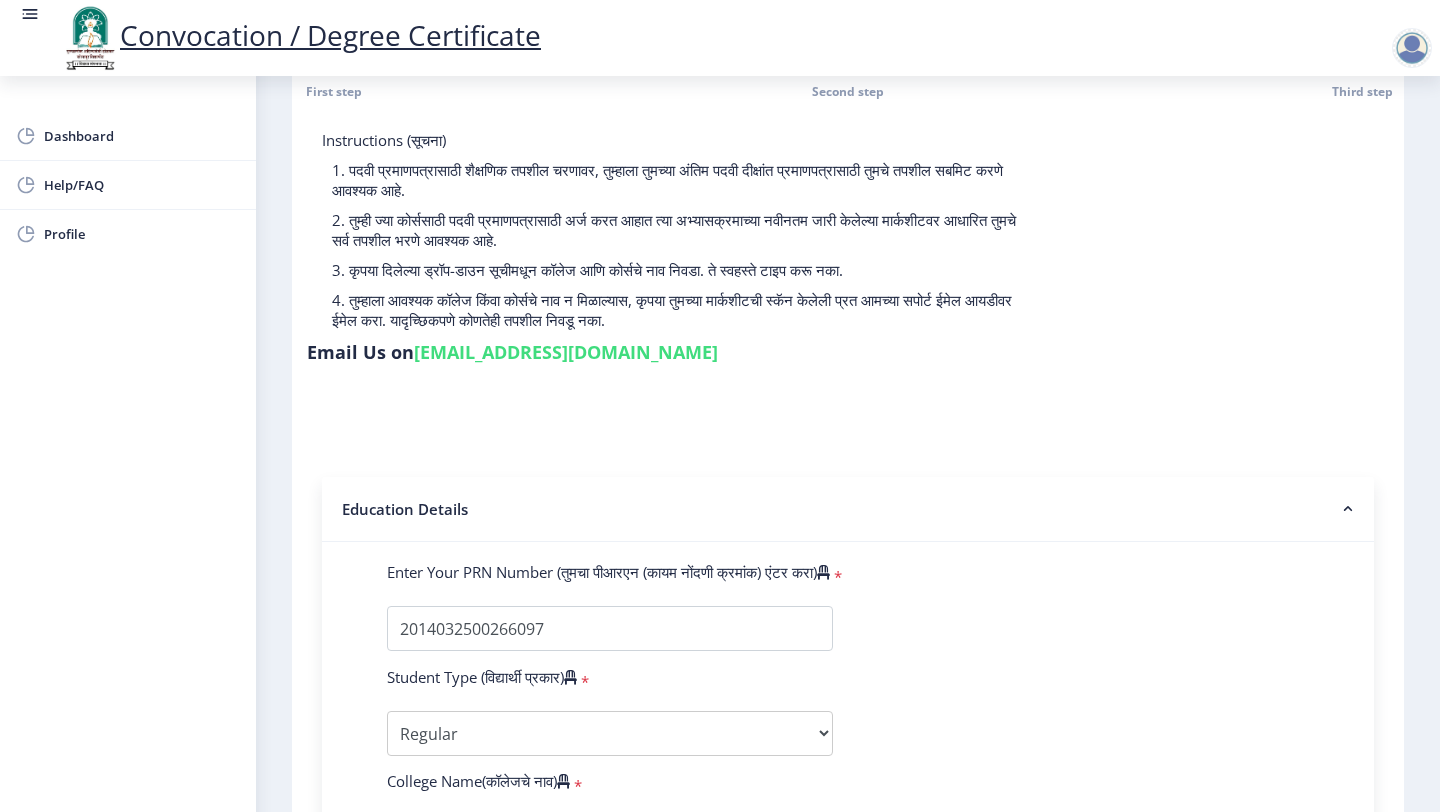 scroll, scrollTop: 0, scrollLeft: 0, axis: both 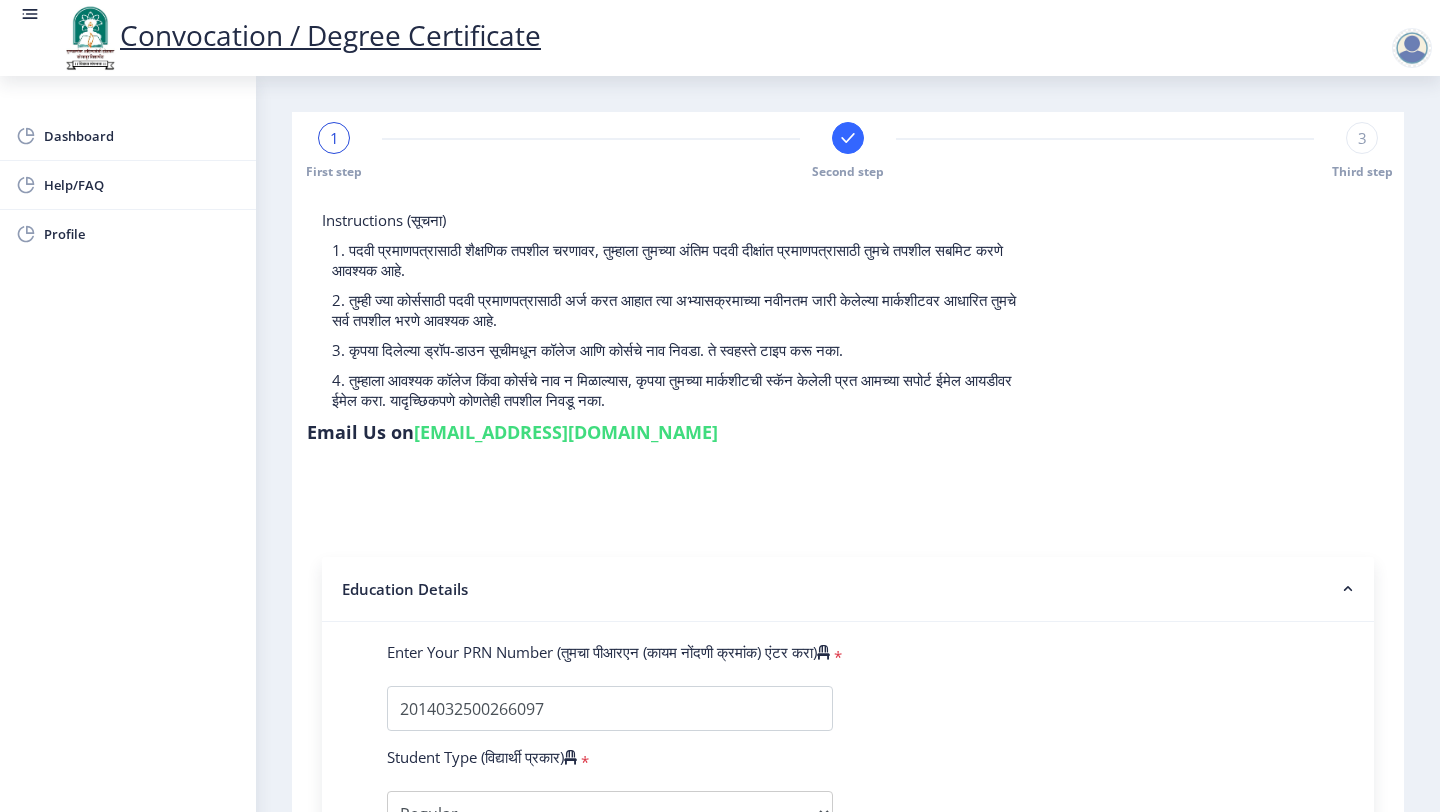 click on "3" 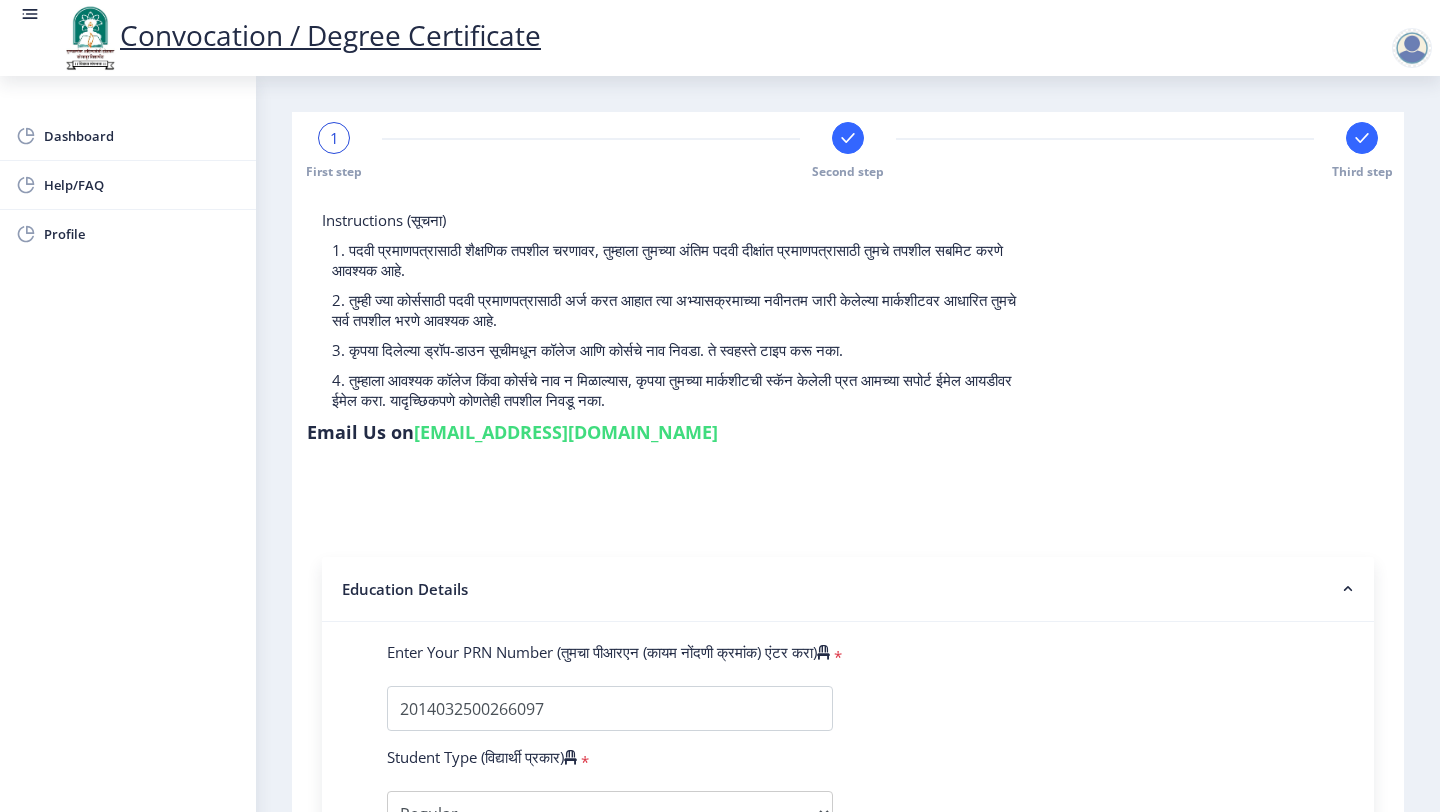 click 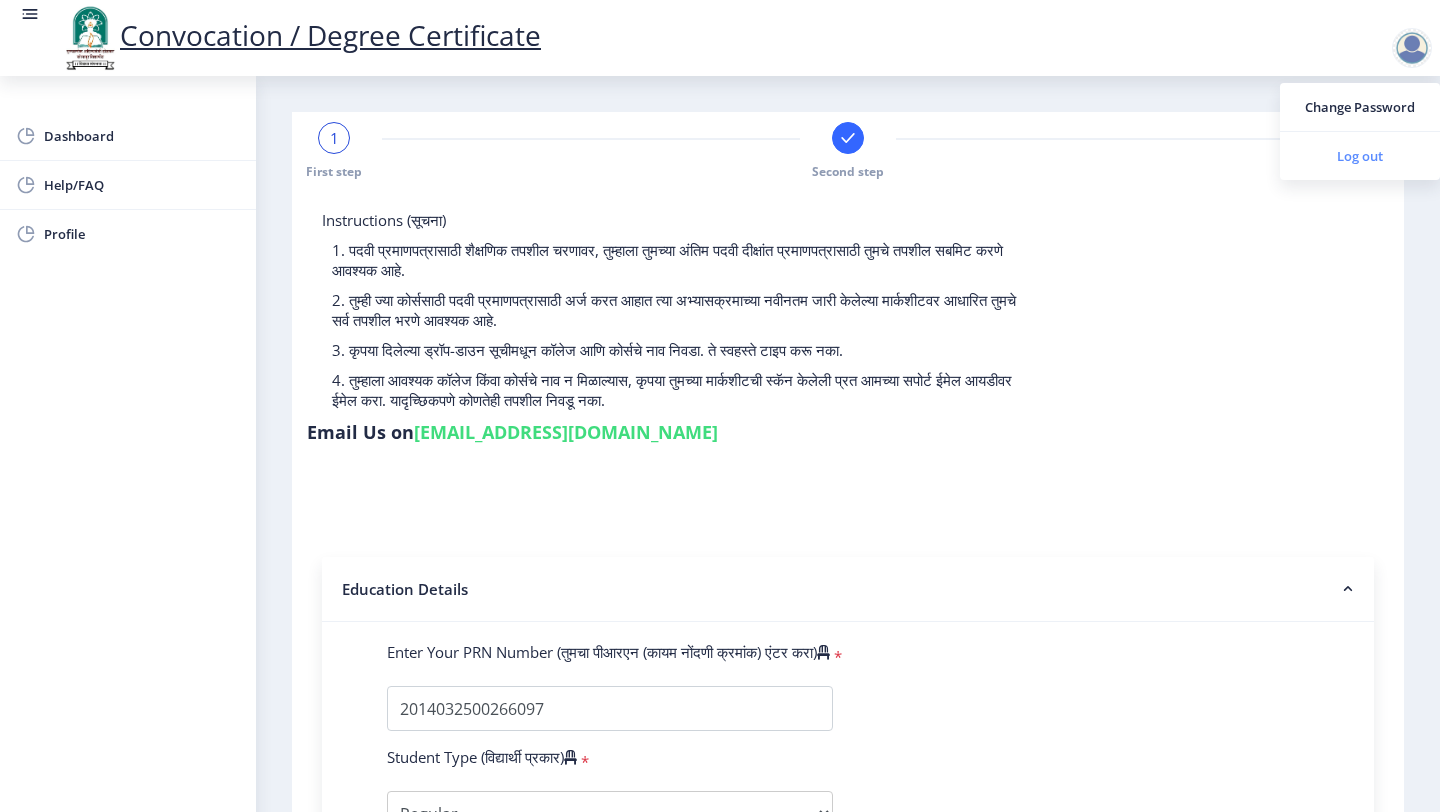 click on "Log out" at bounding box center [1360, 156] 